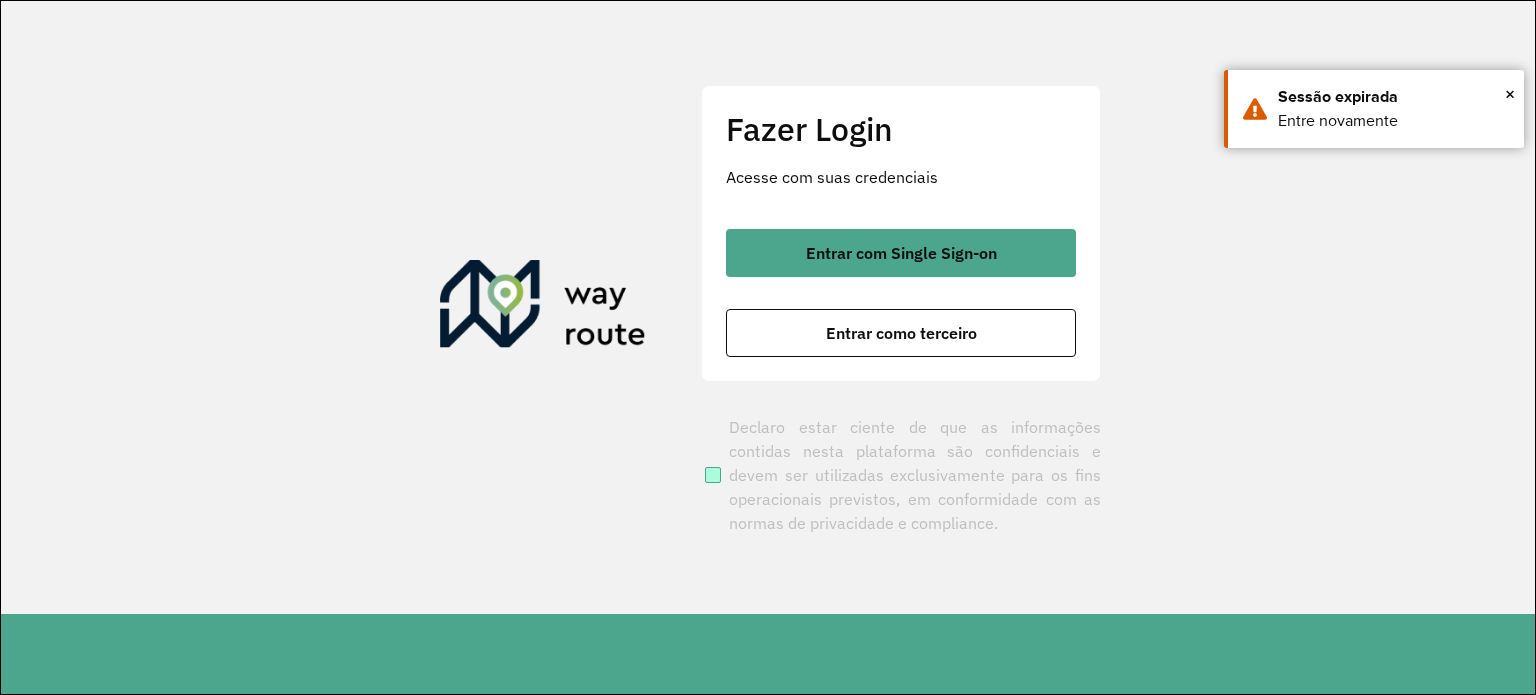 scroll, scrollTop: 0, scrollLeft: 0, axis: both 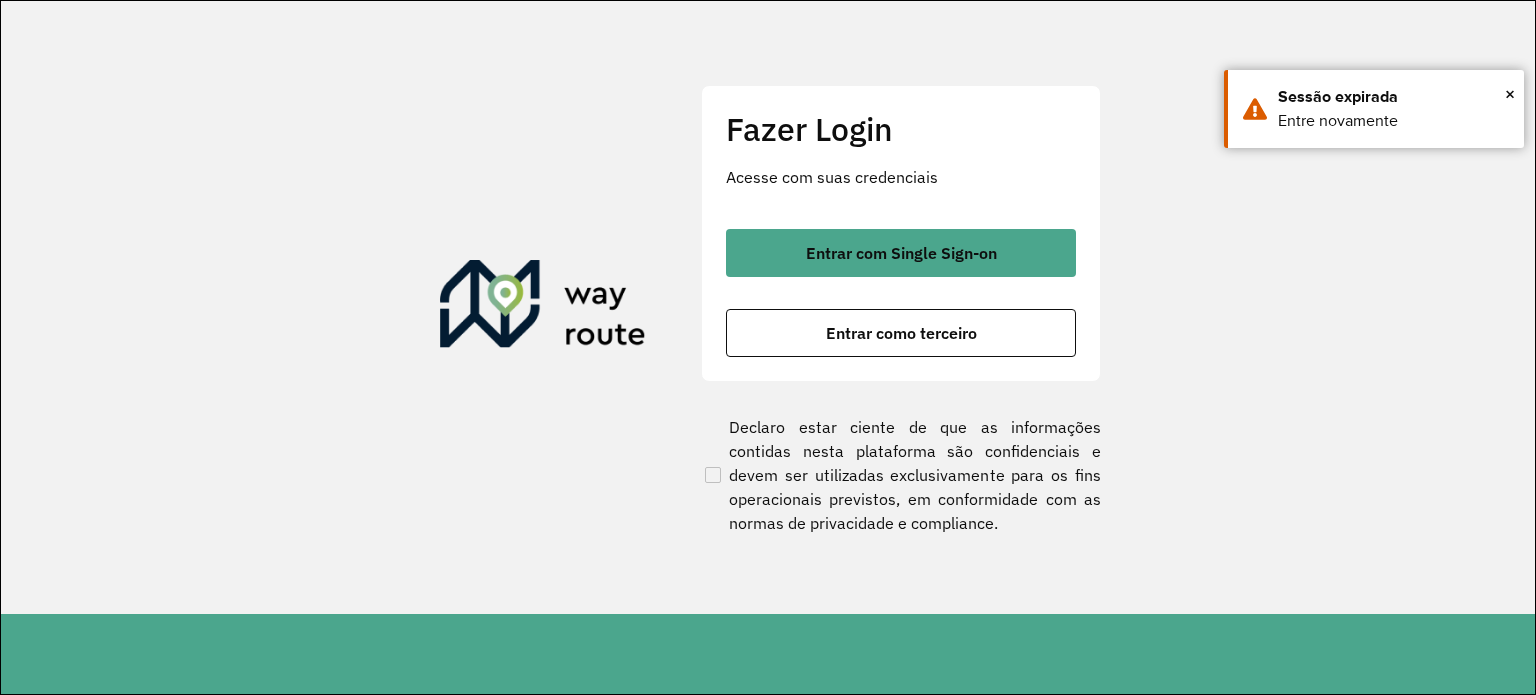 drag, startPoint x: 943, startPoint y: 337, endPoint x: 1017, endPoint y: 359, distance: 77.201035 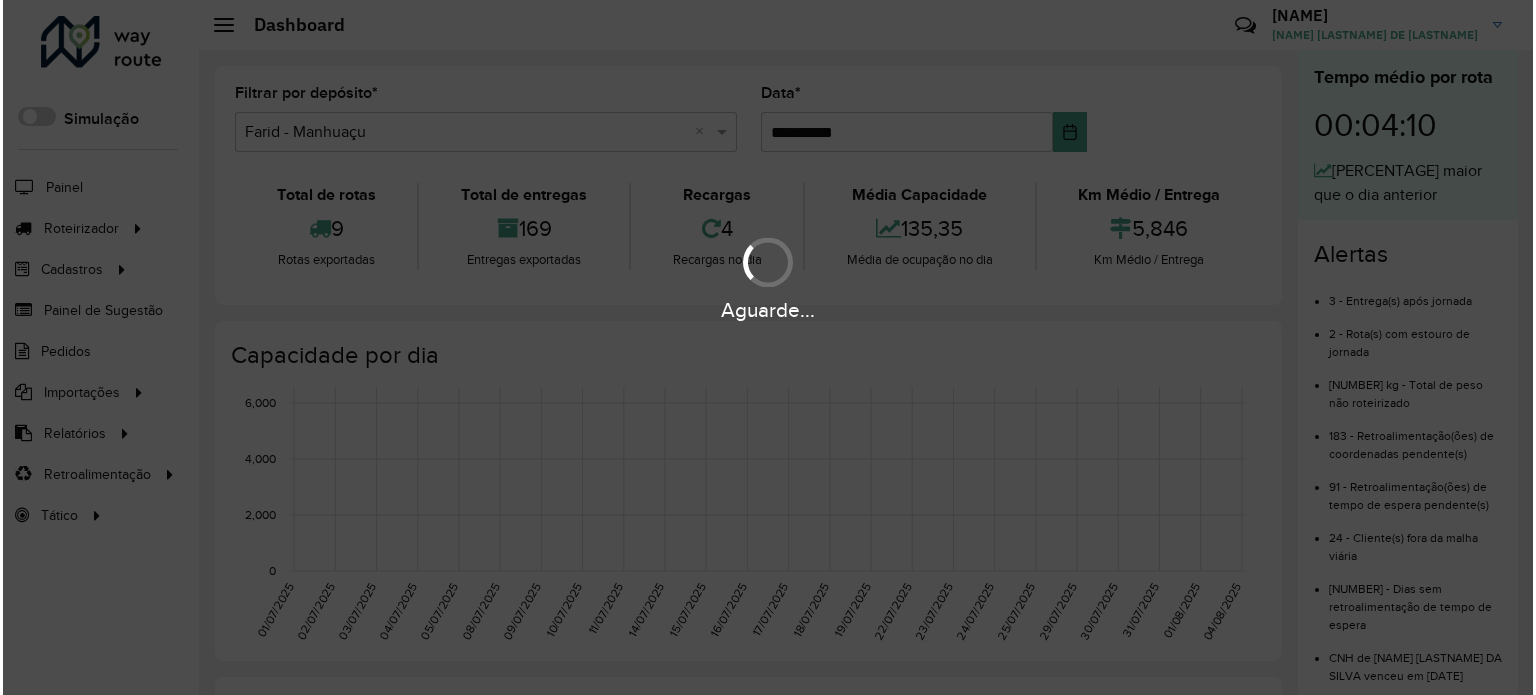 scroll, scrollTop: 0, scrollLeft: 0, axis: both 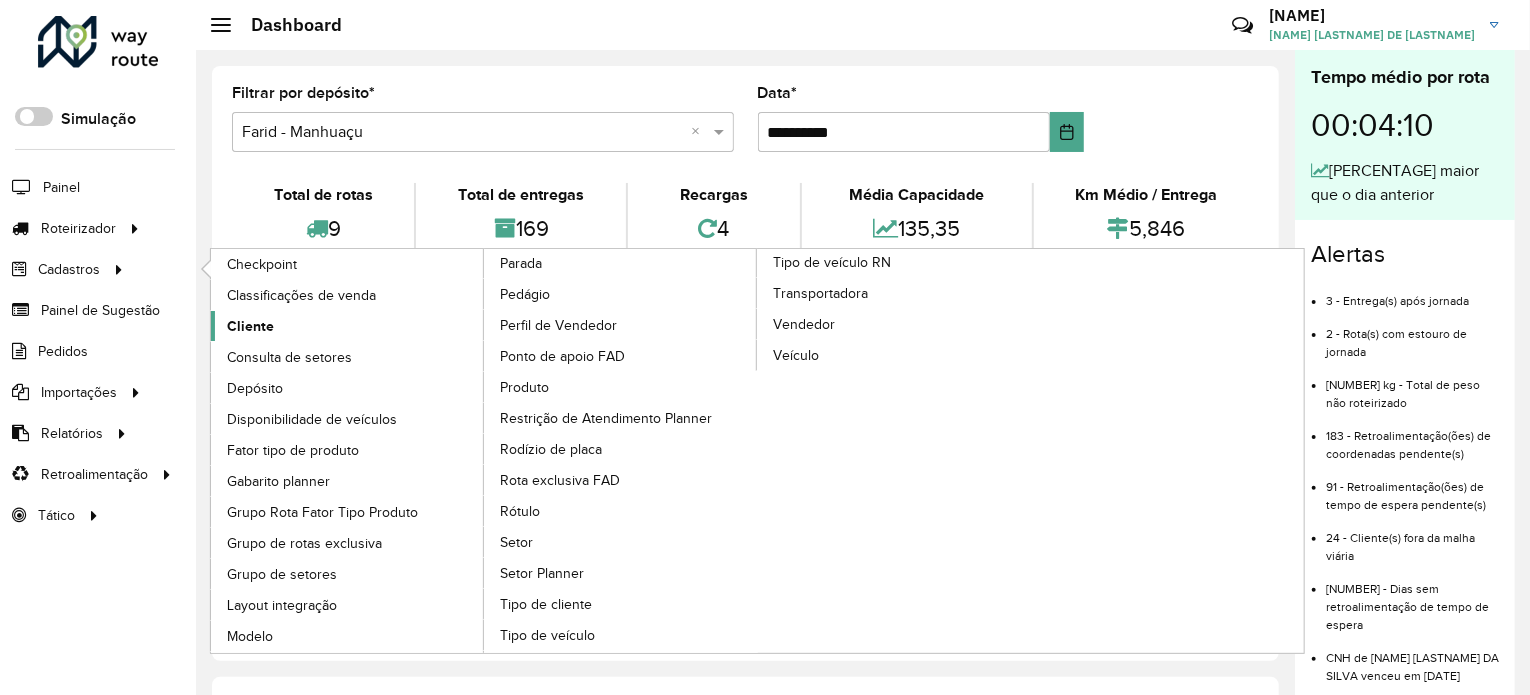 click on "Cliente" 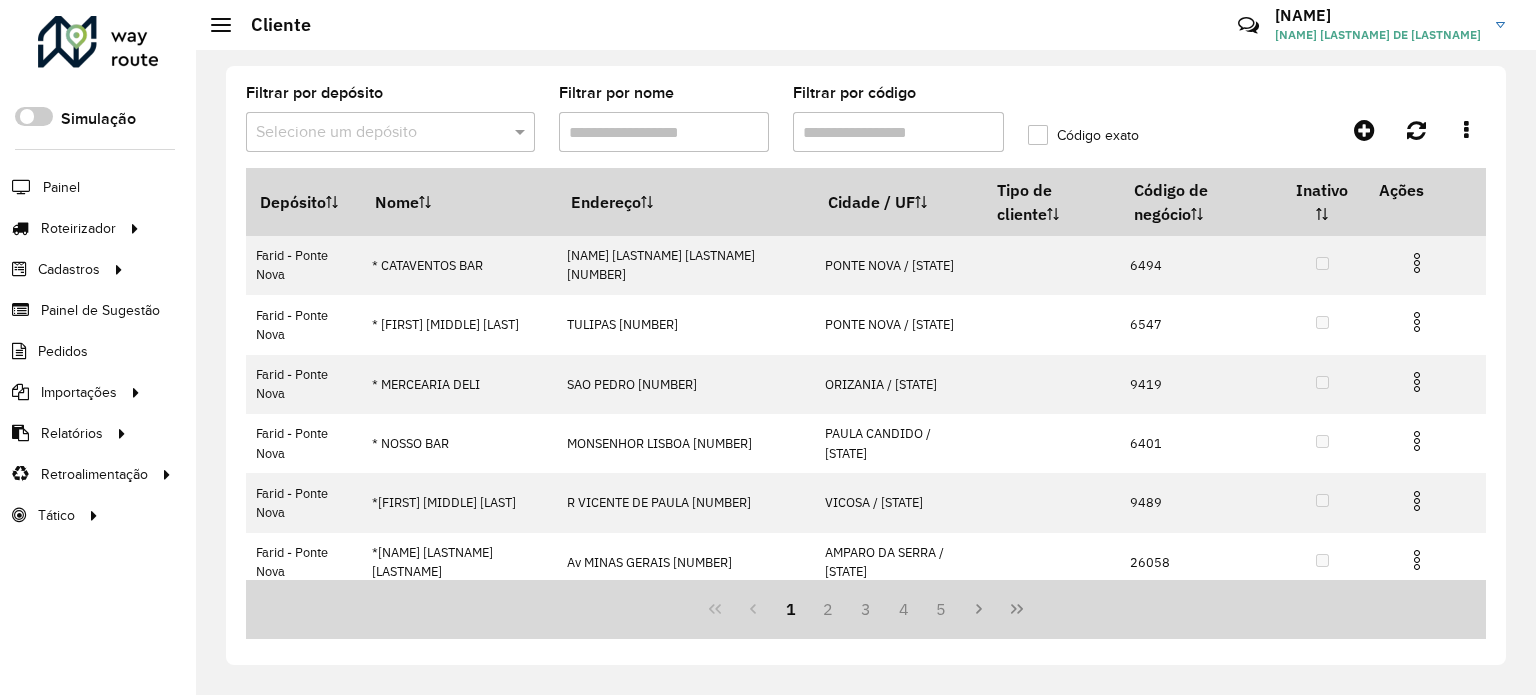 click on "Filtrar por código" at bounding box center [898, 132] 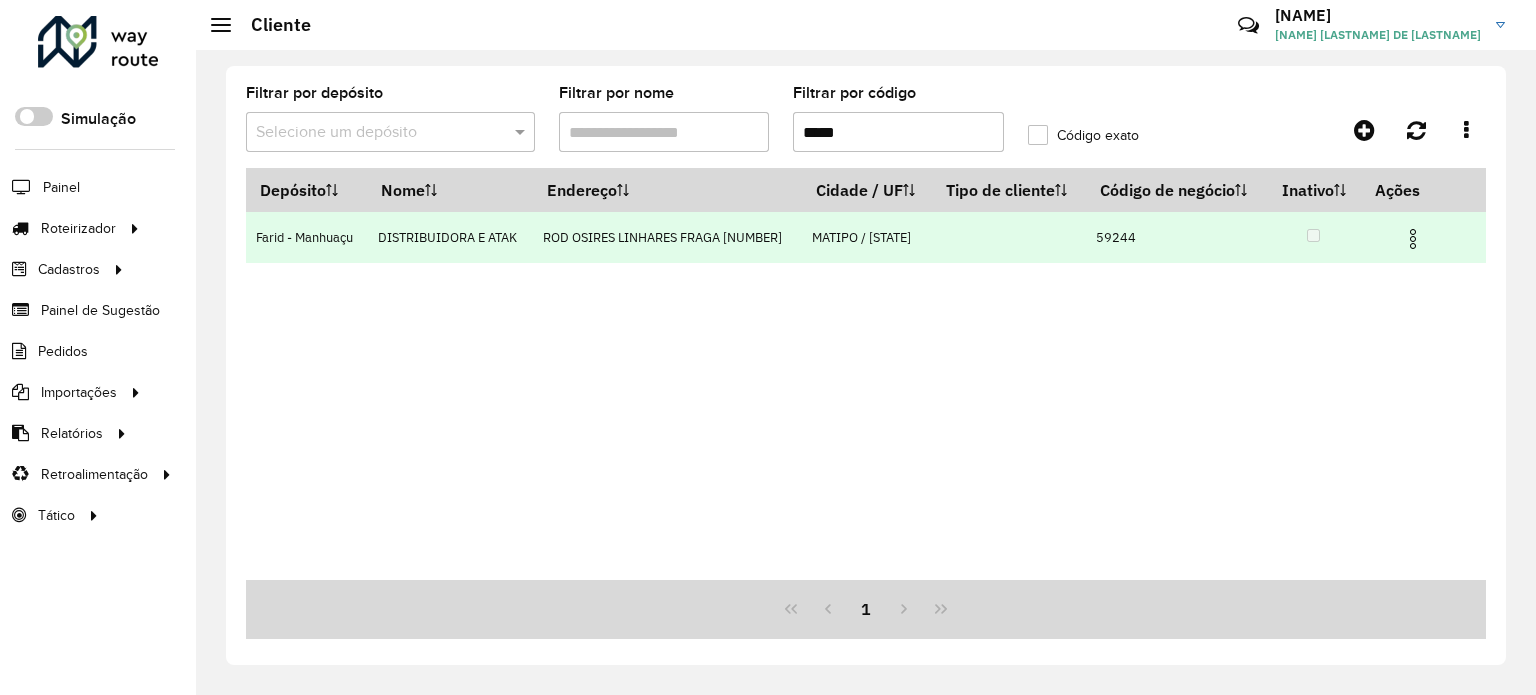type on "*****" 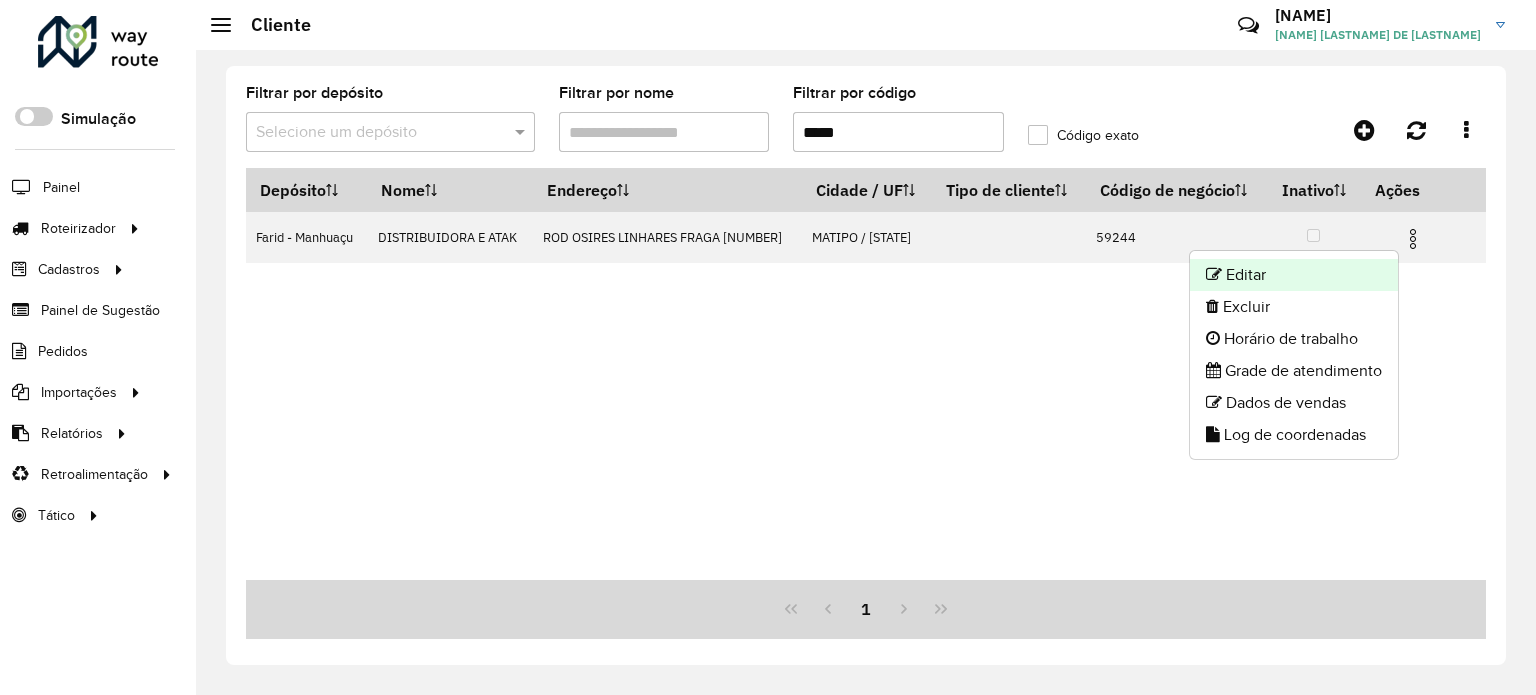 click on "Editar" 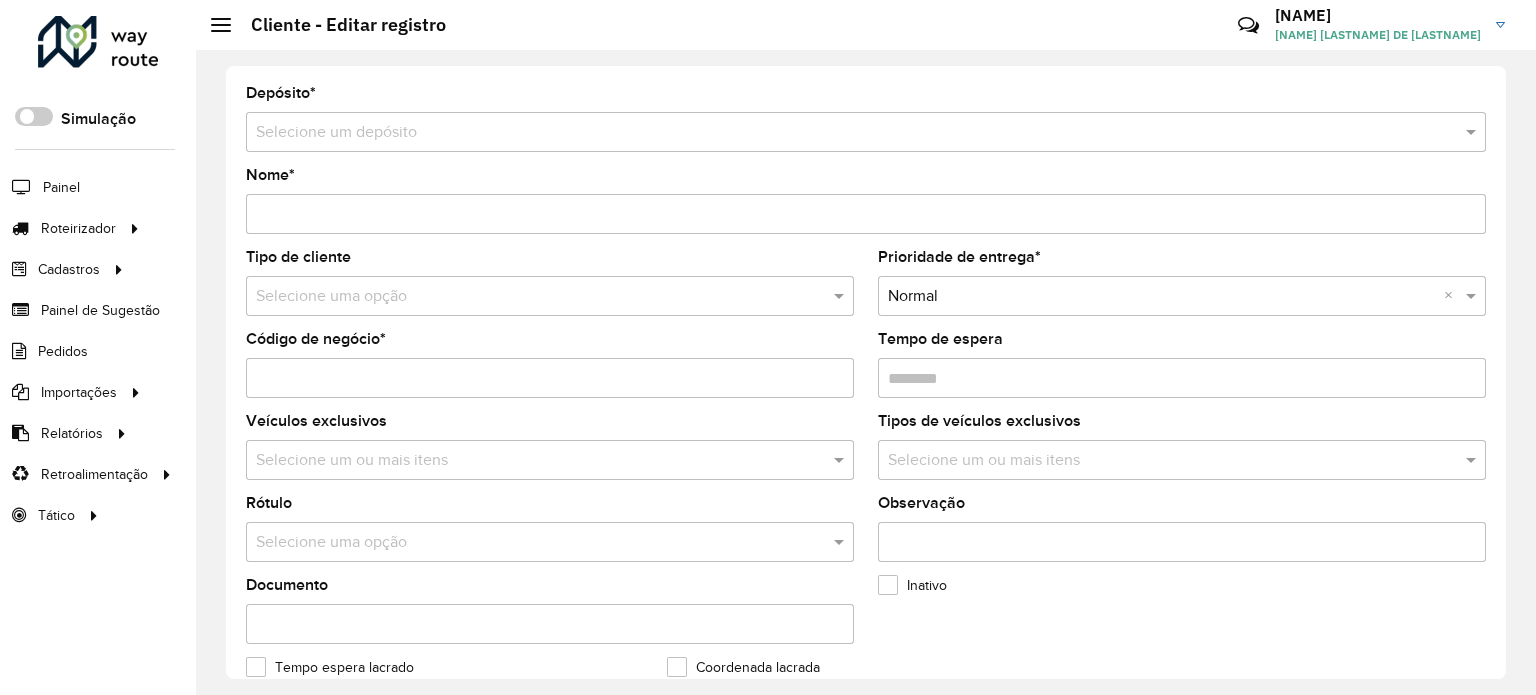 type on "**********" 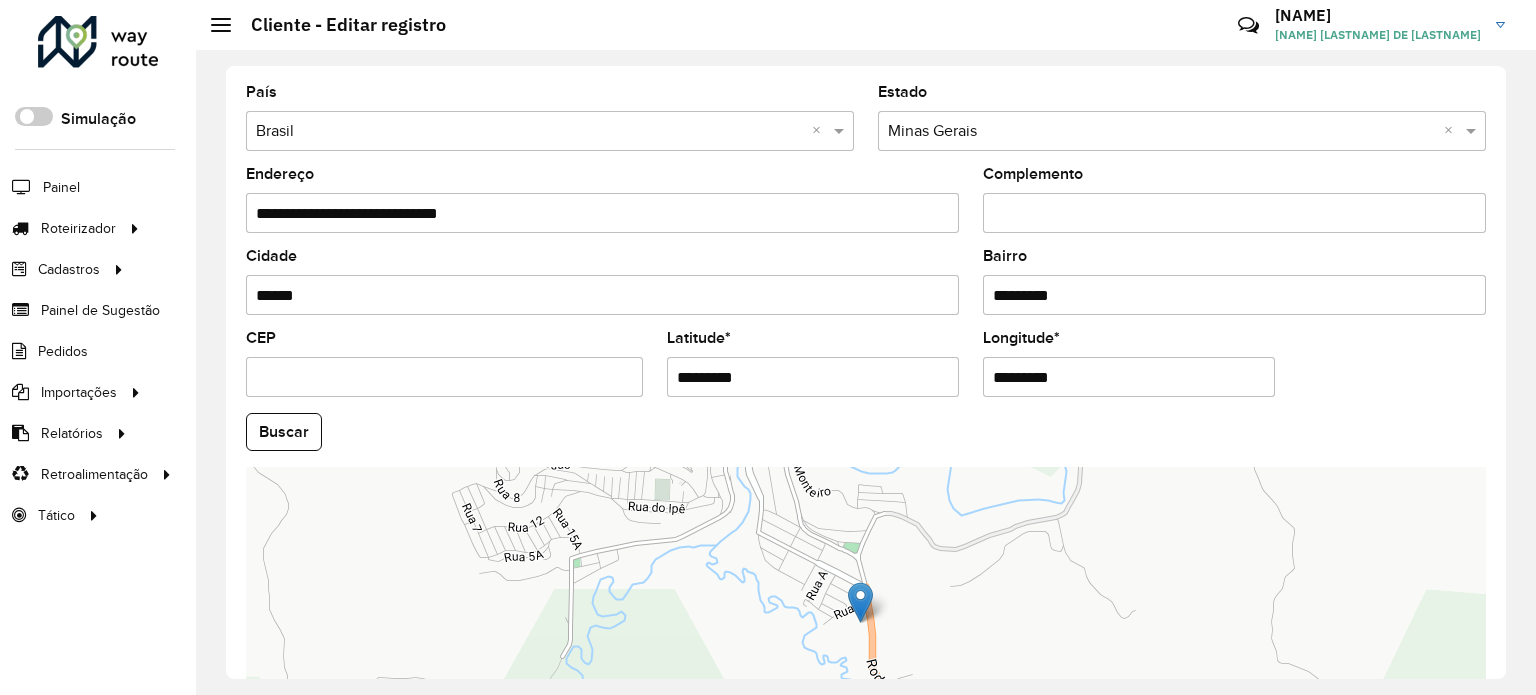 scroll, scrollTop: 784, scrollLeft: 0, axis: vertical 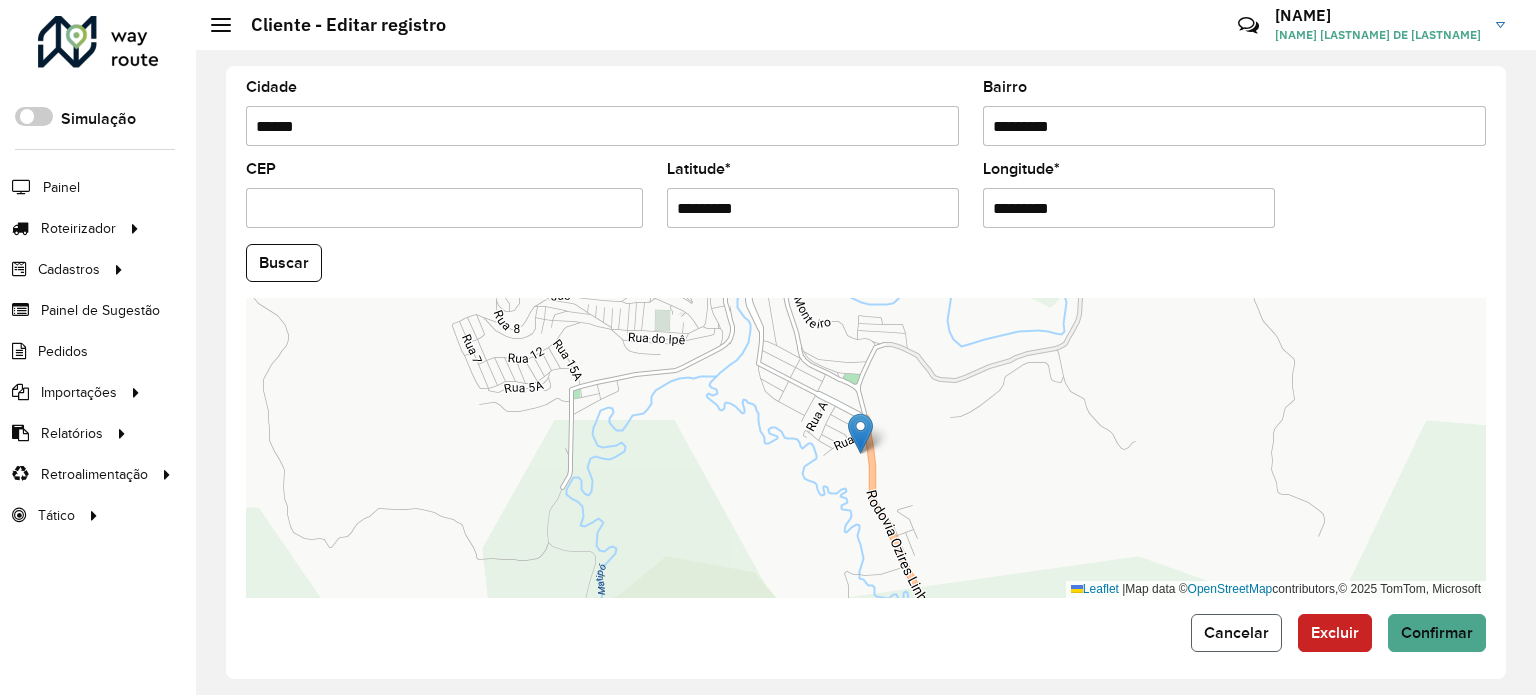 click on "Cancelar" 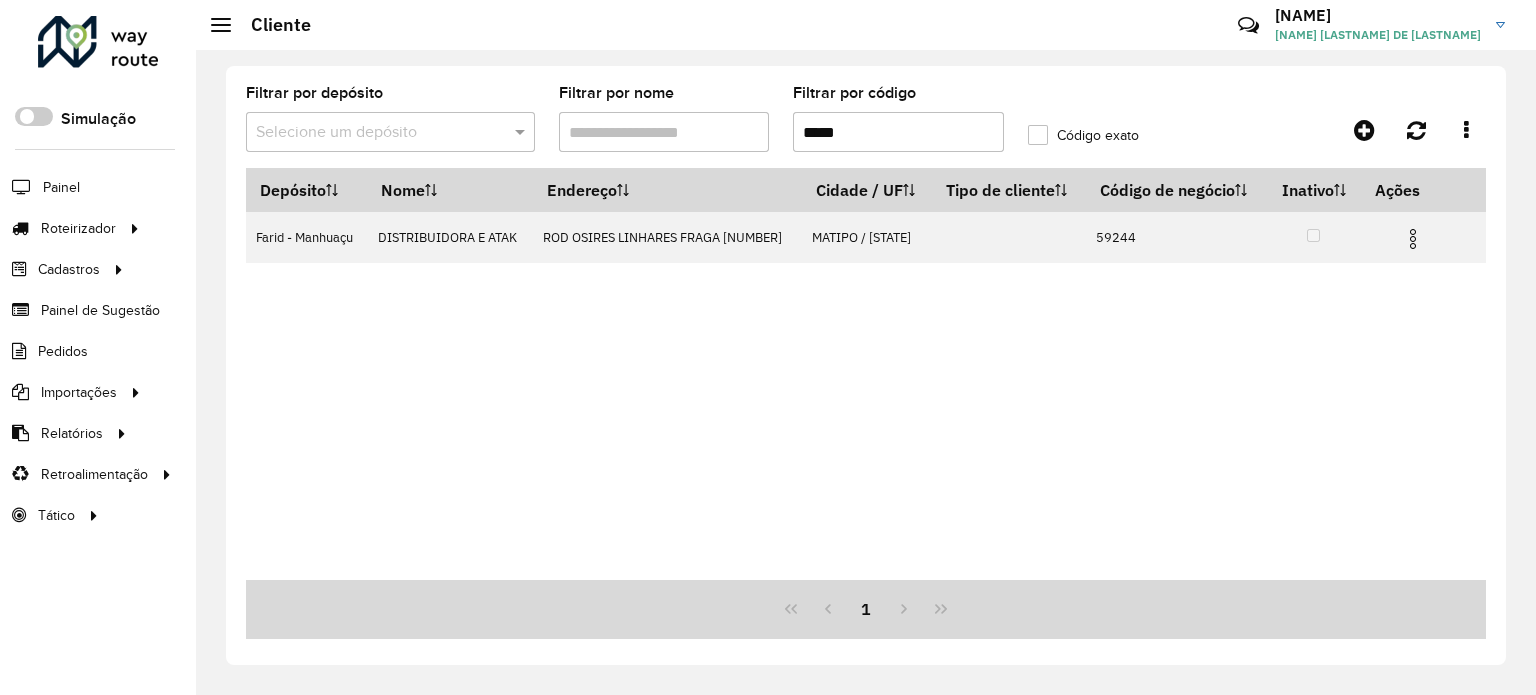 drag, startPoint x: 824, startPoint y: 131, endPoint x: 748, endPoint y: 131, distance: 76 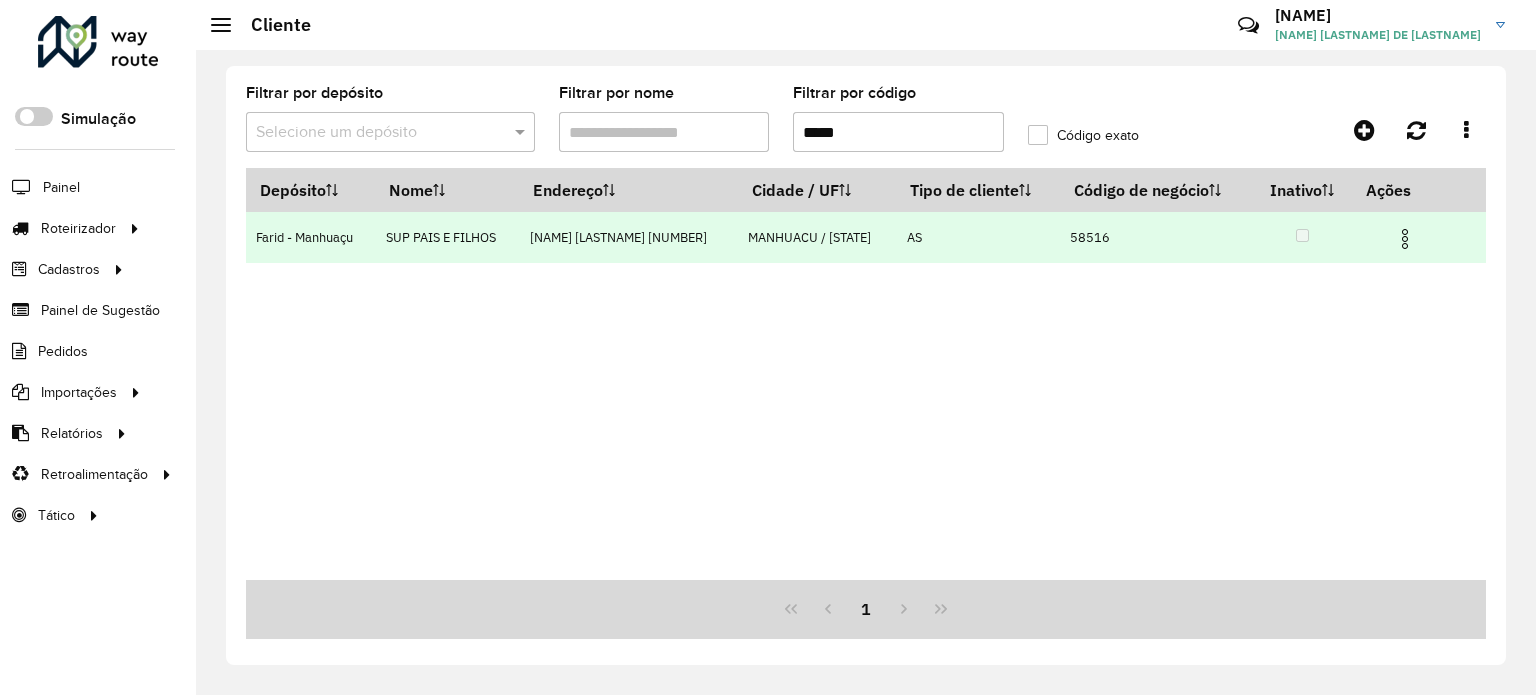 type on "*****" 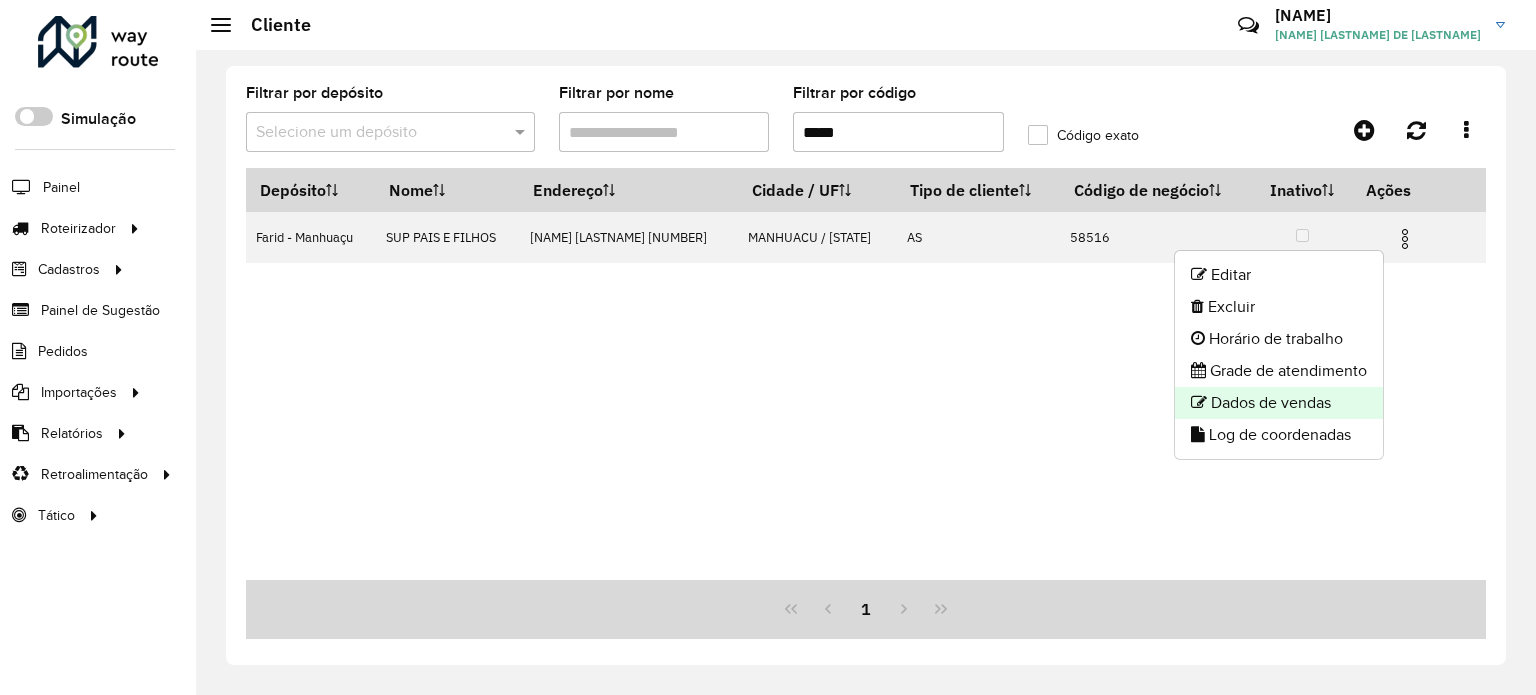 click on "Dados de vendas" 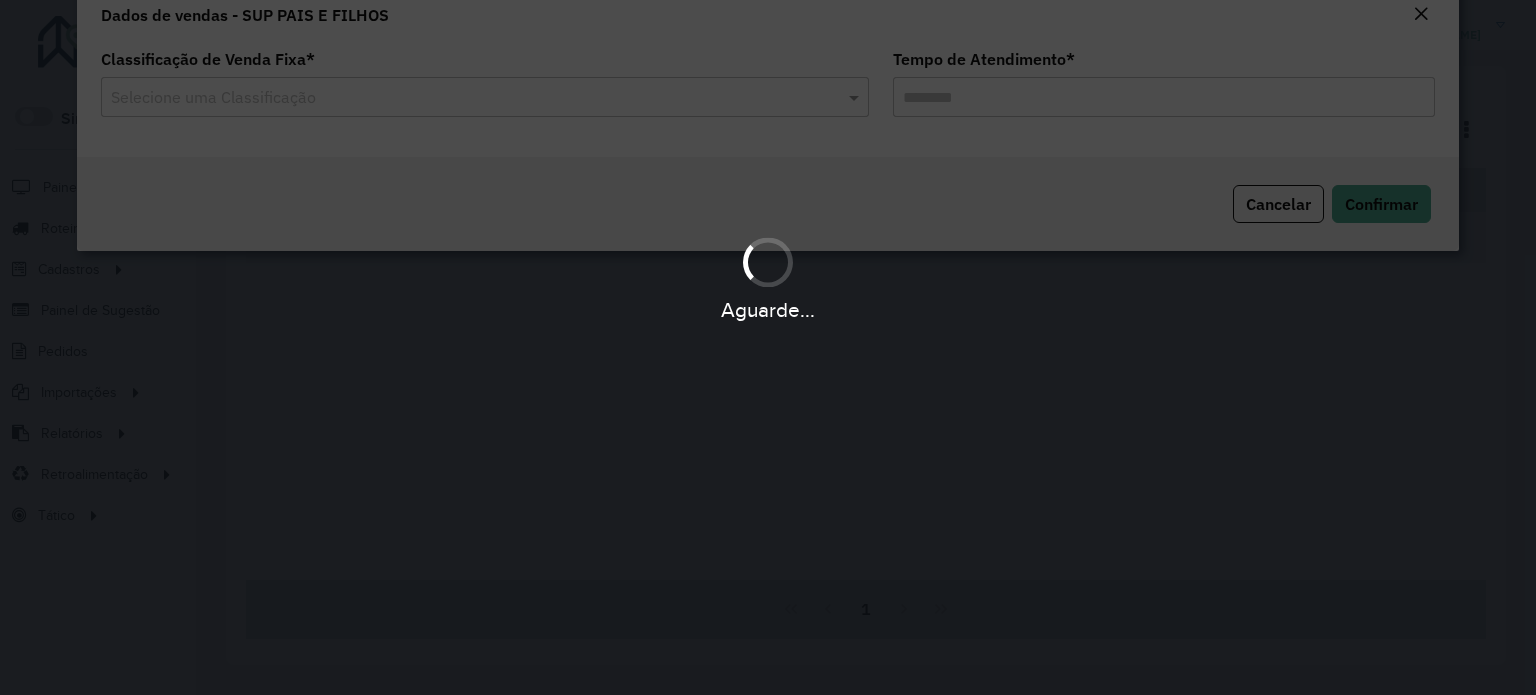 type on "********" 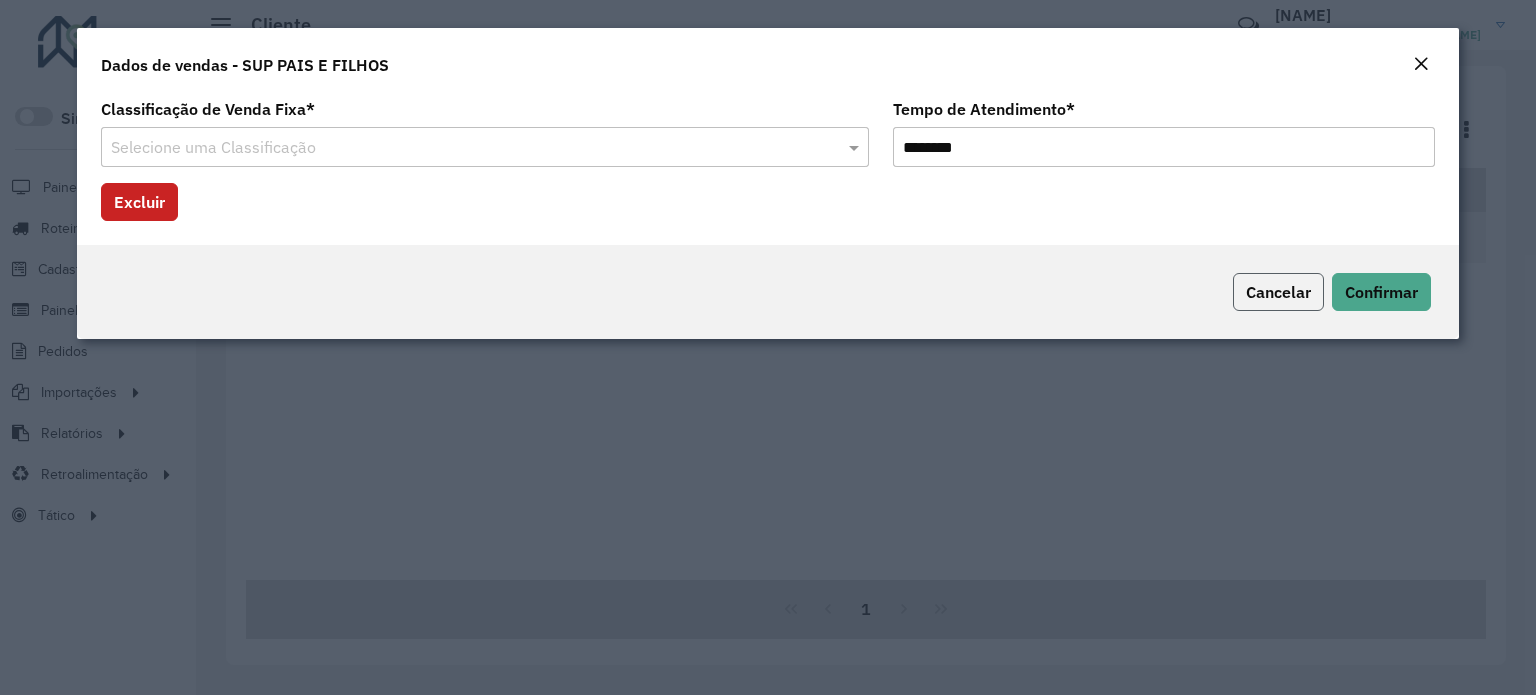 click on "Cancelar" 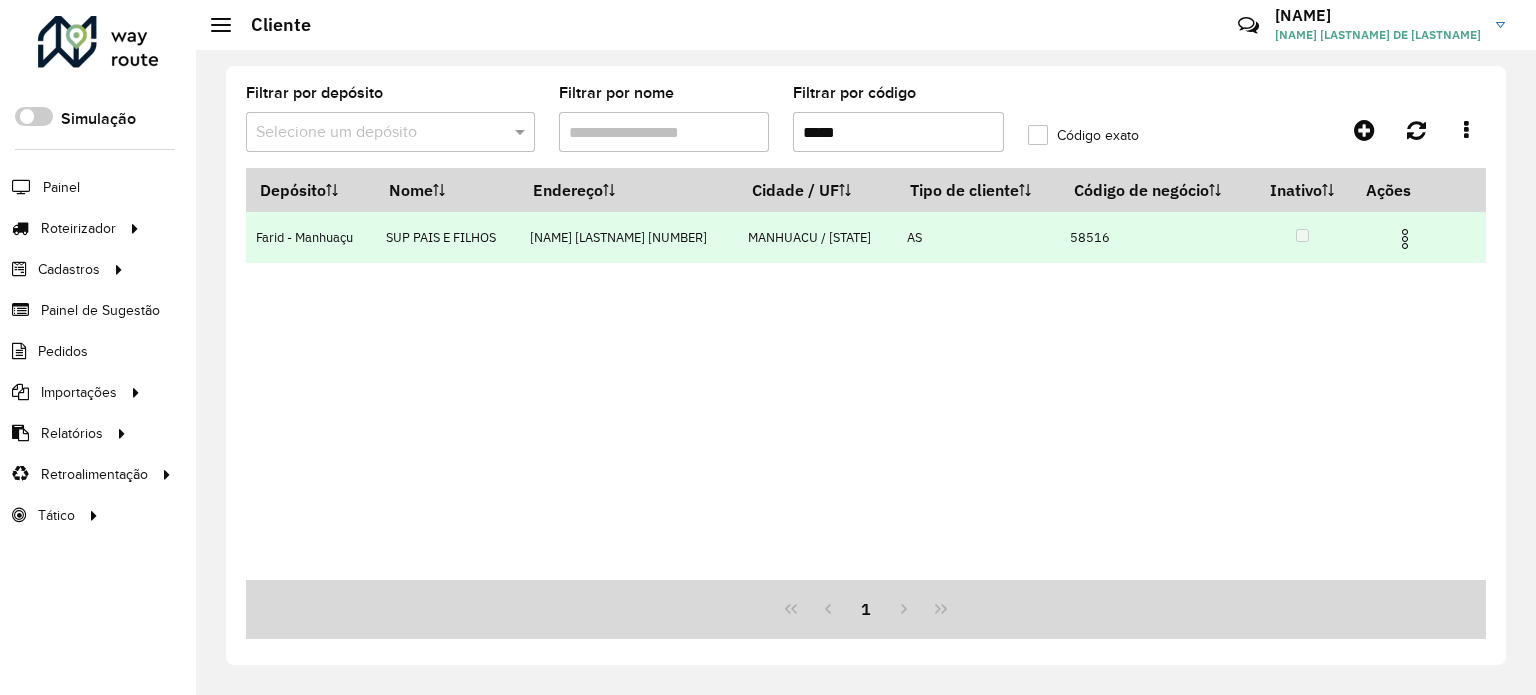 click at bounding box center [1405, 239] 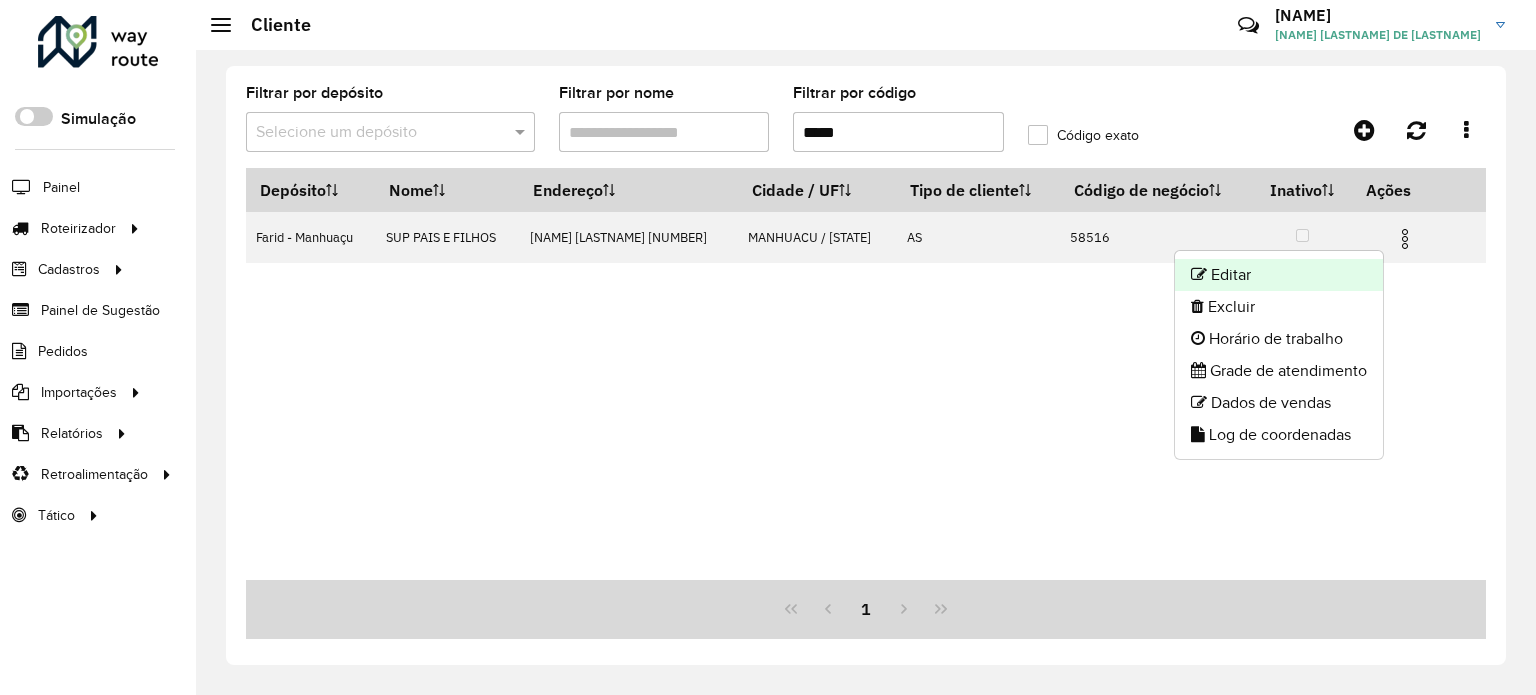 click on "Editar" 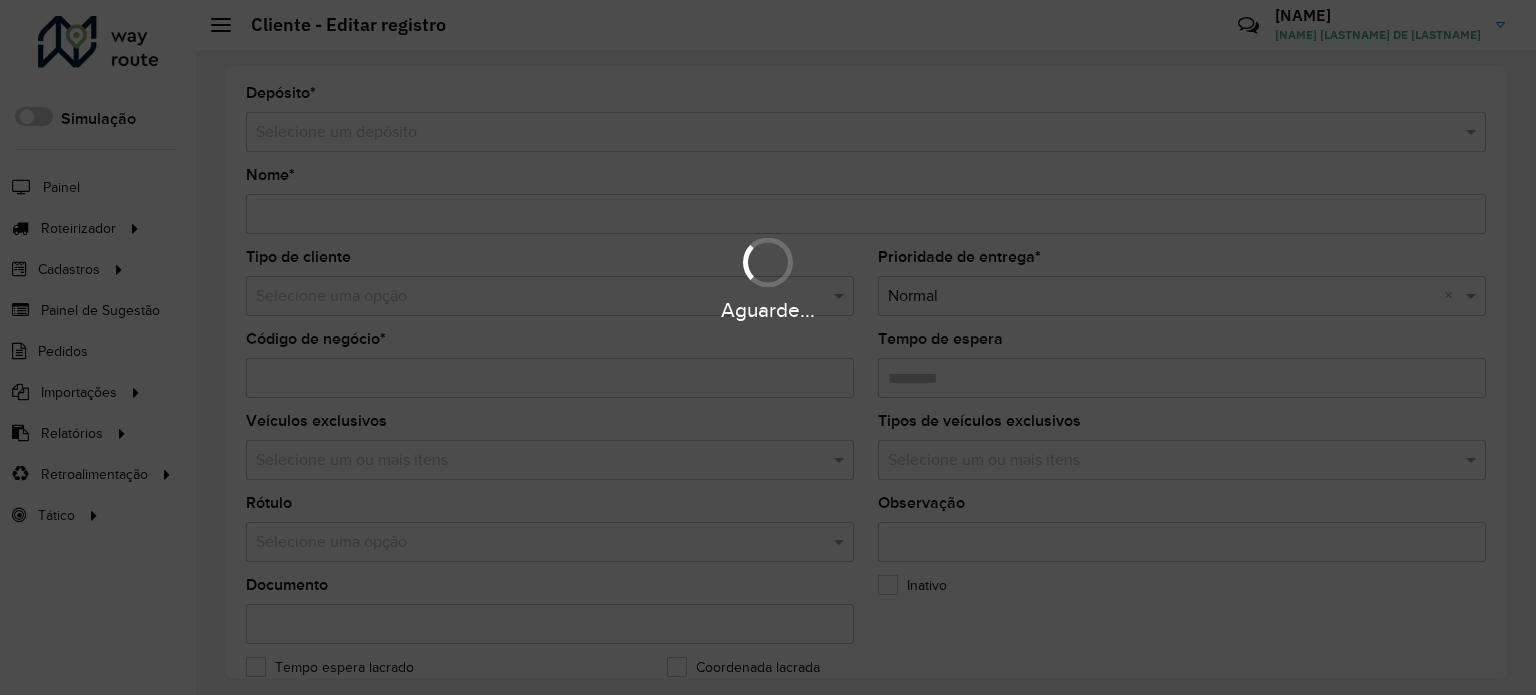 type on "**********" 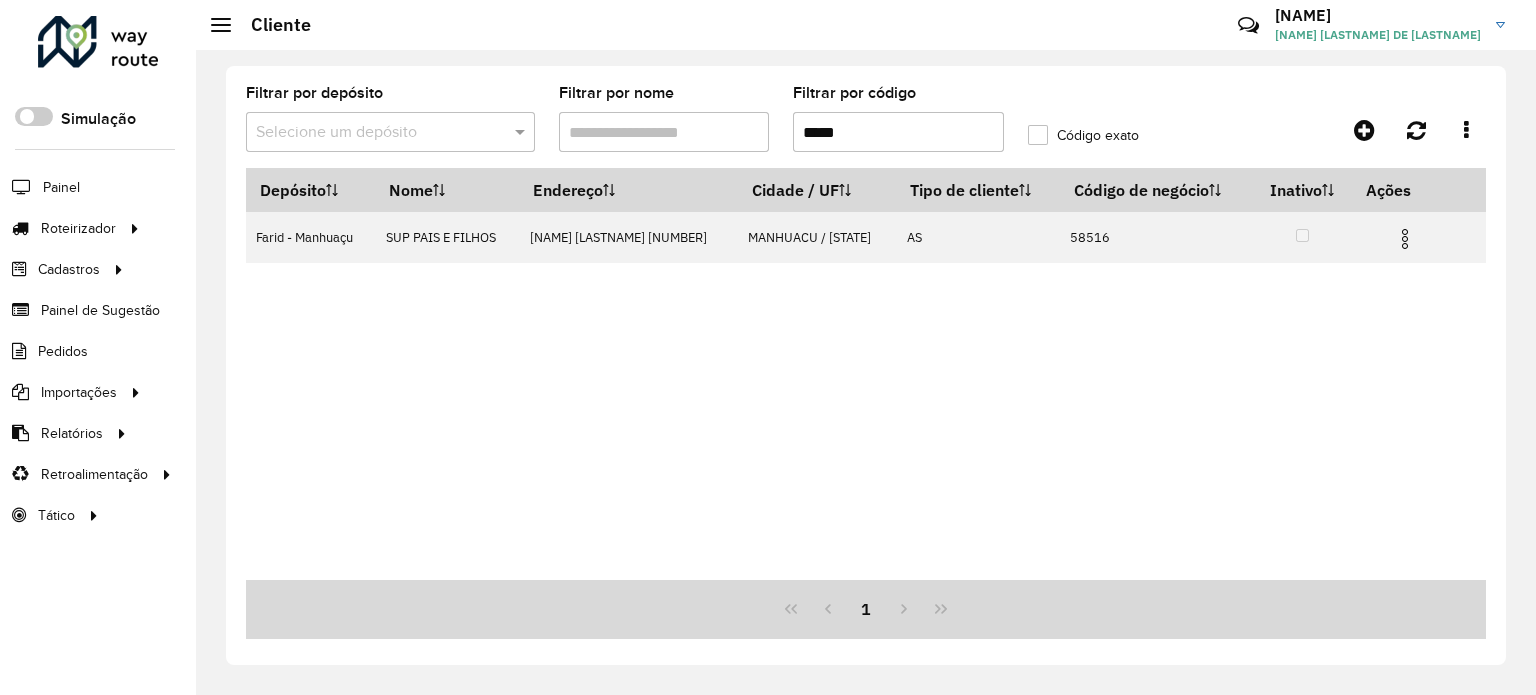 drag, startPoint x: 857, startPoint y: 127, endPoint x: 751, endPoint y: 128, distance: 106.004715 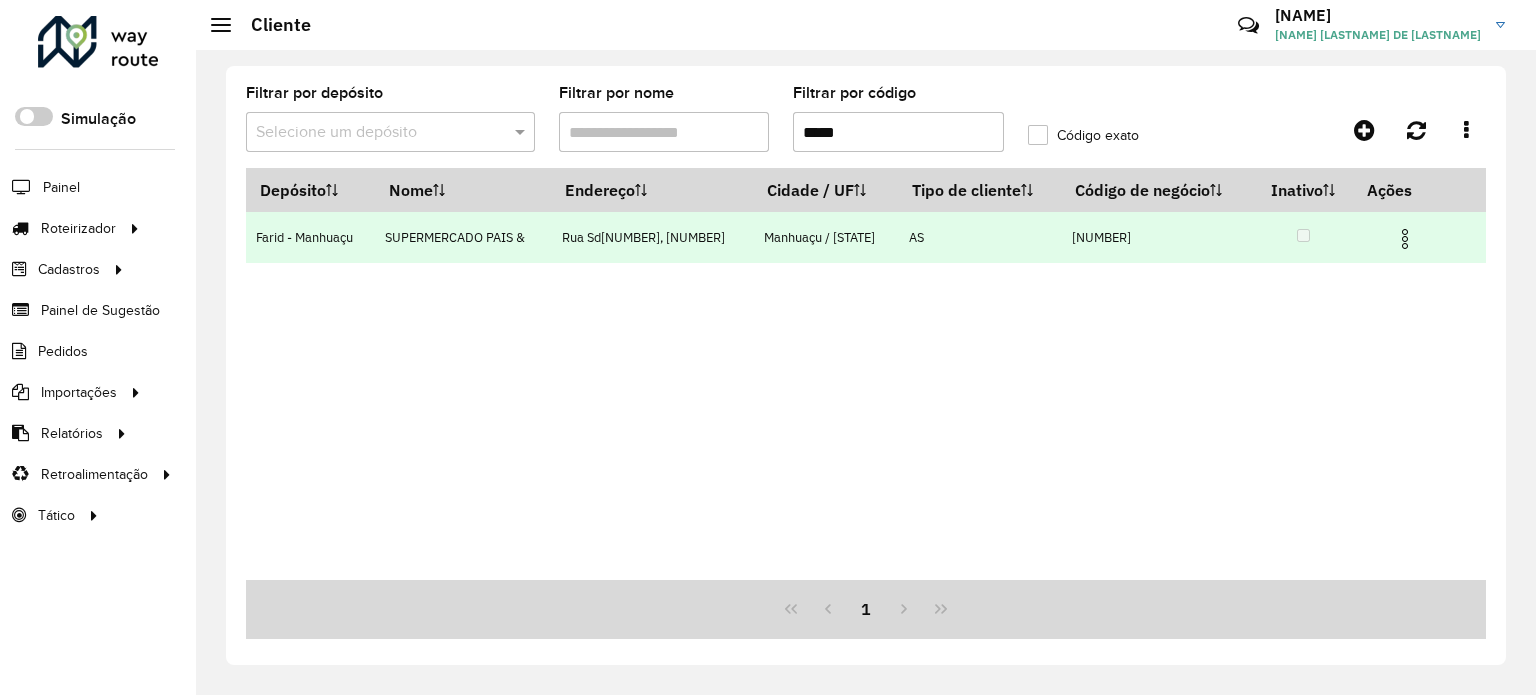 type on "*****" 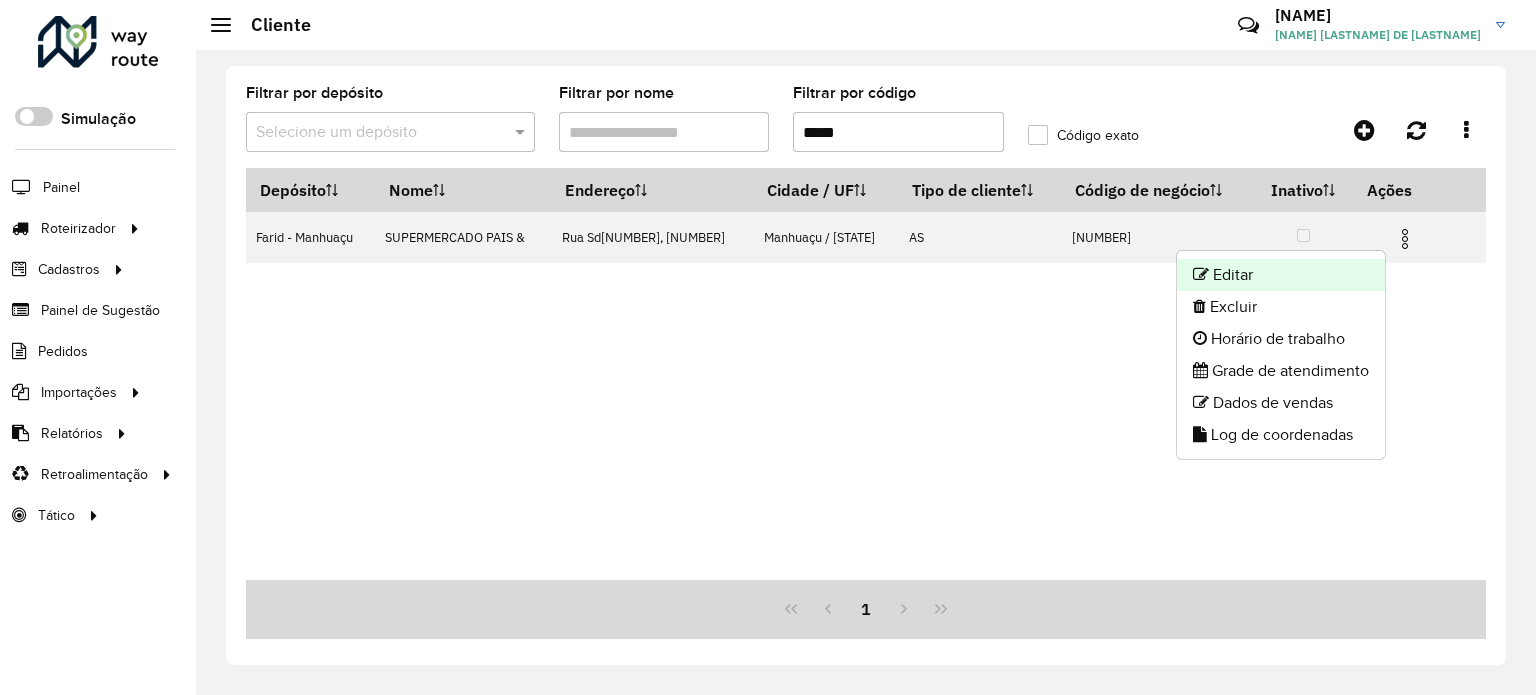 click on "Editar" 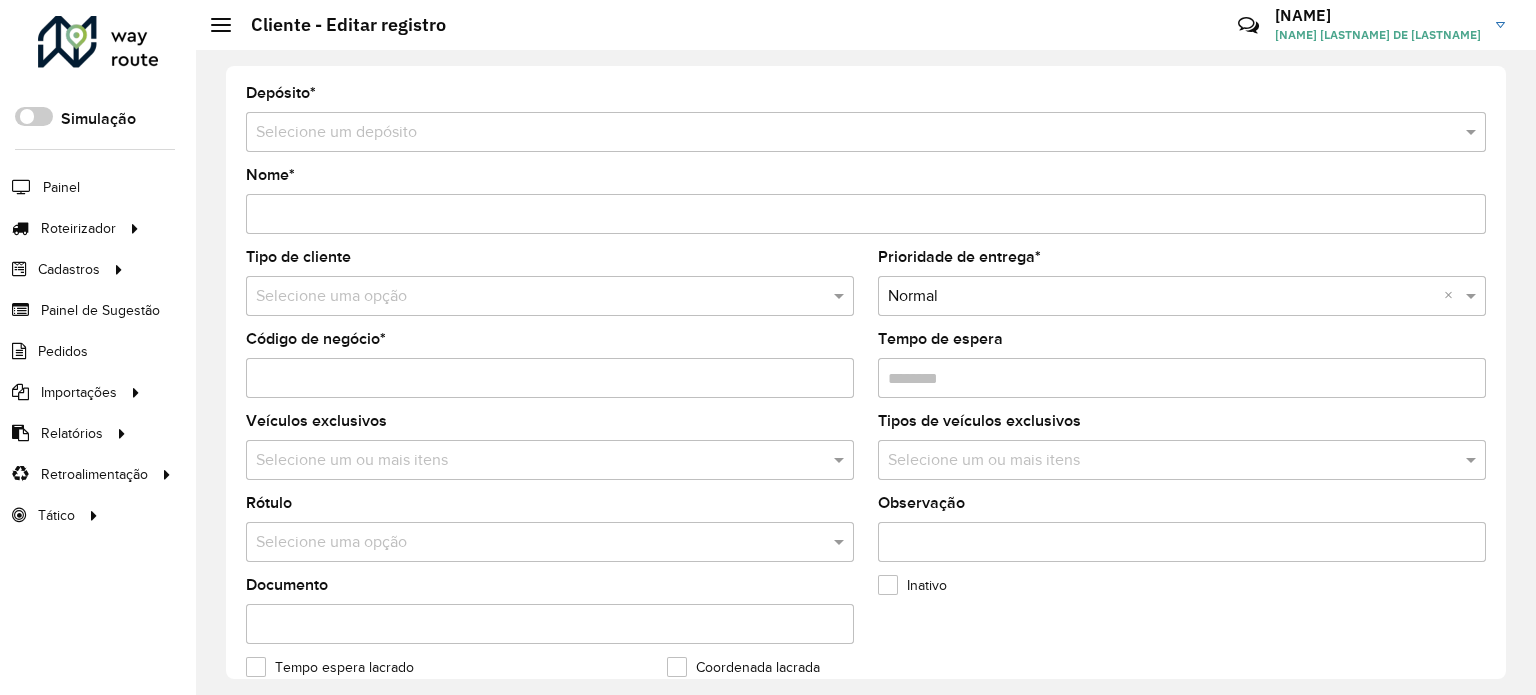 type on "**********" 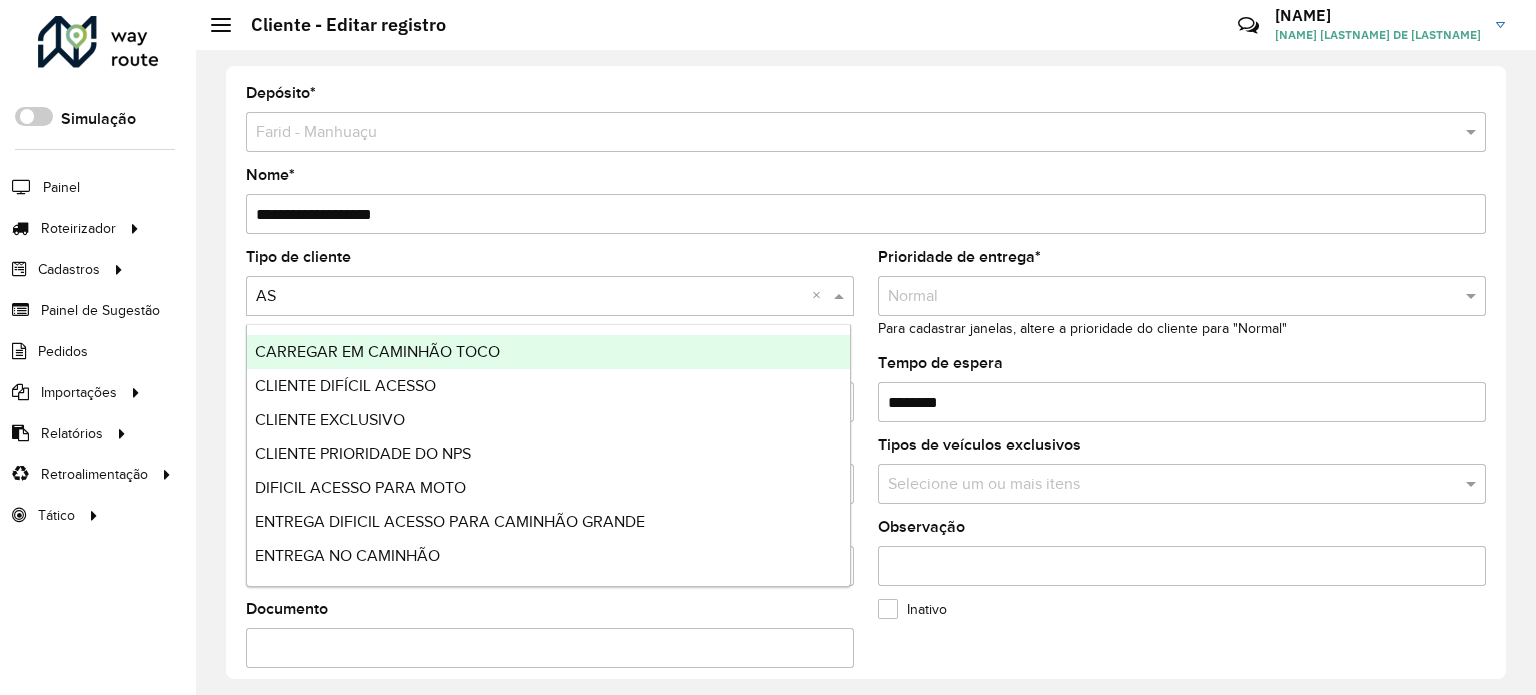 click at bounding box center (841, 296) 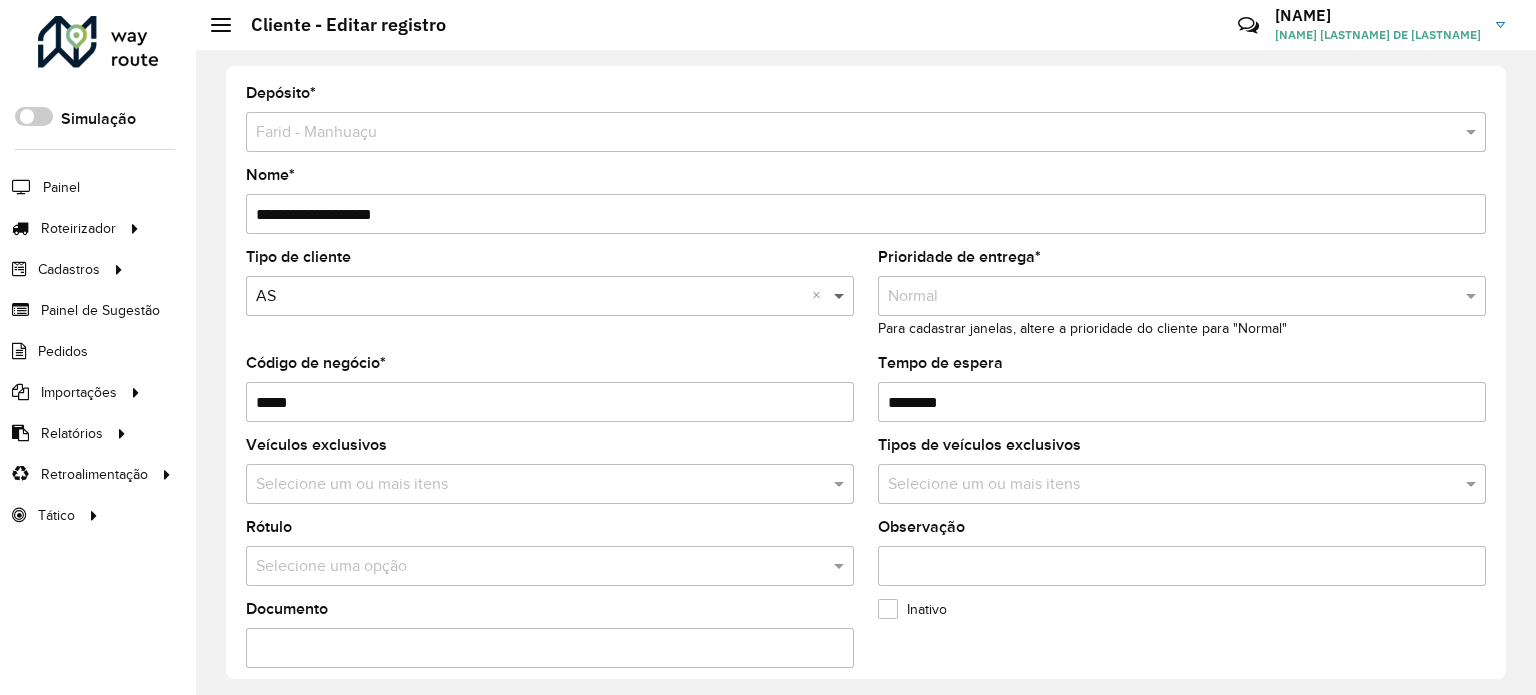 click at bounding box center (841, 296) 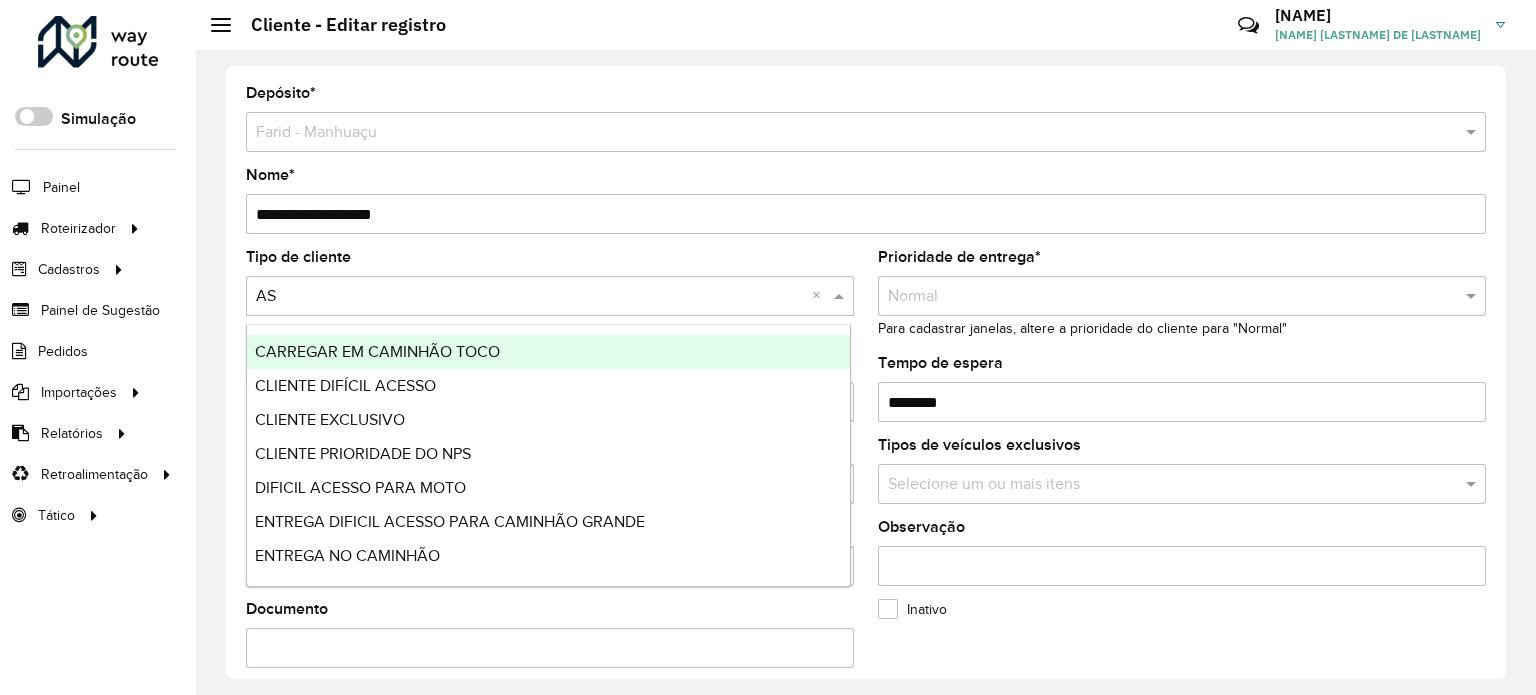 click at bounding box center [841, 296] 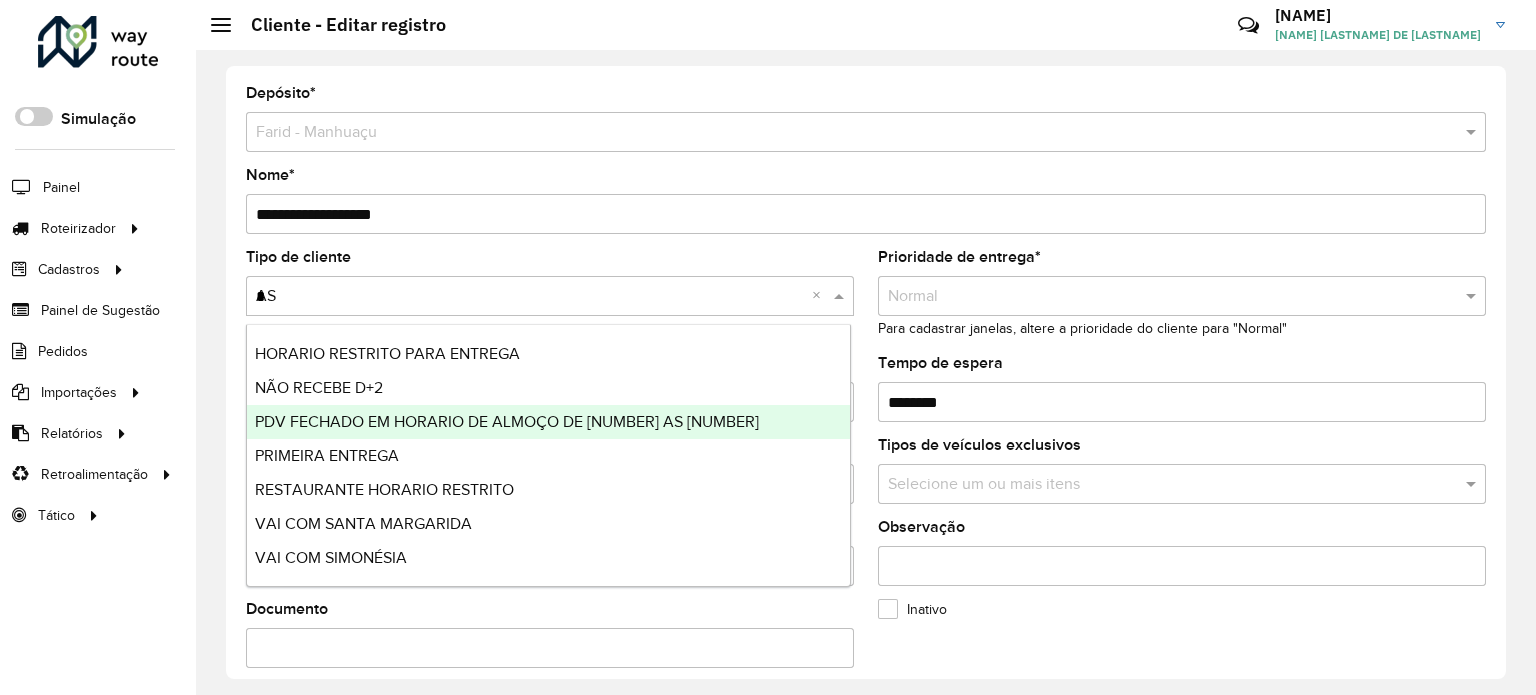 scroll, scrollTop: 202, scrollLeft: 0, axis: vertical 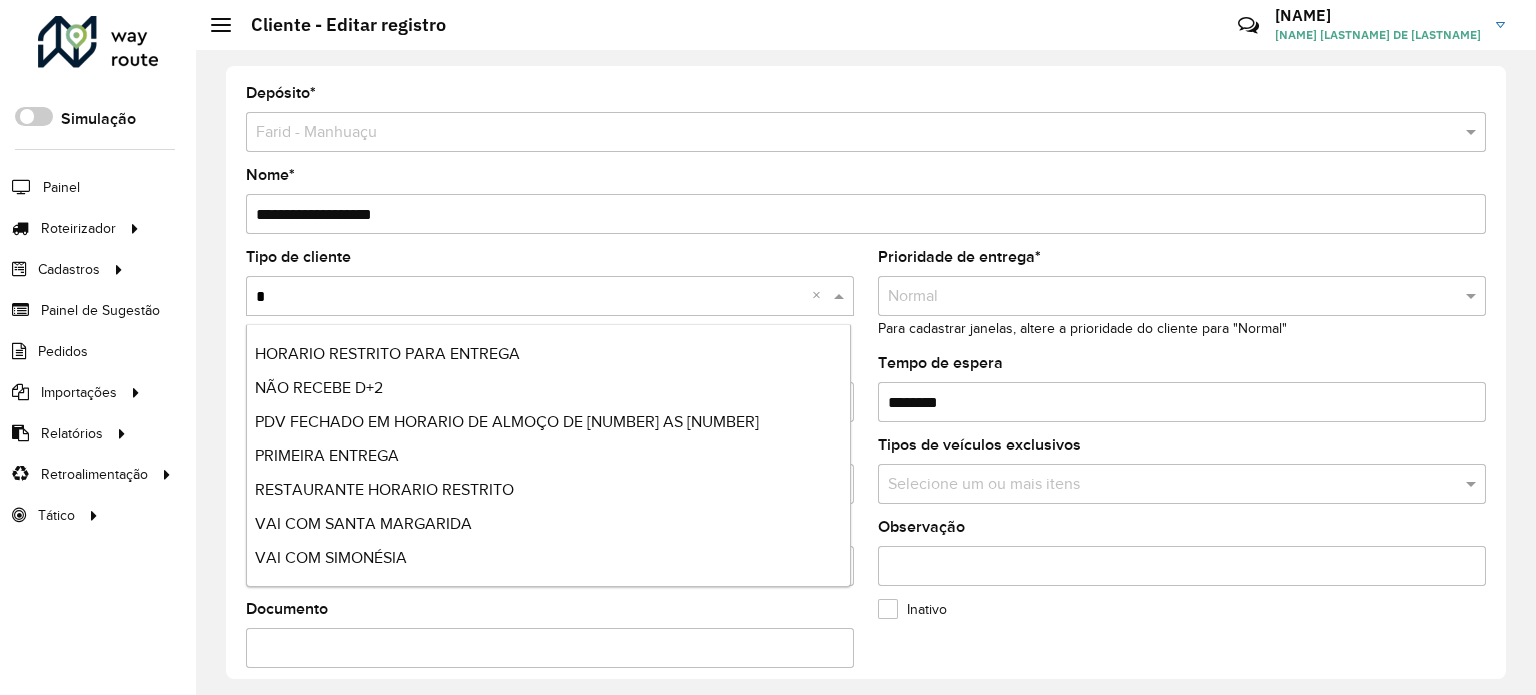 type on "**" 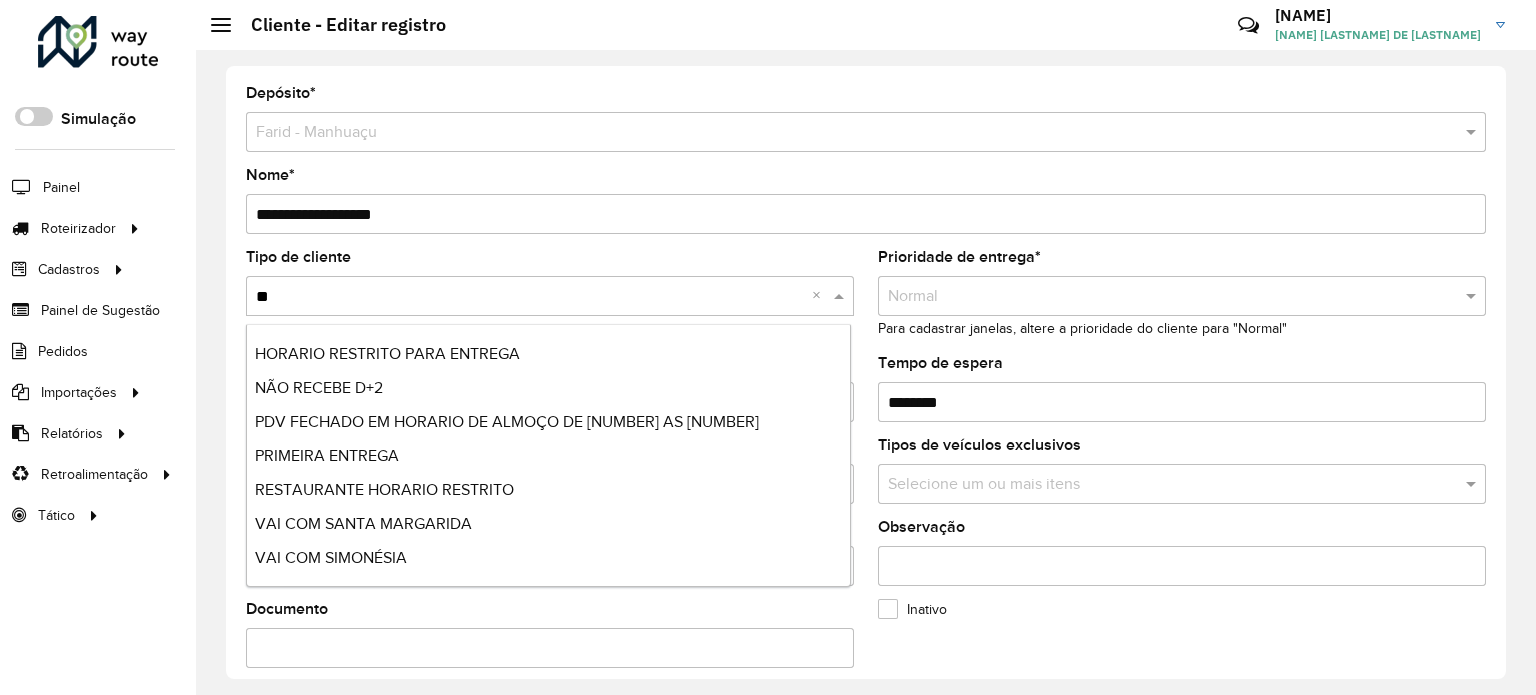 scroll, scrollTop: 0, scrollLeft: 0, axis: both 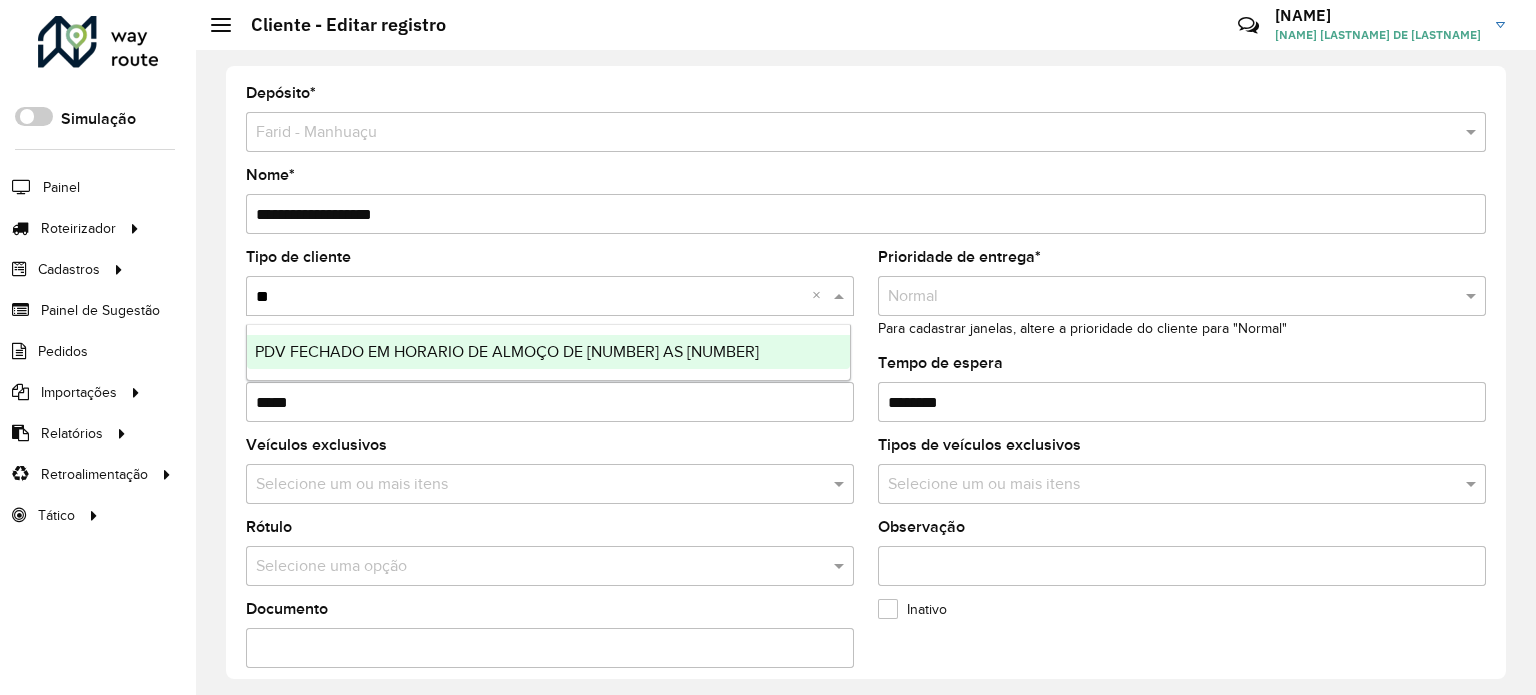 type 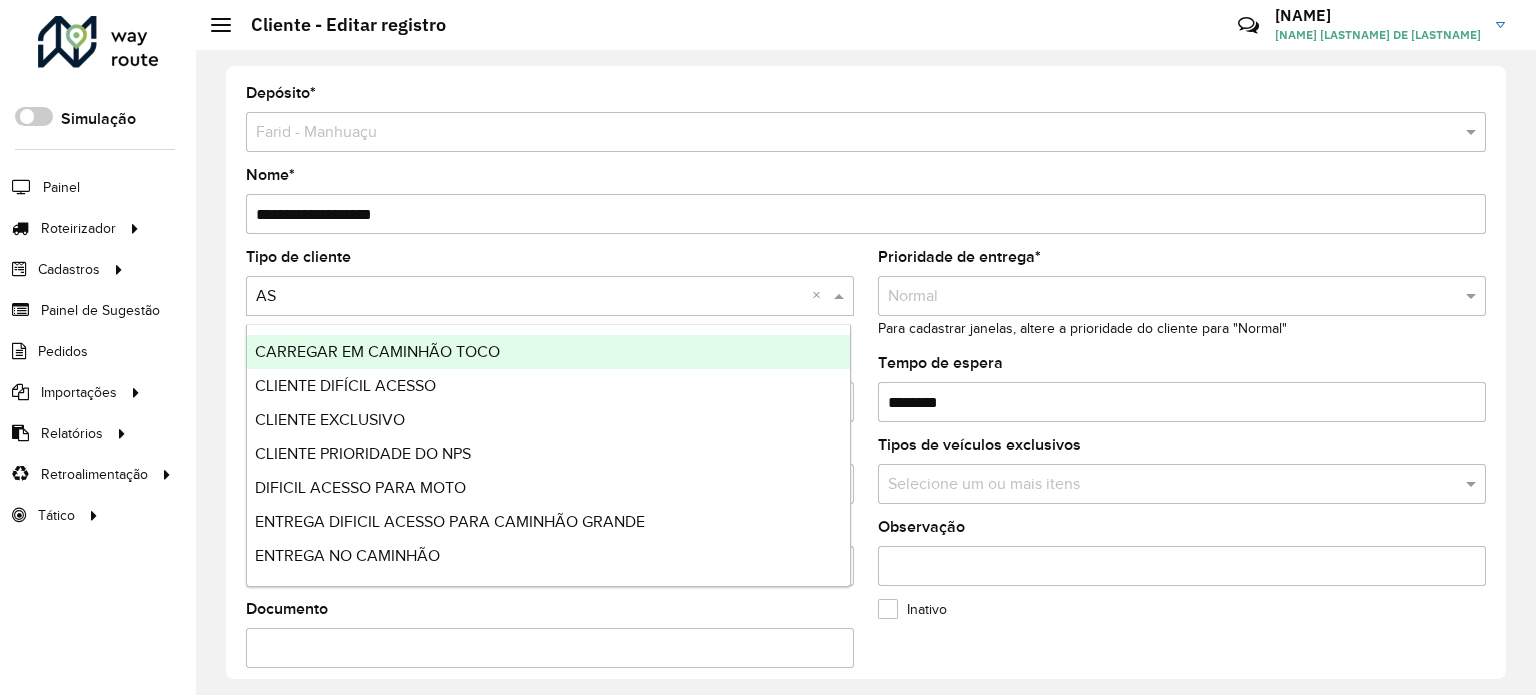 click at bounding box center [841, 296] 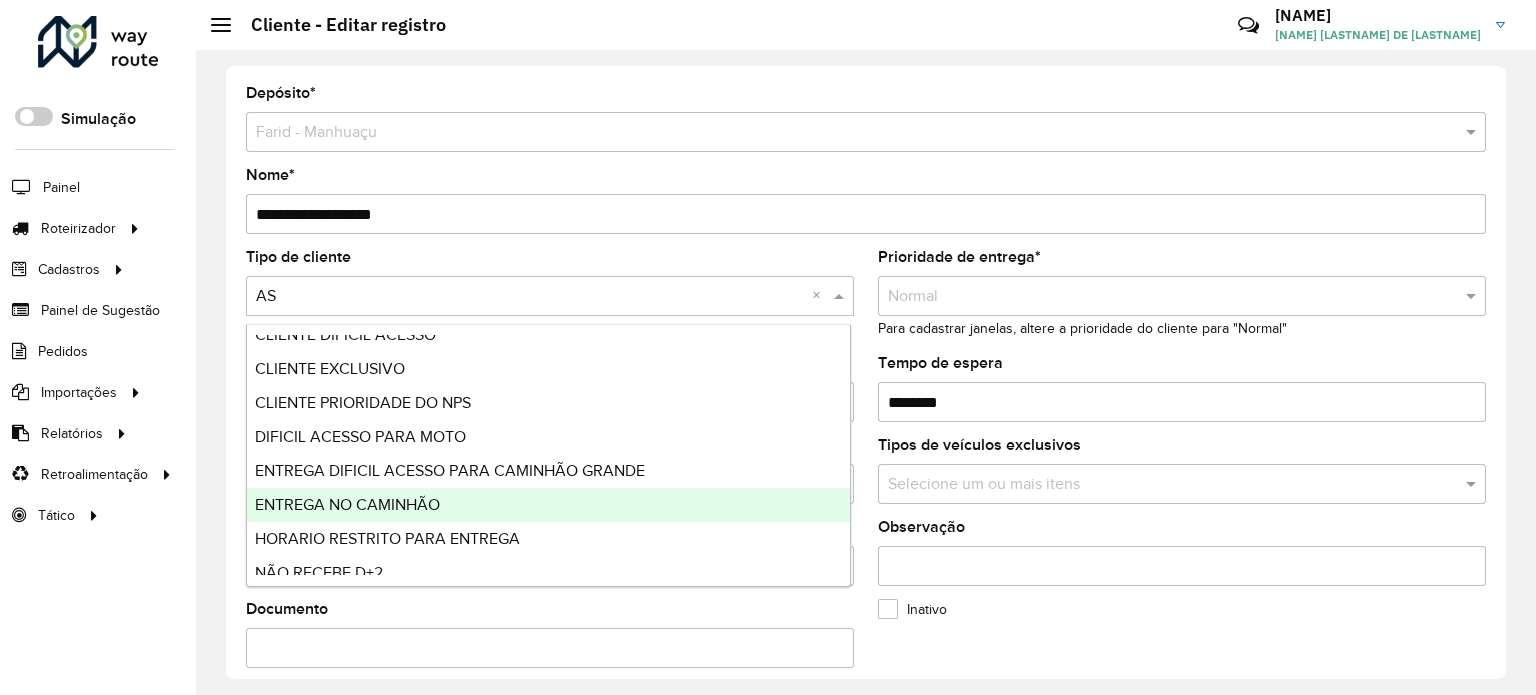 scroll, scrollTop: 36, scrollLeft: 0, axis: vertical 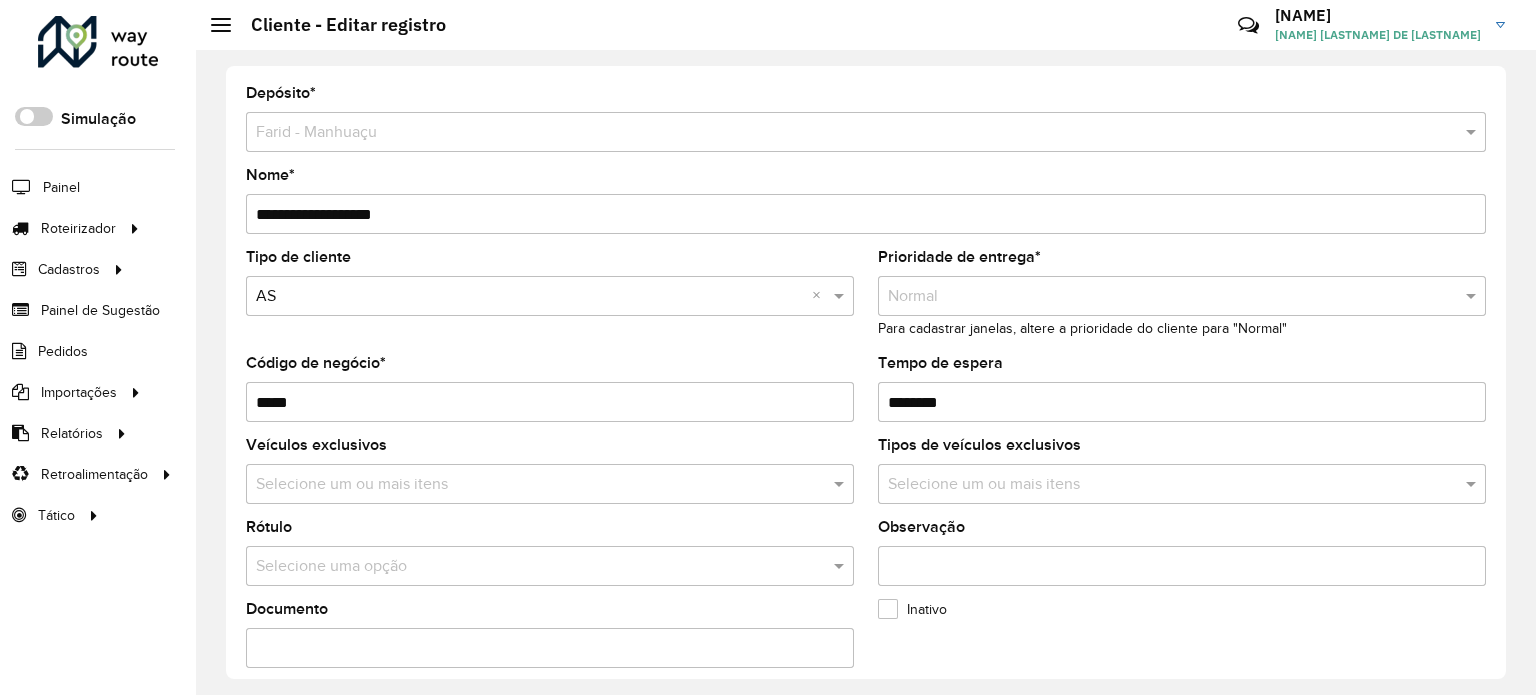 click at bounding box center (1172, 485) 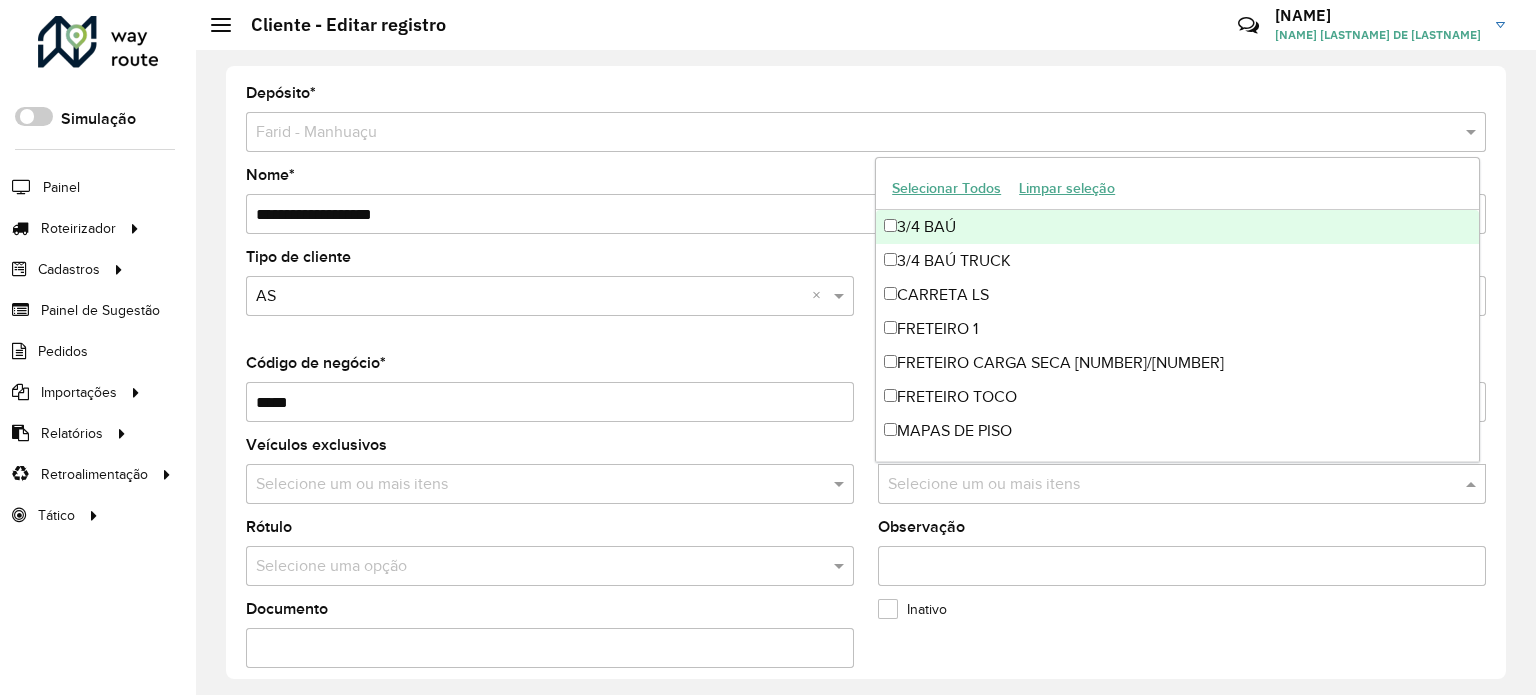 click at bounding box center [1172, 485] 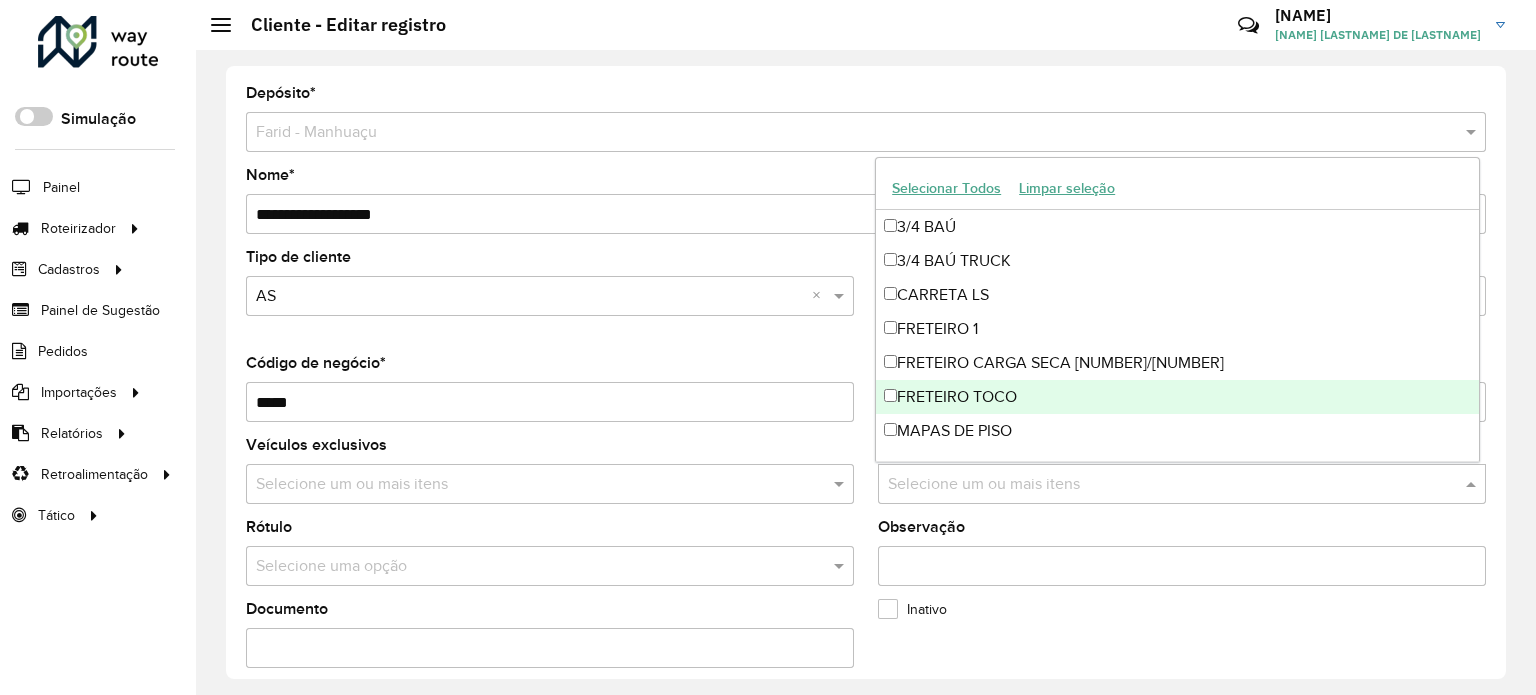 click on "Tipo de cliente Selecione uma opção × AS ×" 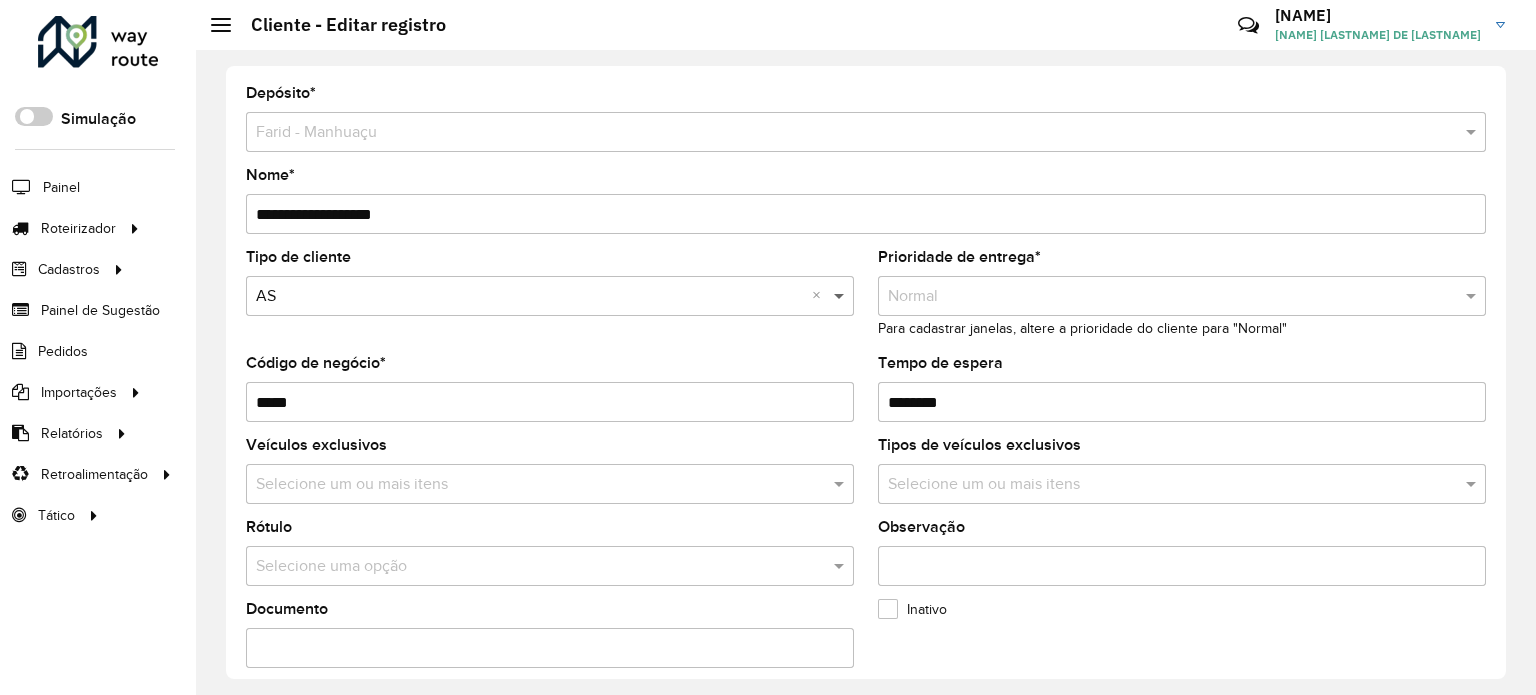click at bounding box center [841, 296] 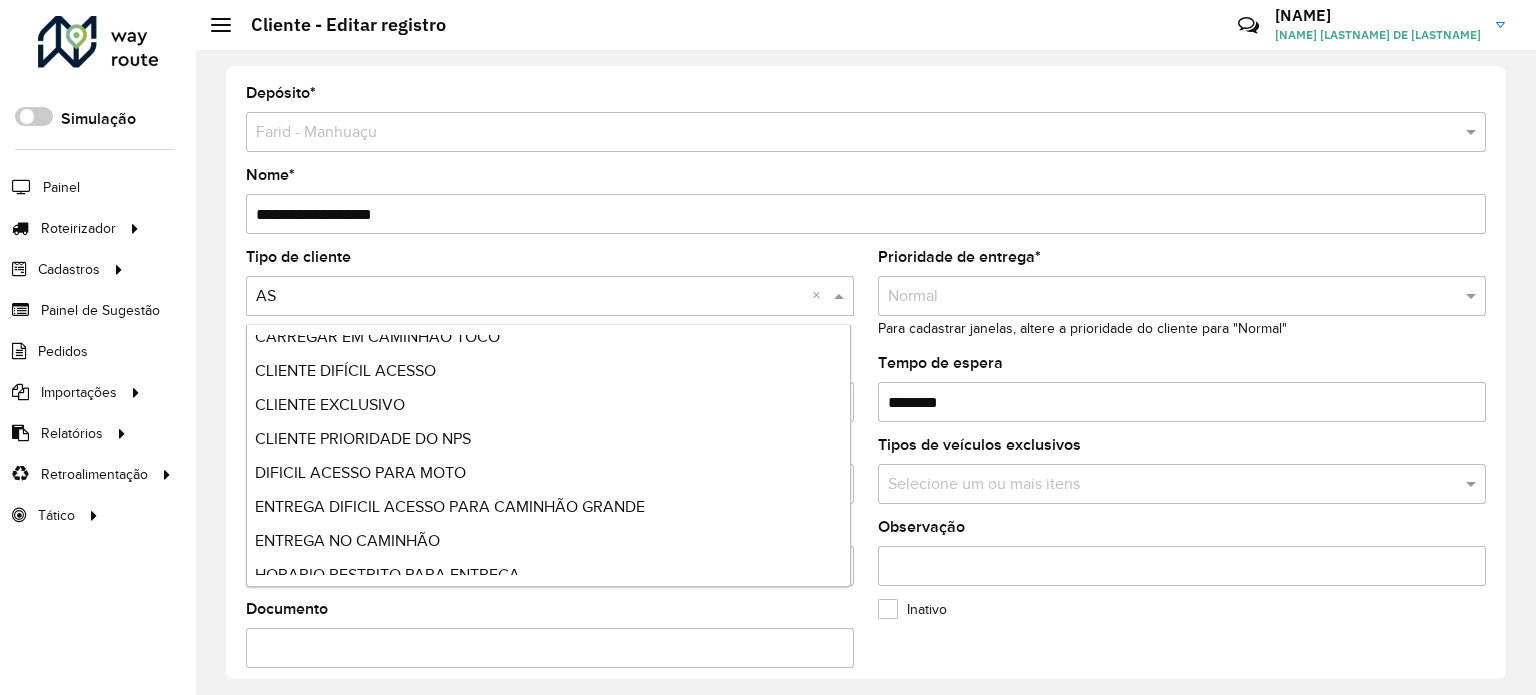 scroll, scrollTop: 0, scrollLeft: 0, axis: both 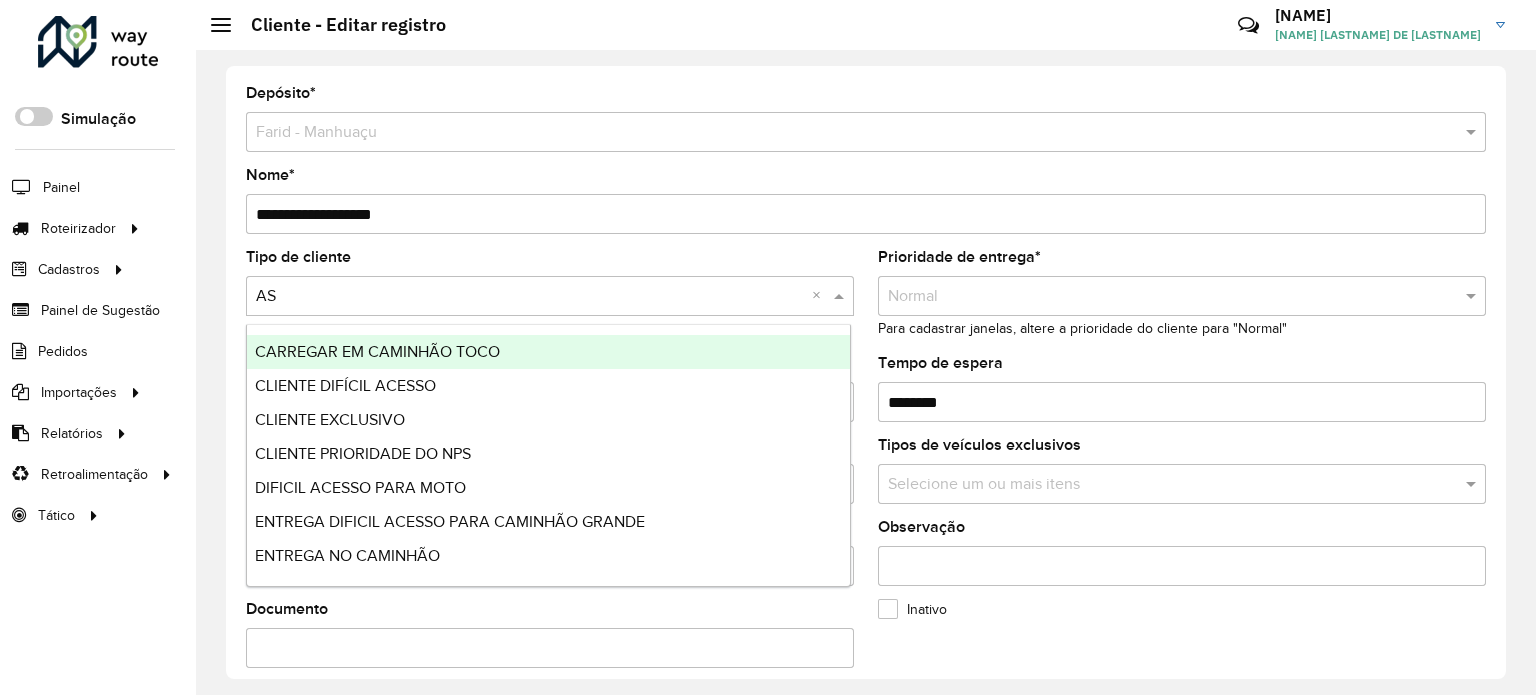 click on "Prioridade de entrega * Selecione uma opção × Normal Para cadastrar janelas, altere a prioridade do cliente para "Normal"" 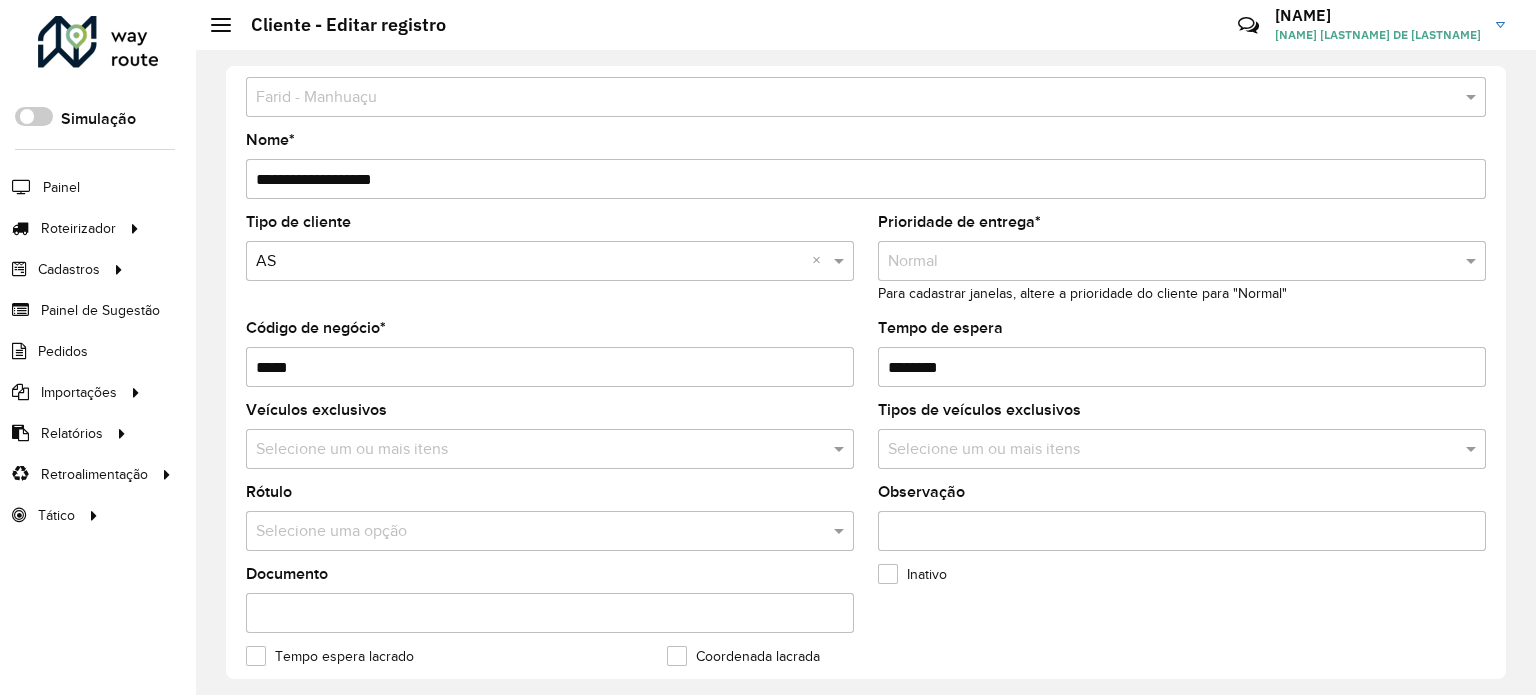 scroll, scrollTop: 0, scrollLeft: 0, axis: both 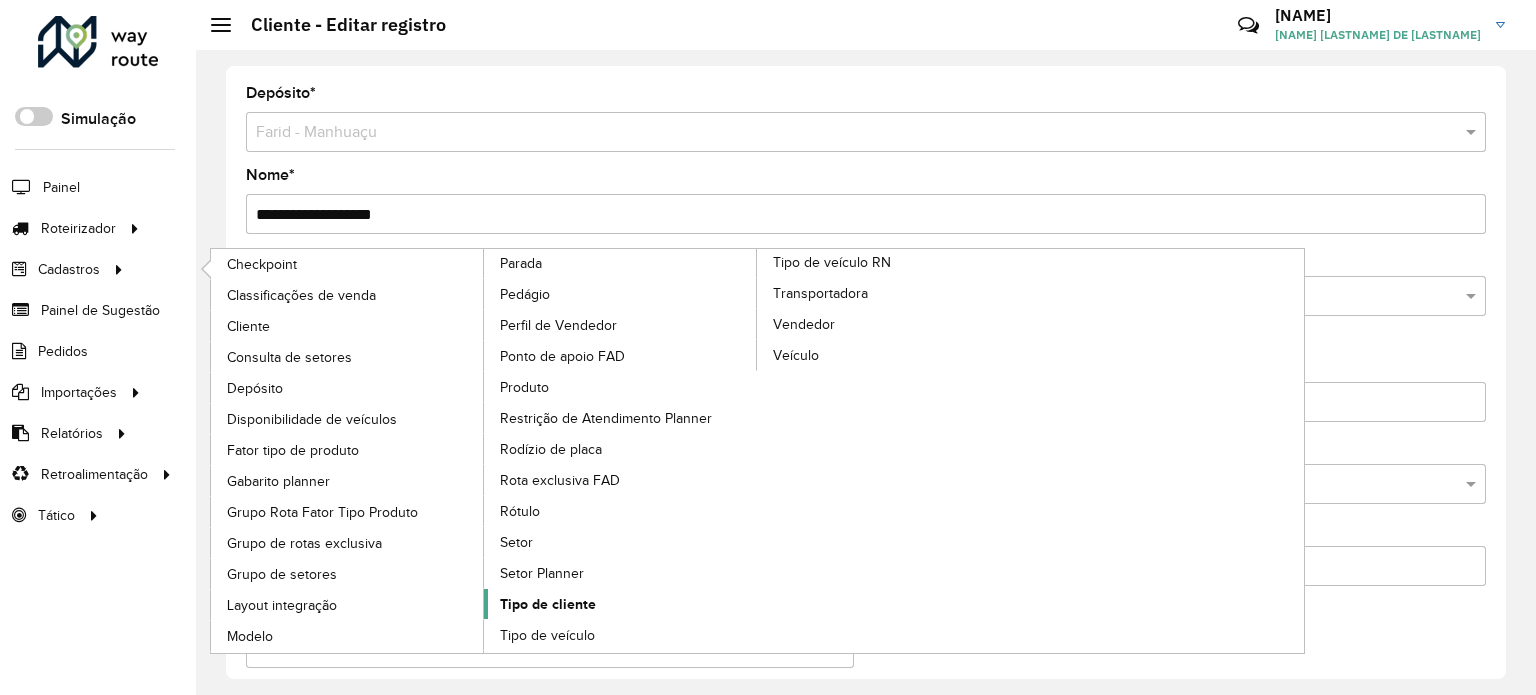 click on "Tipo de cliente" 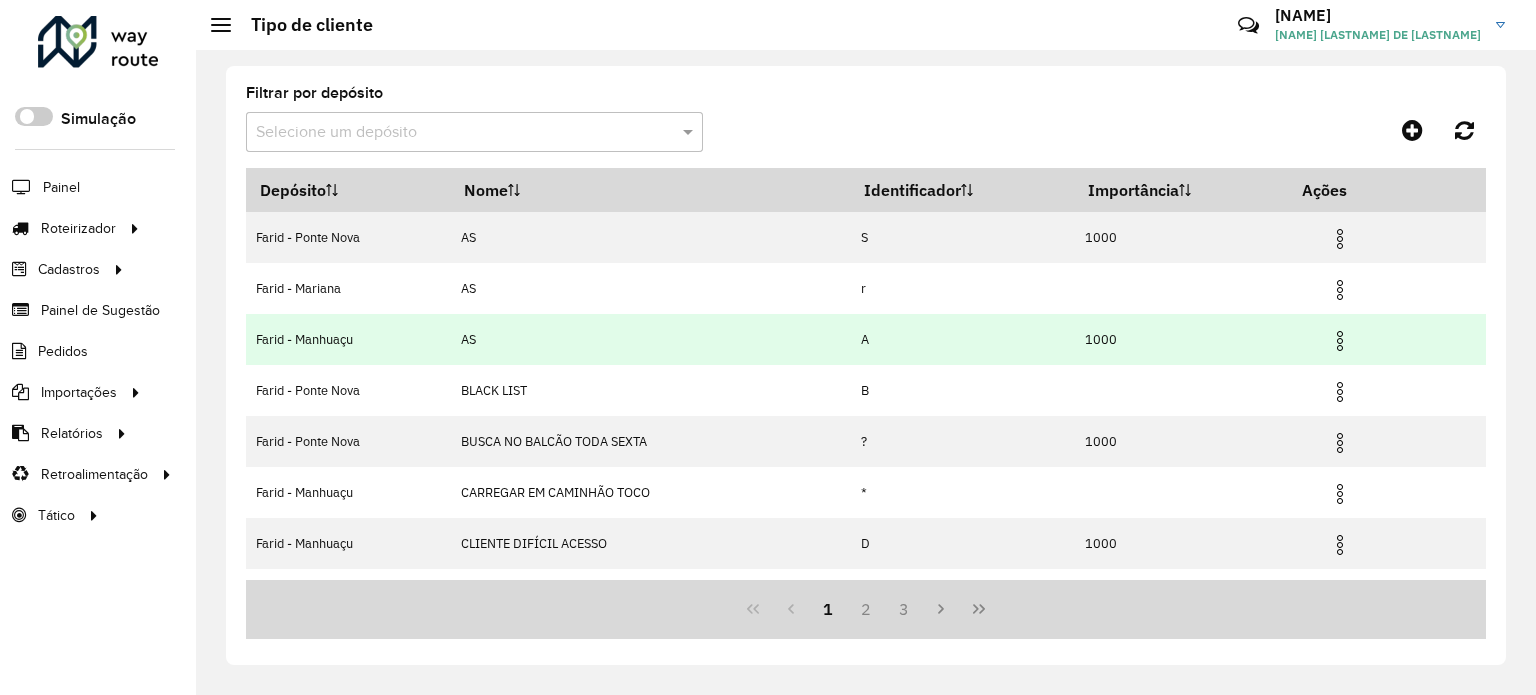 click on "Farid - Manhuaçu" at bounding box center (348, 339) 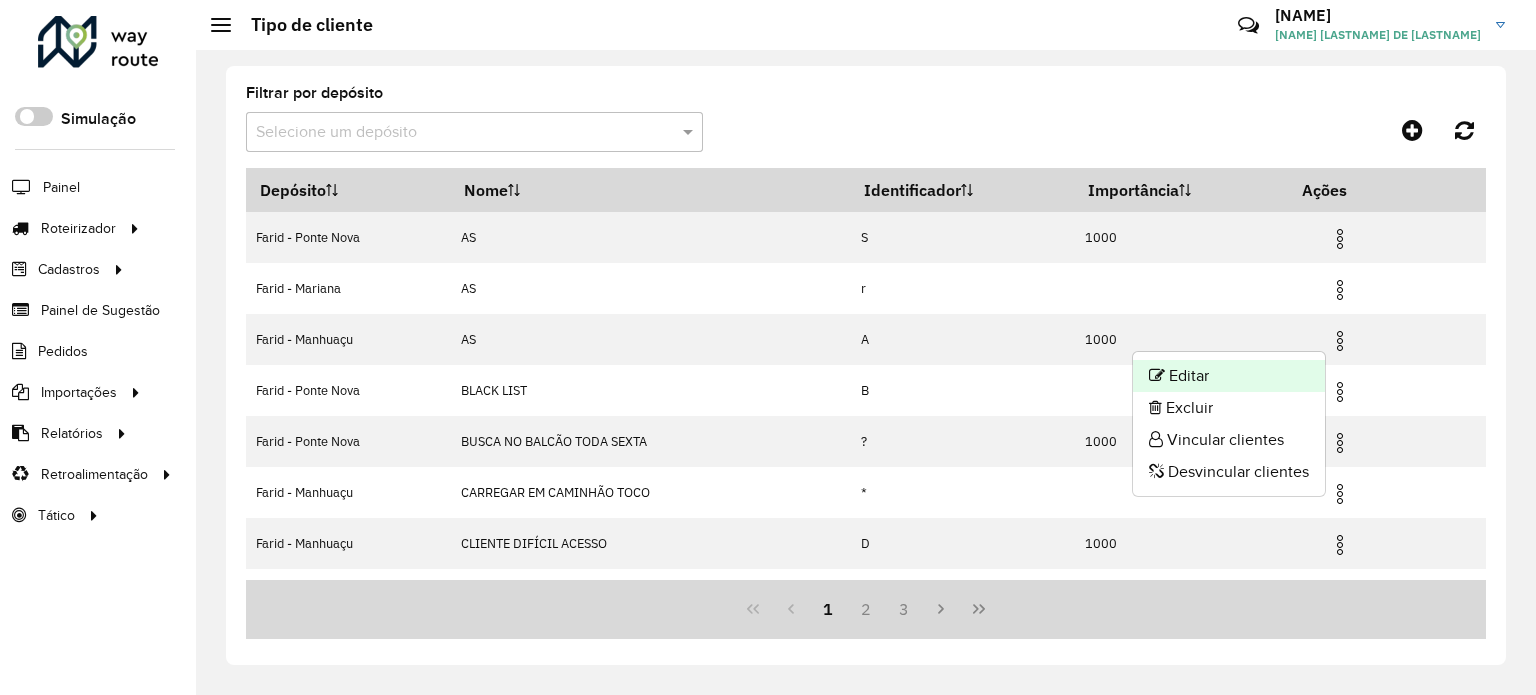 click on "Editar" 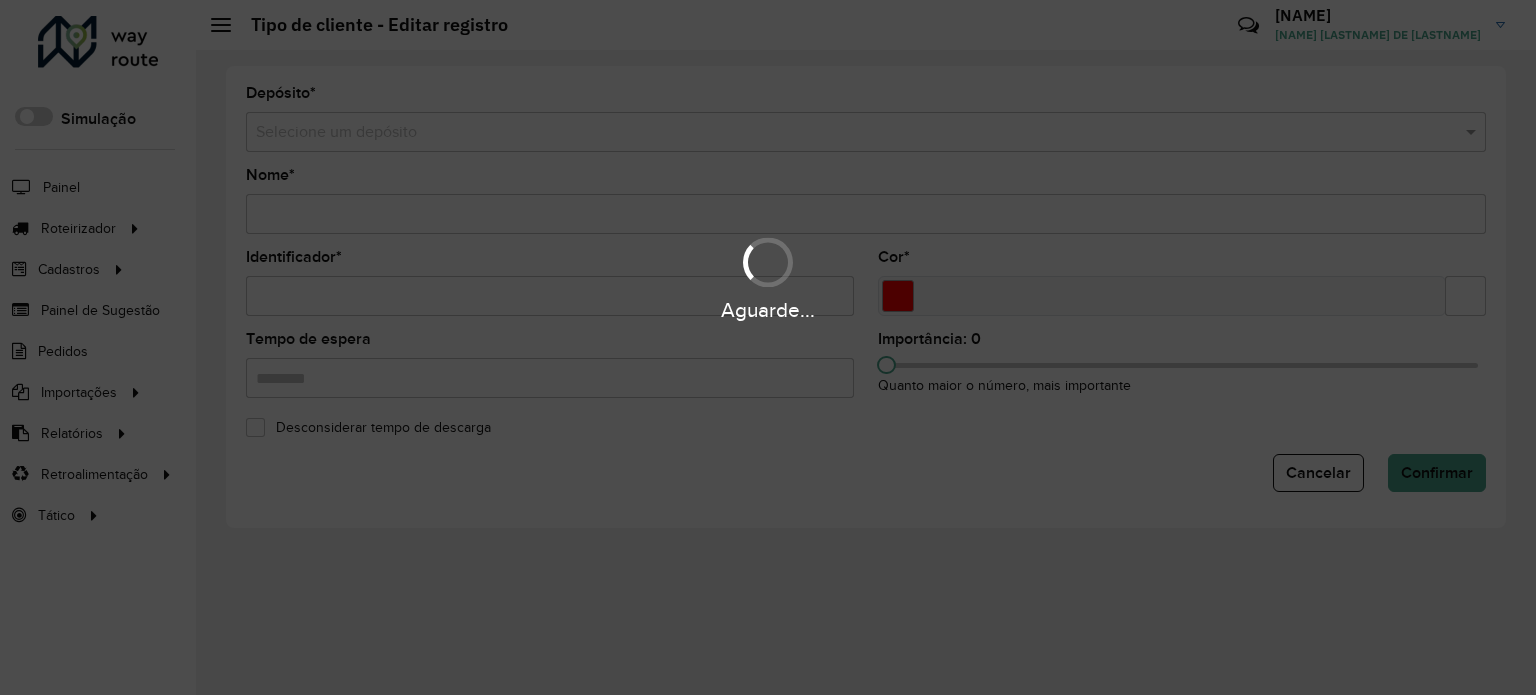 type on "**" 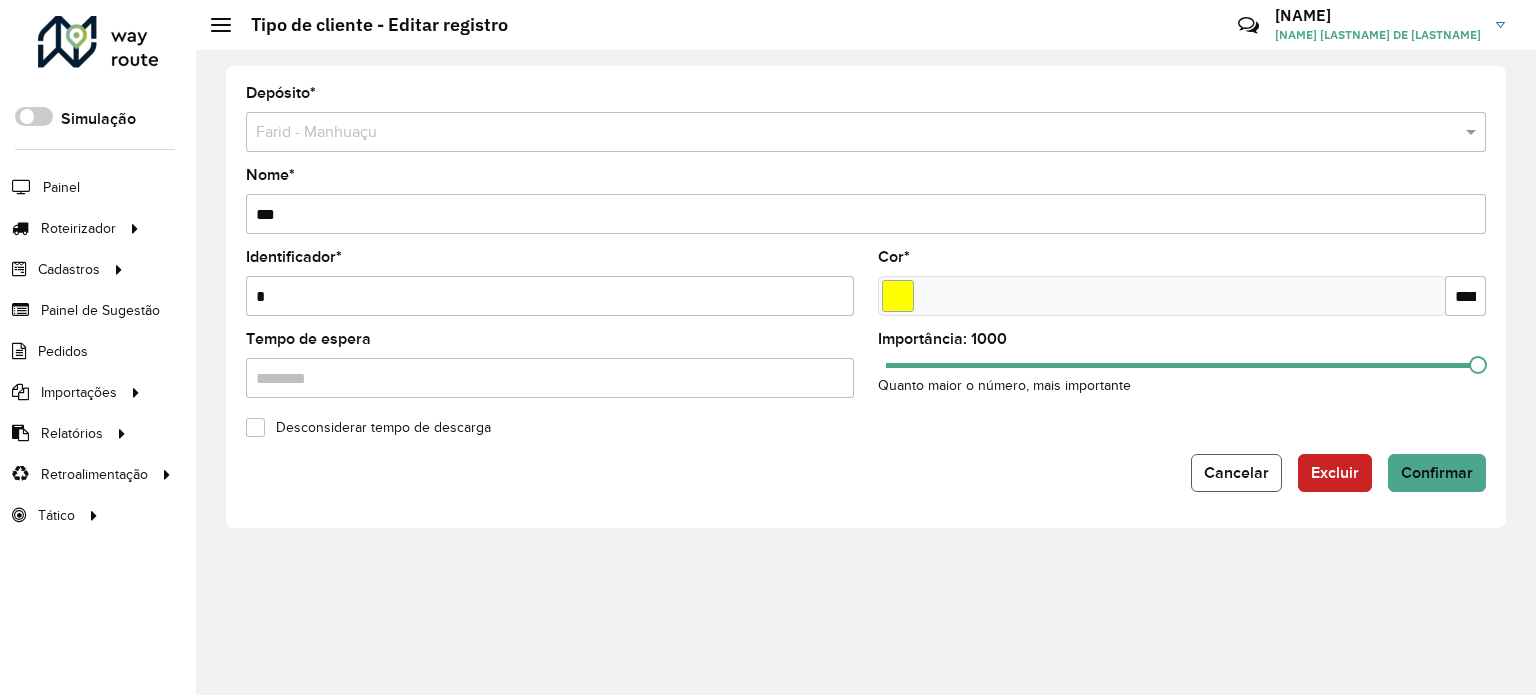 click on "Cancelar" 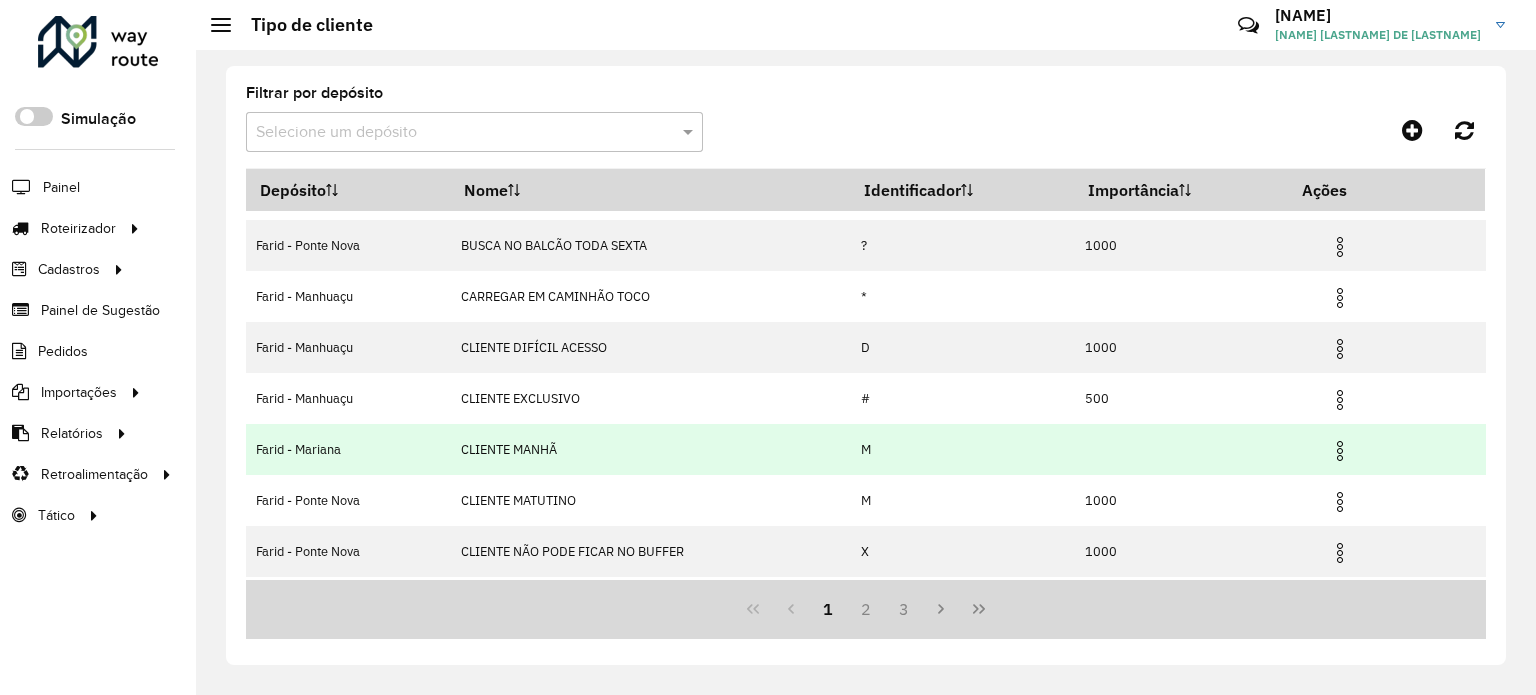scroll, scrollTop: 40, scrollLeft: 0, axis: vertical 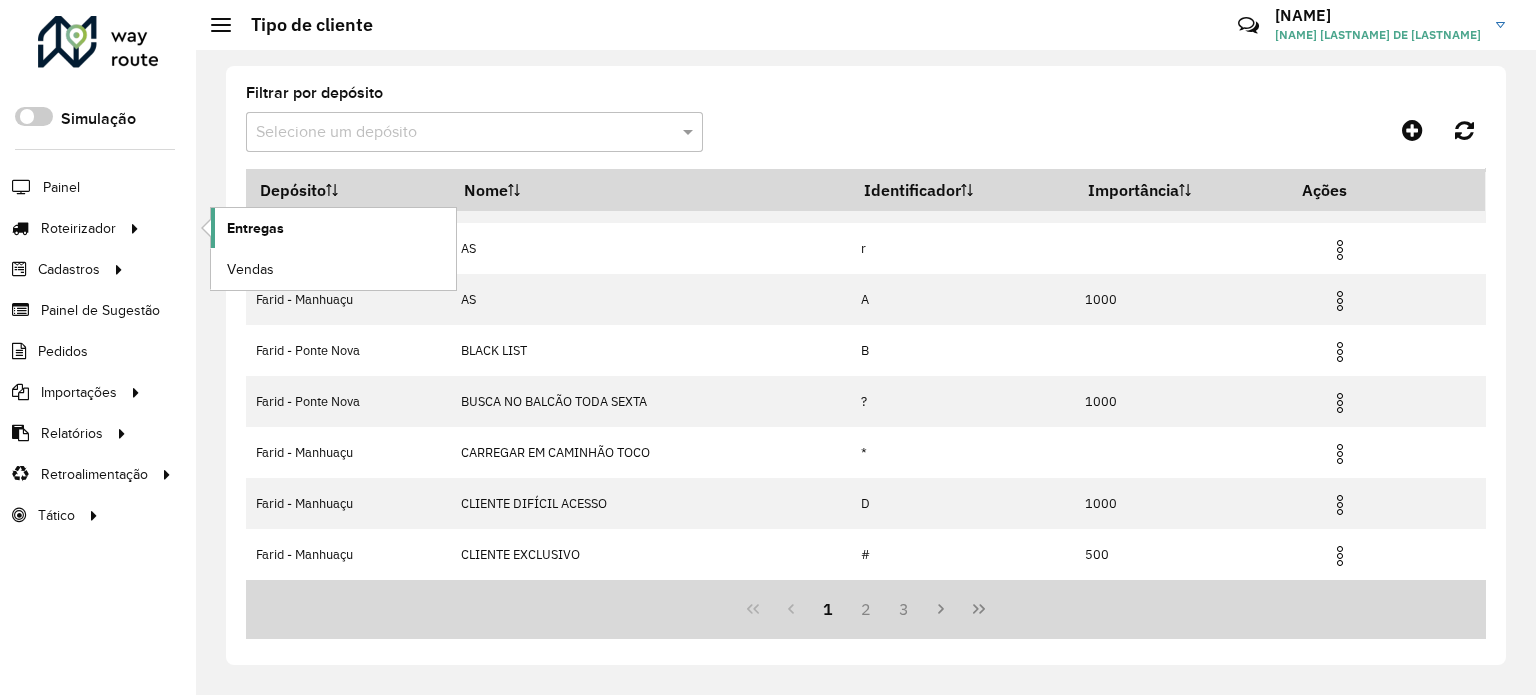 click on "Entregas" 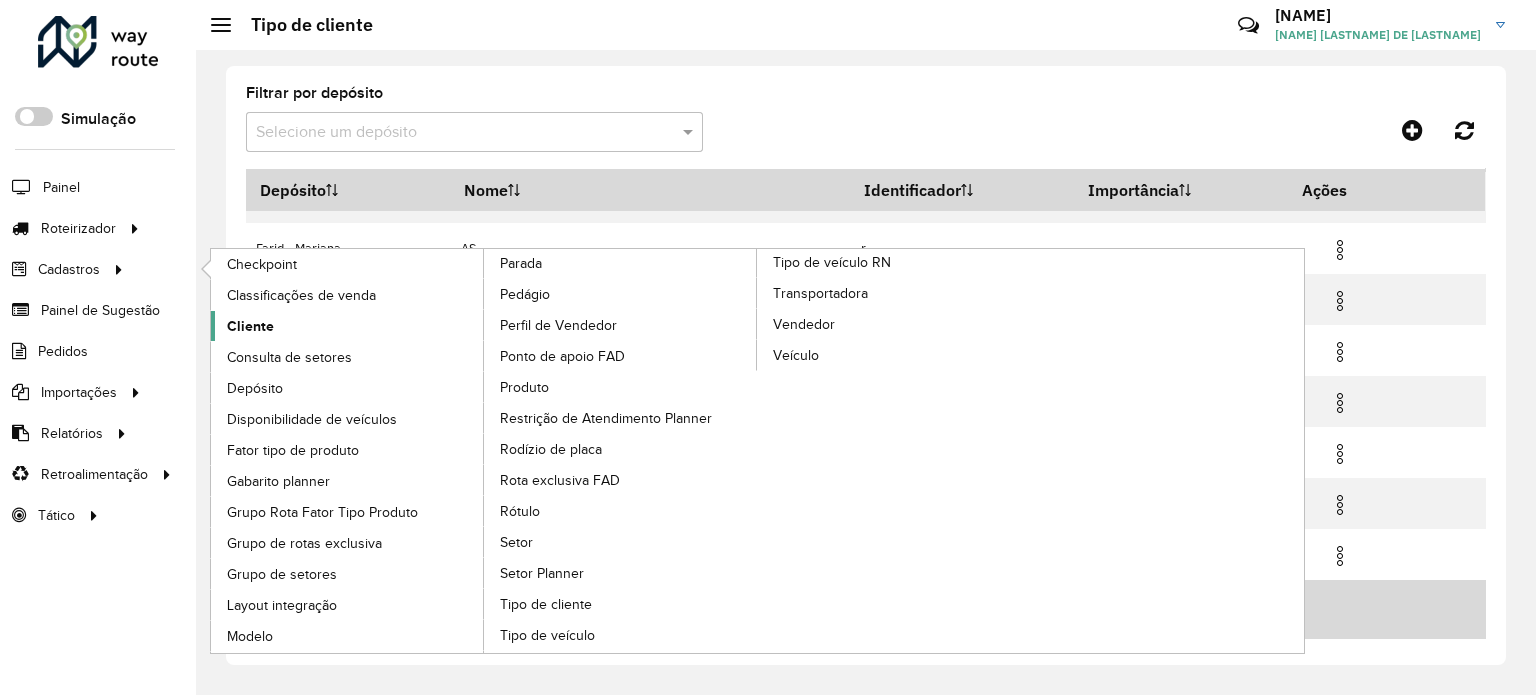 click on "Cliente" 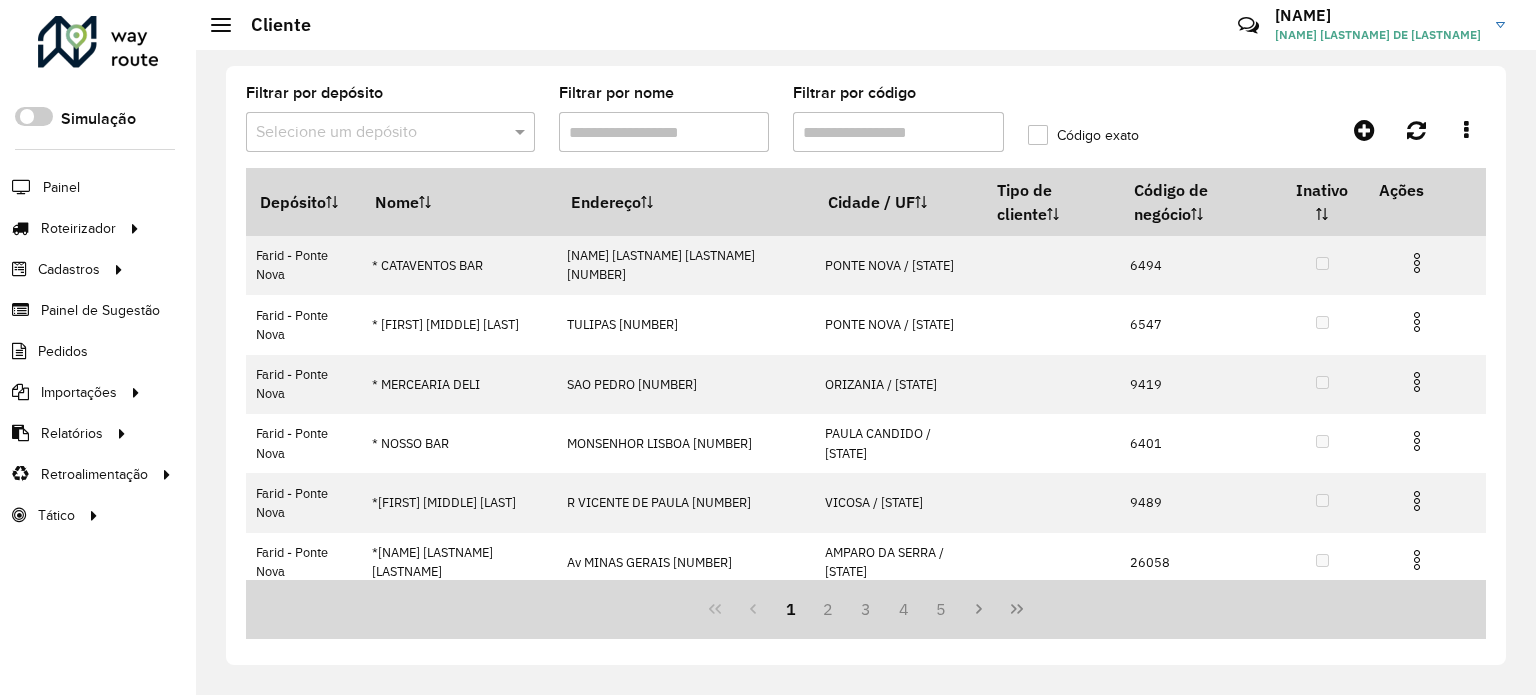 click on "Filtrar por código" at bounding box center (898, 132) 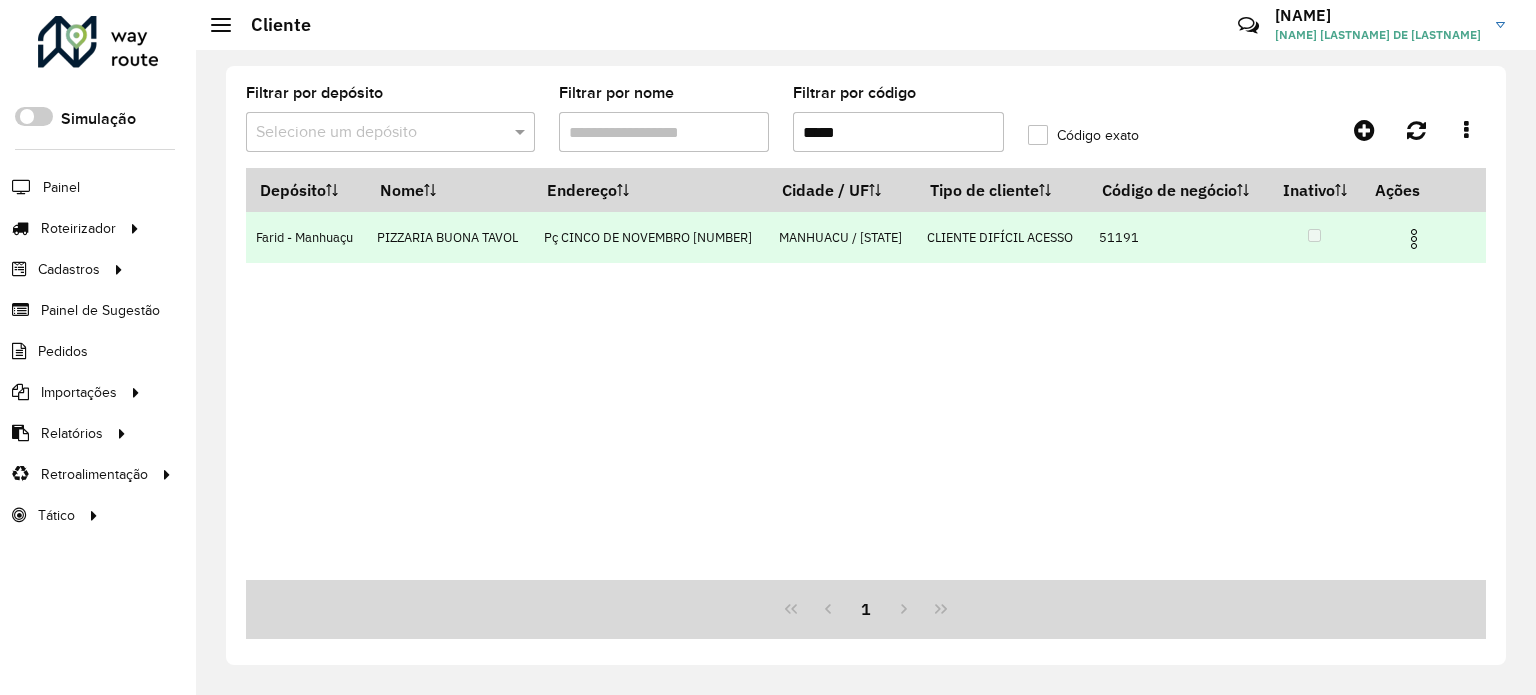 type on "*****" 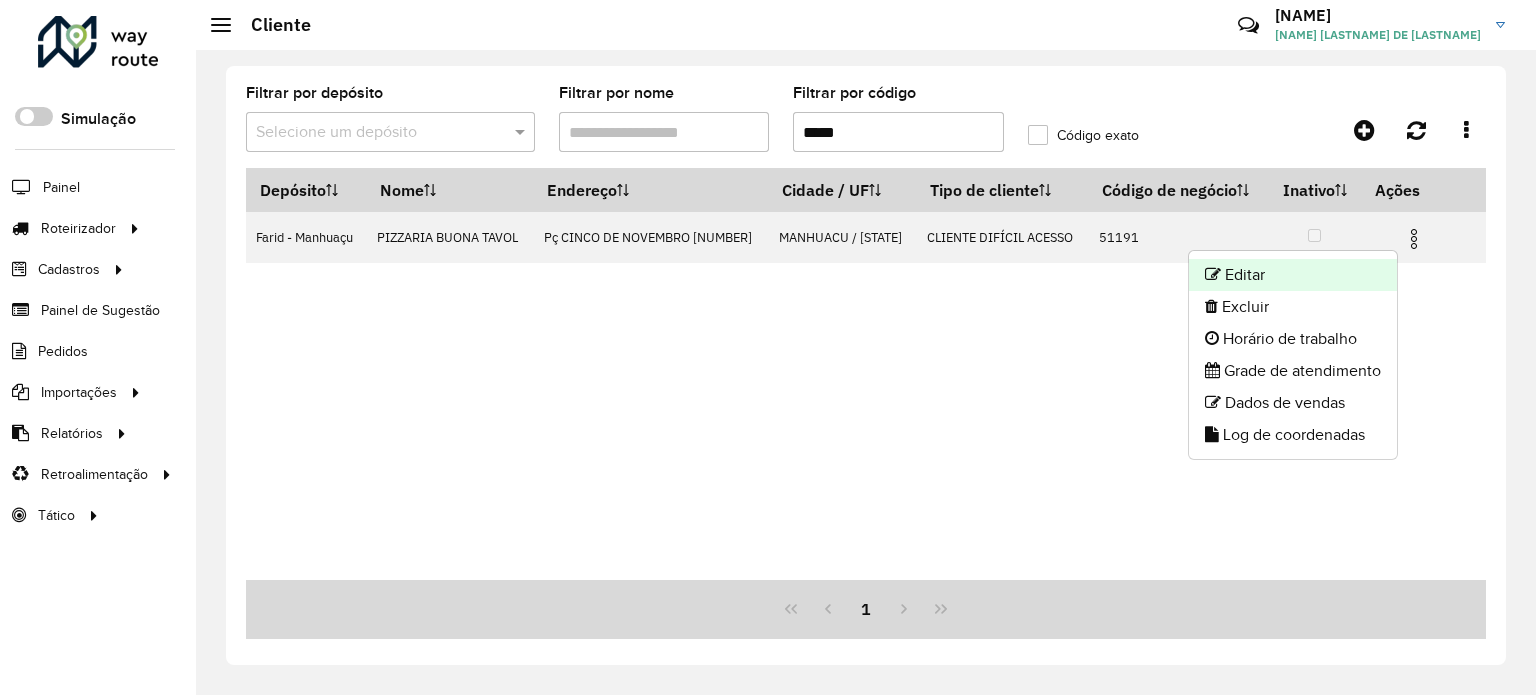 click on "Editar" 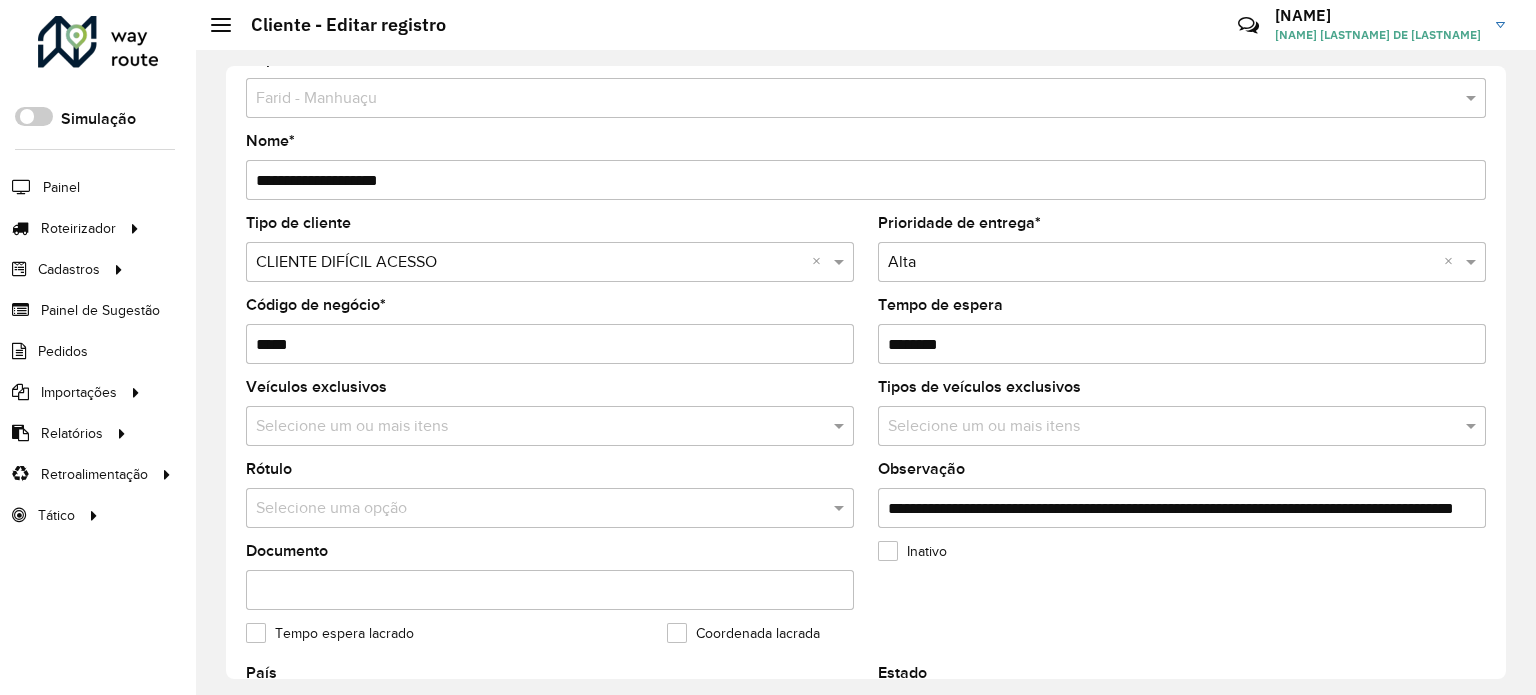 scroll, scrollTop: 0, scrollLeft: 0, axis: both 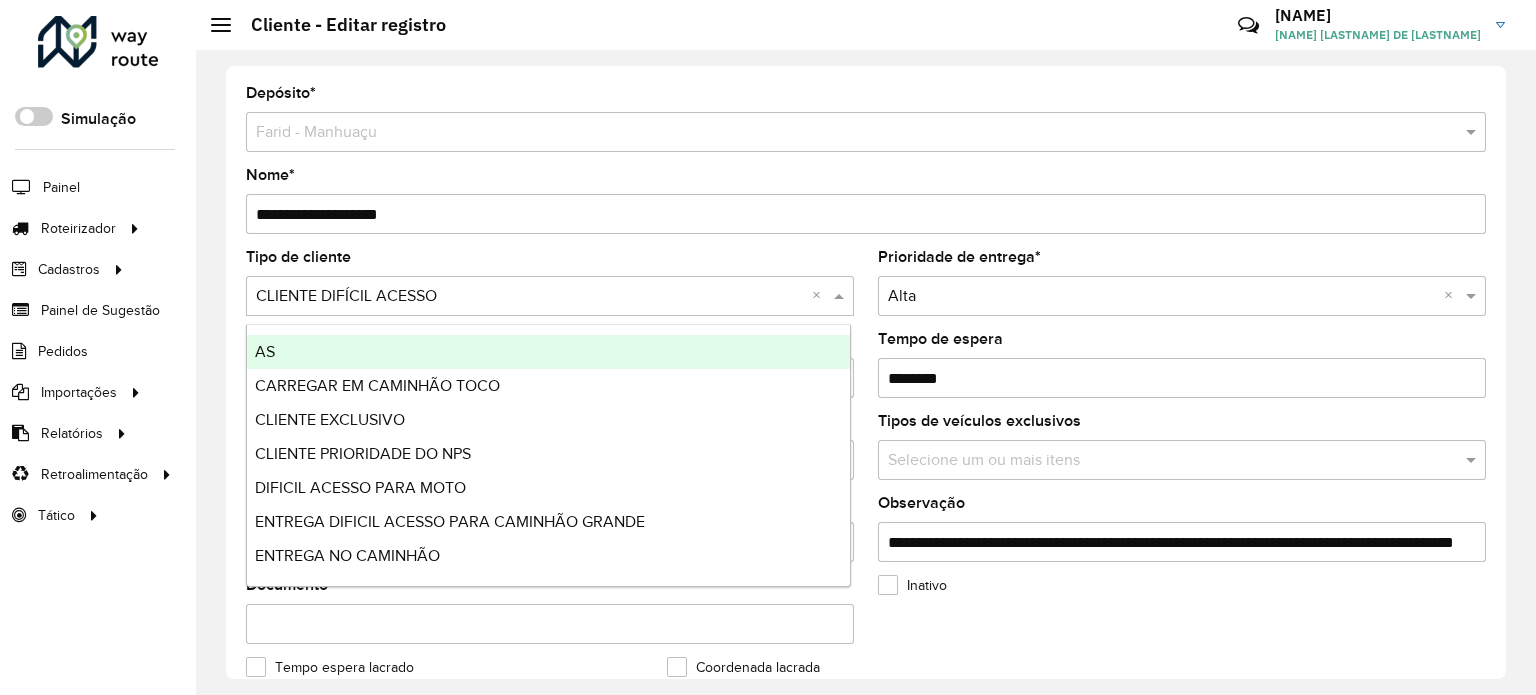 click at bounding box center (841, 296) 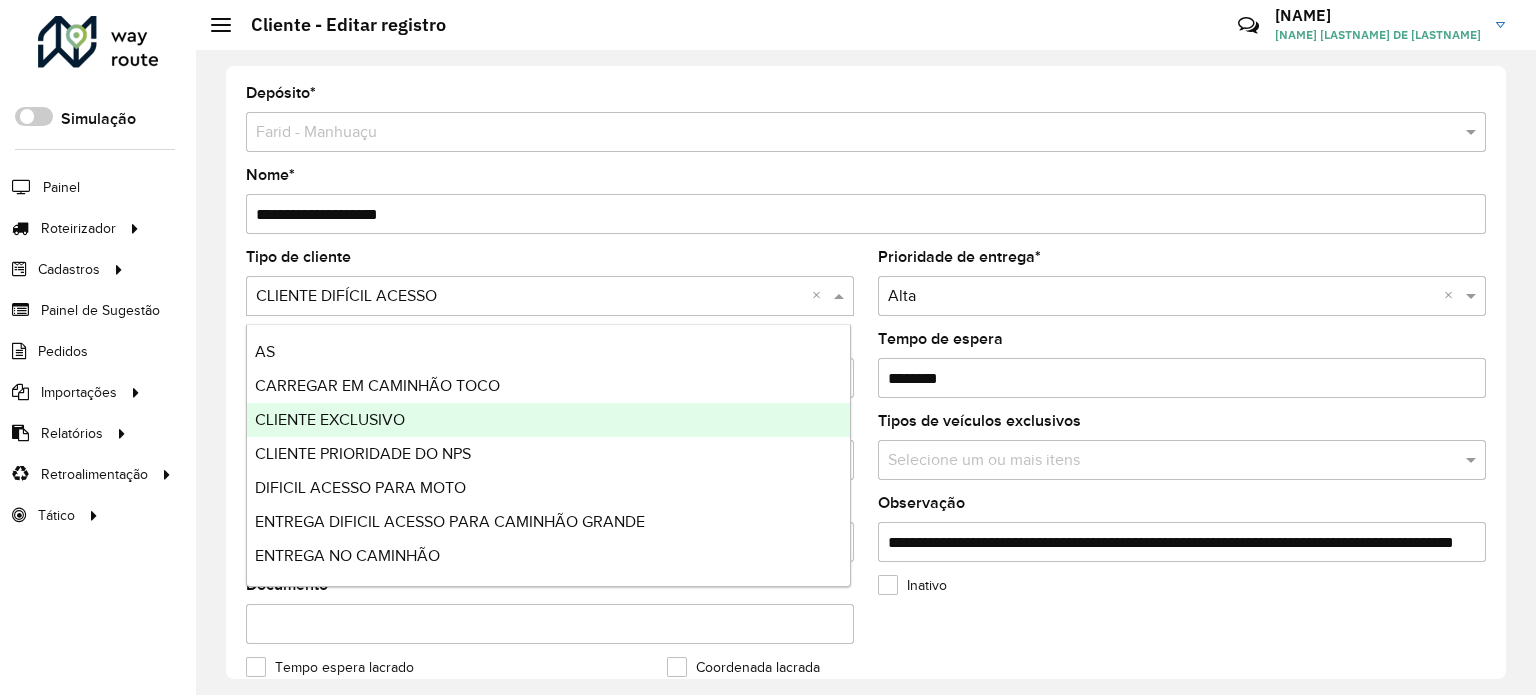 click on "CLIENTE EXCLUSIVO" at bounding box center [548, 420] 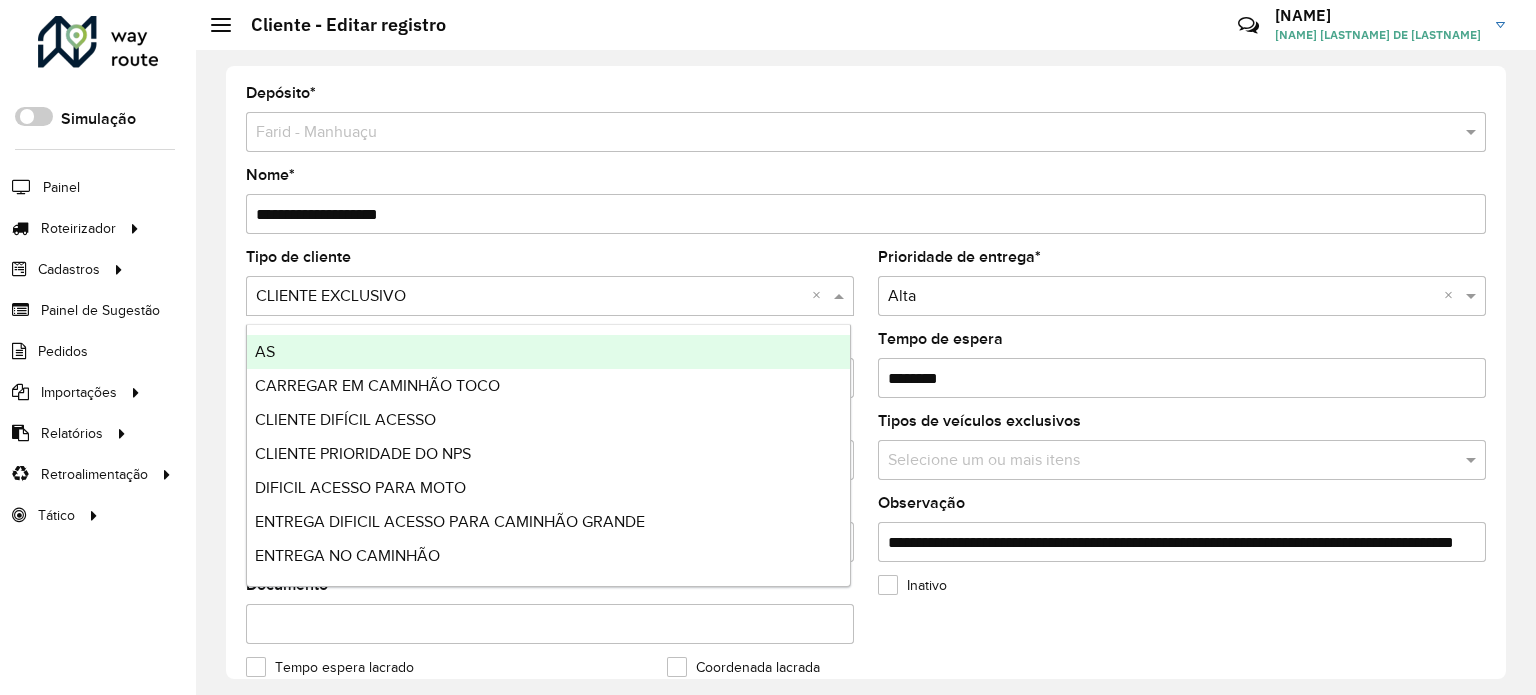 click at bounding box center [841, 296] 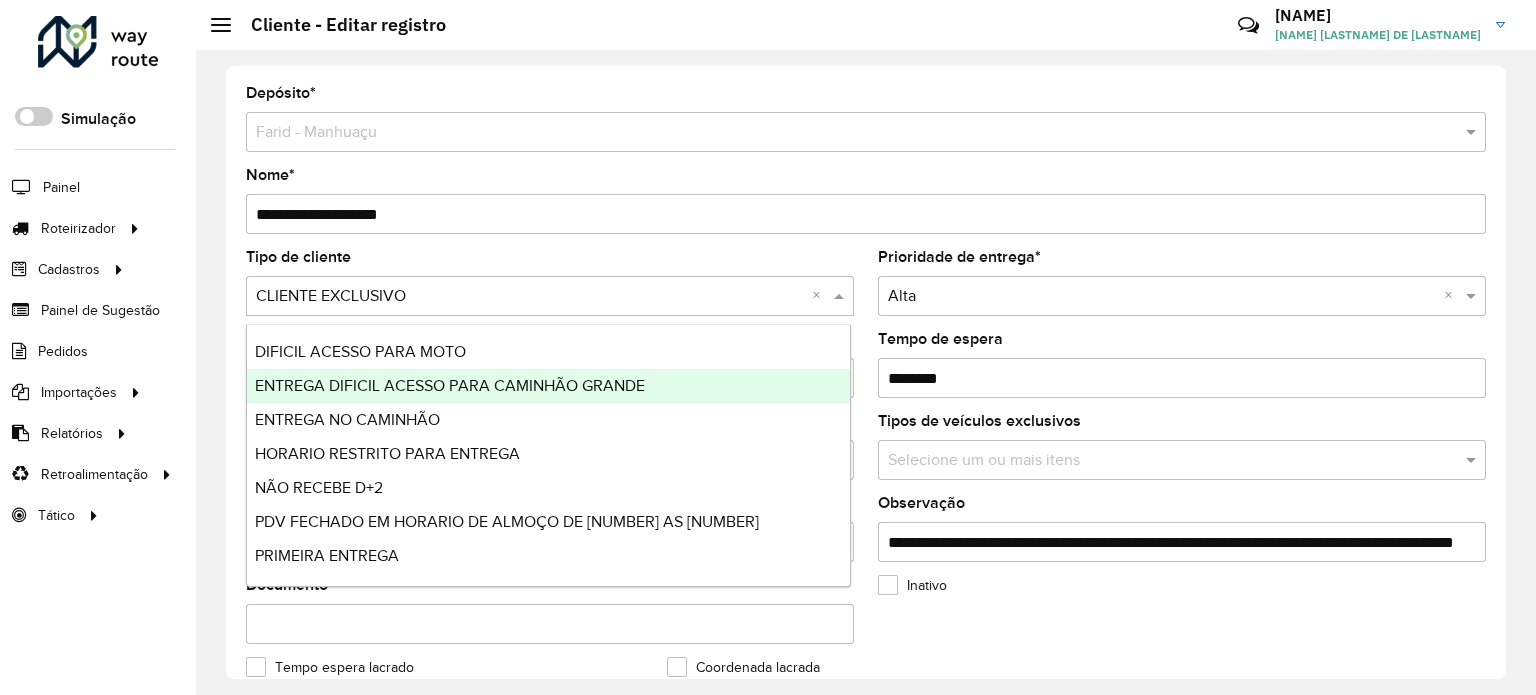 scroll, scrollTop: 0, scrollLeft: 0, axis: both 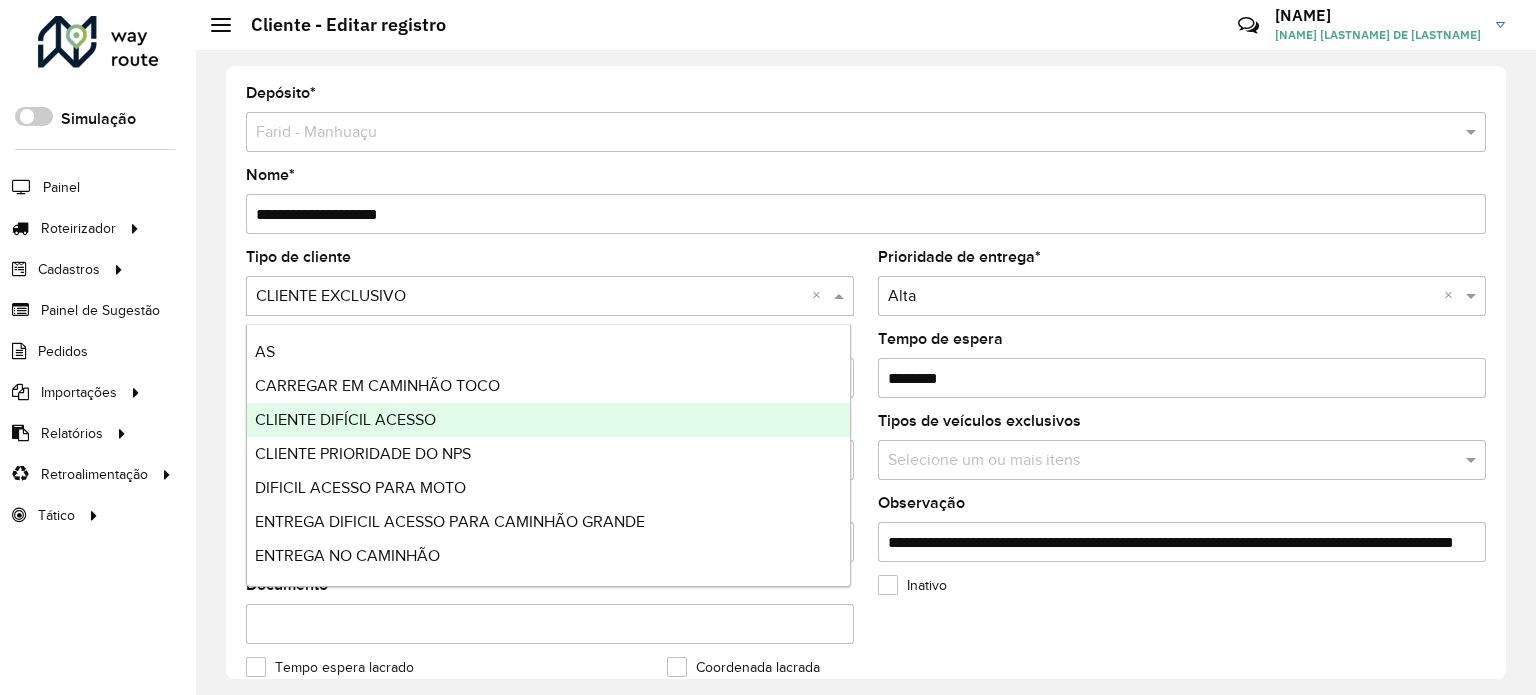 click on "CLIENTE DIFÍCIL ACESSO" at bounding box center (345, 419) 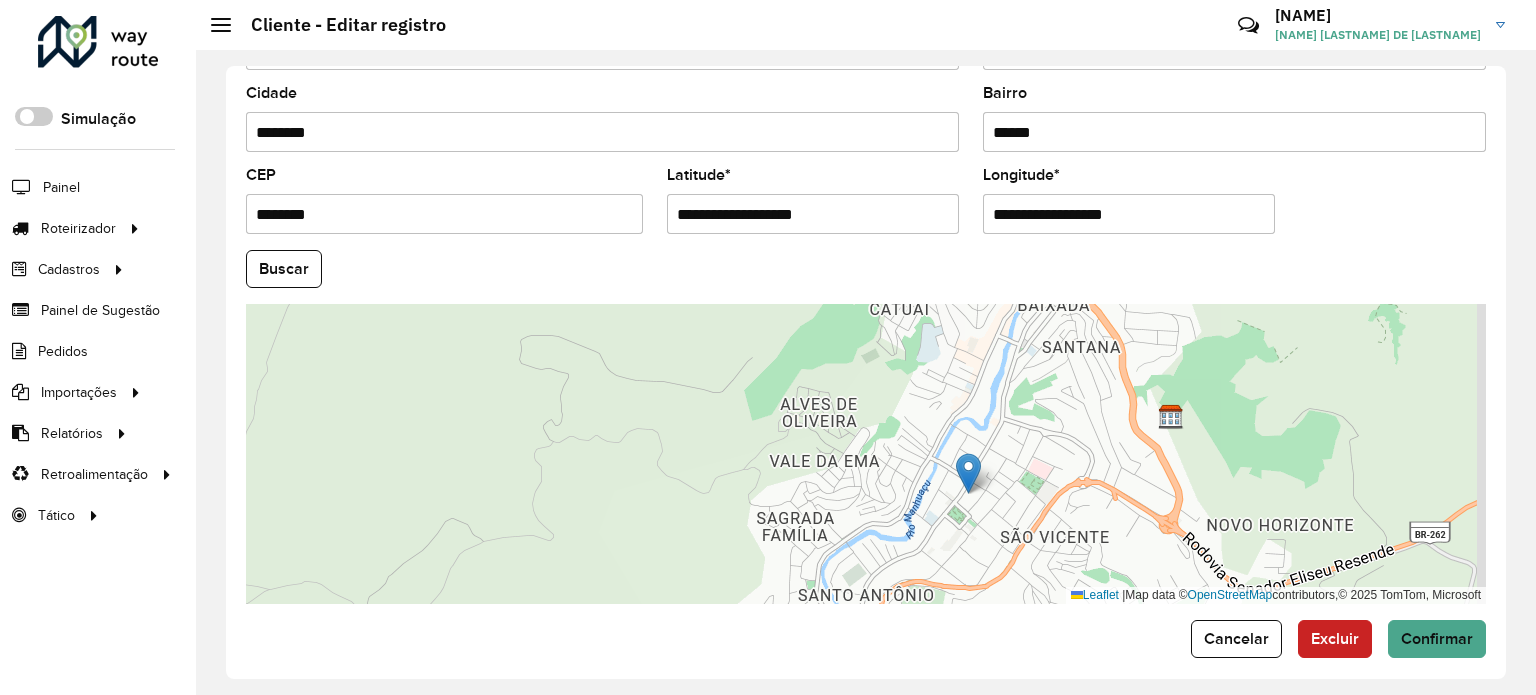 scroll, scrollTop: 784, scrollLeft: 0, axis: vertical 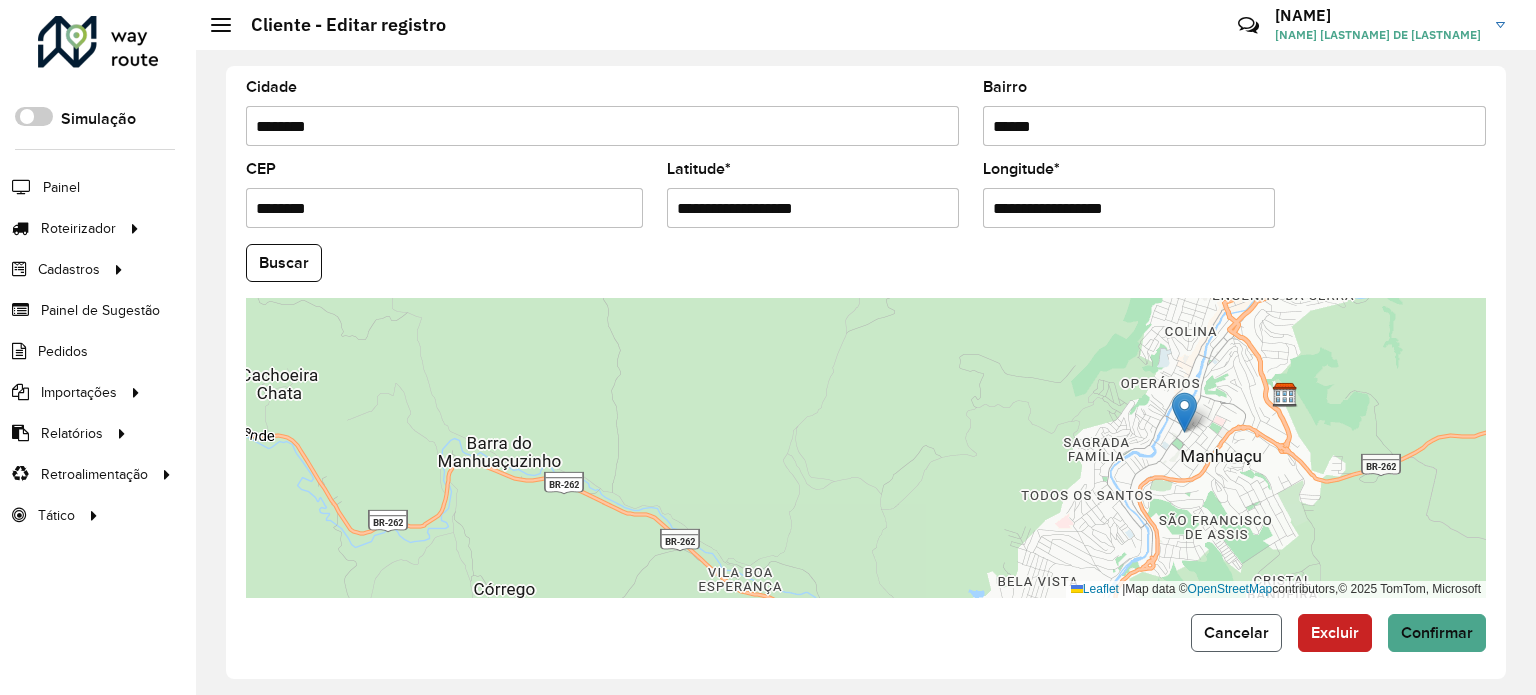 click on "Cancelar" 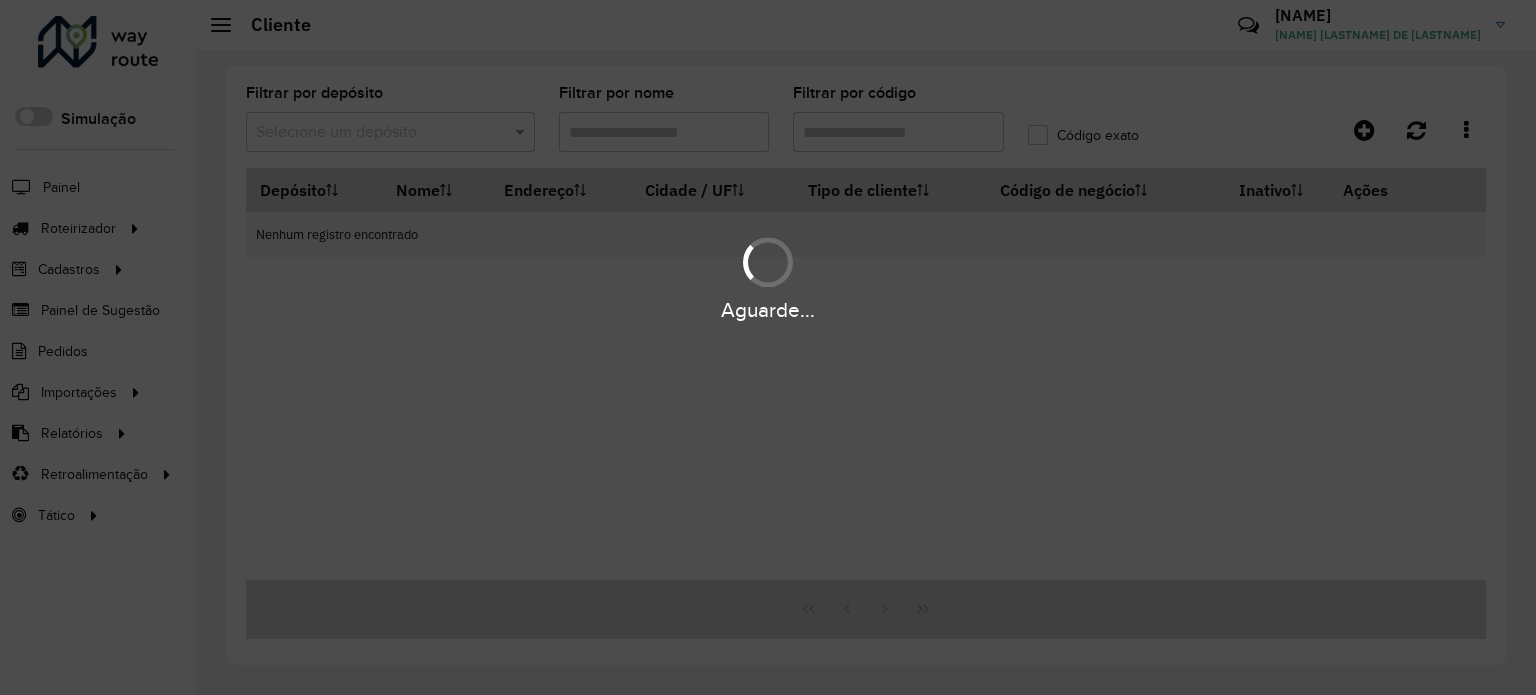 type on "*****" 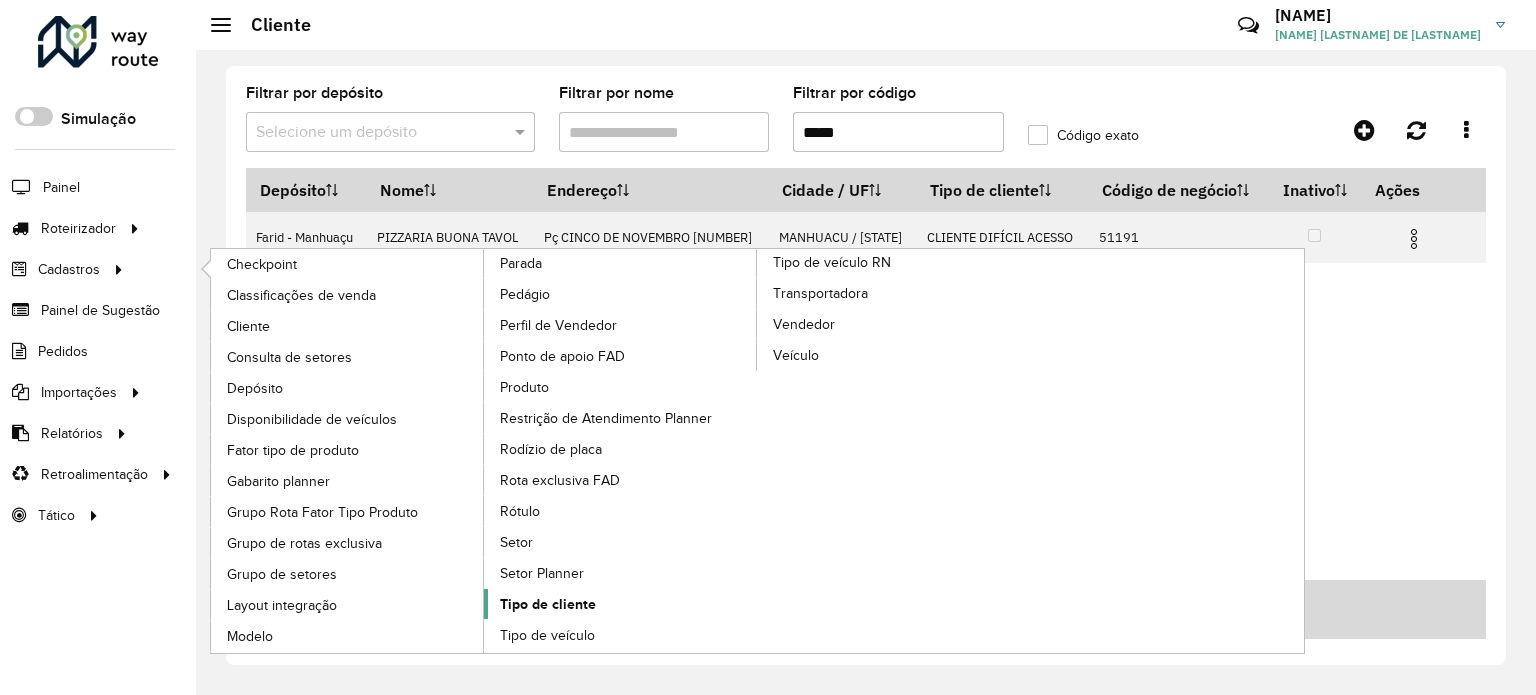 click on "Tipo de cliente" 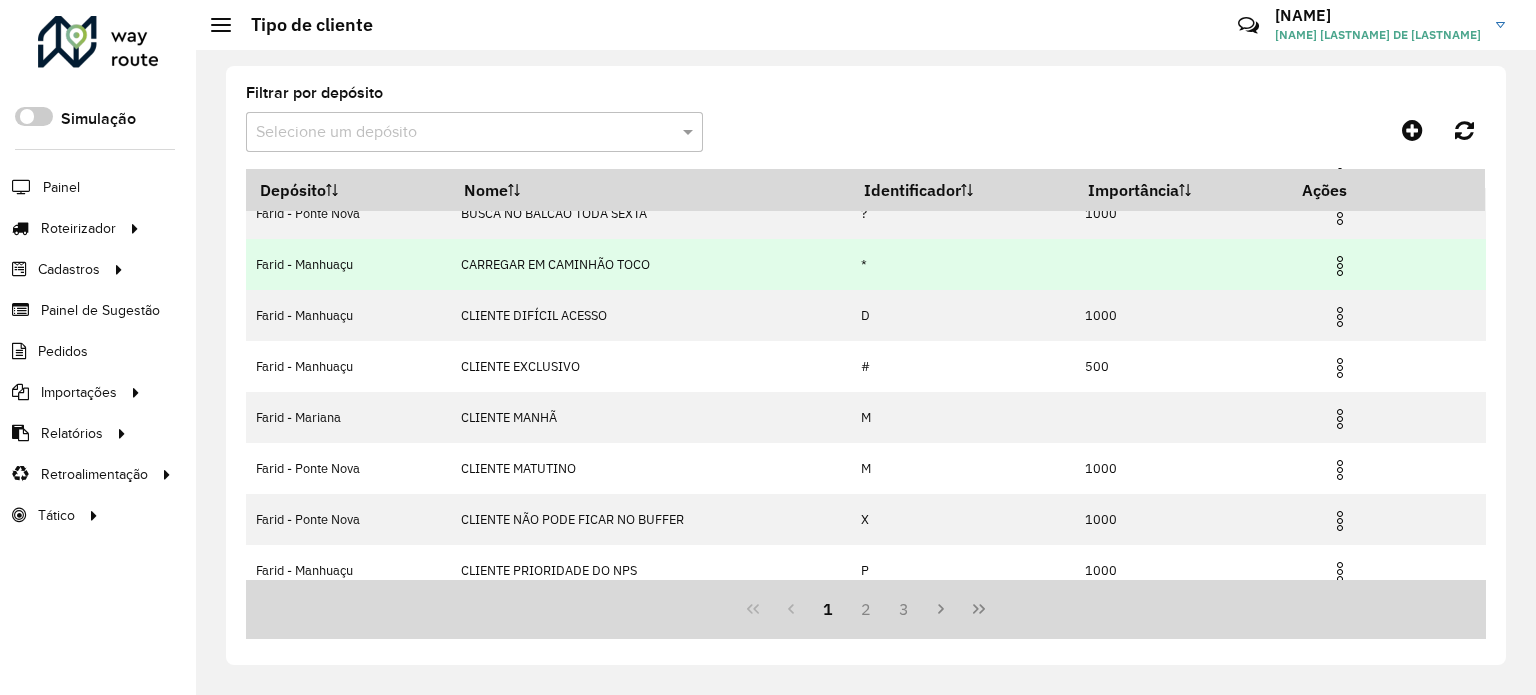 scroll, scrollTop: 240, scrollLeft: 0, axis: vertical 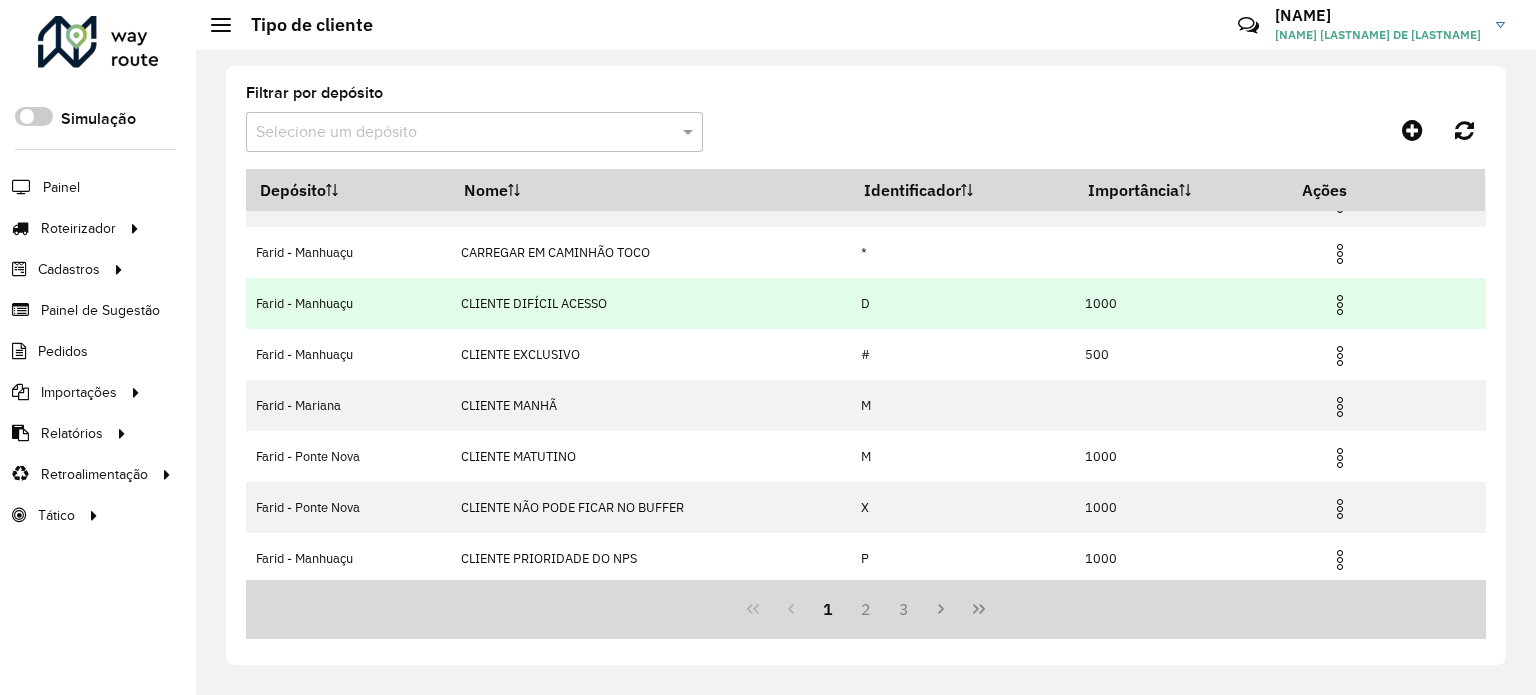 click at bounding box center [1340, 305] 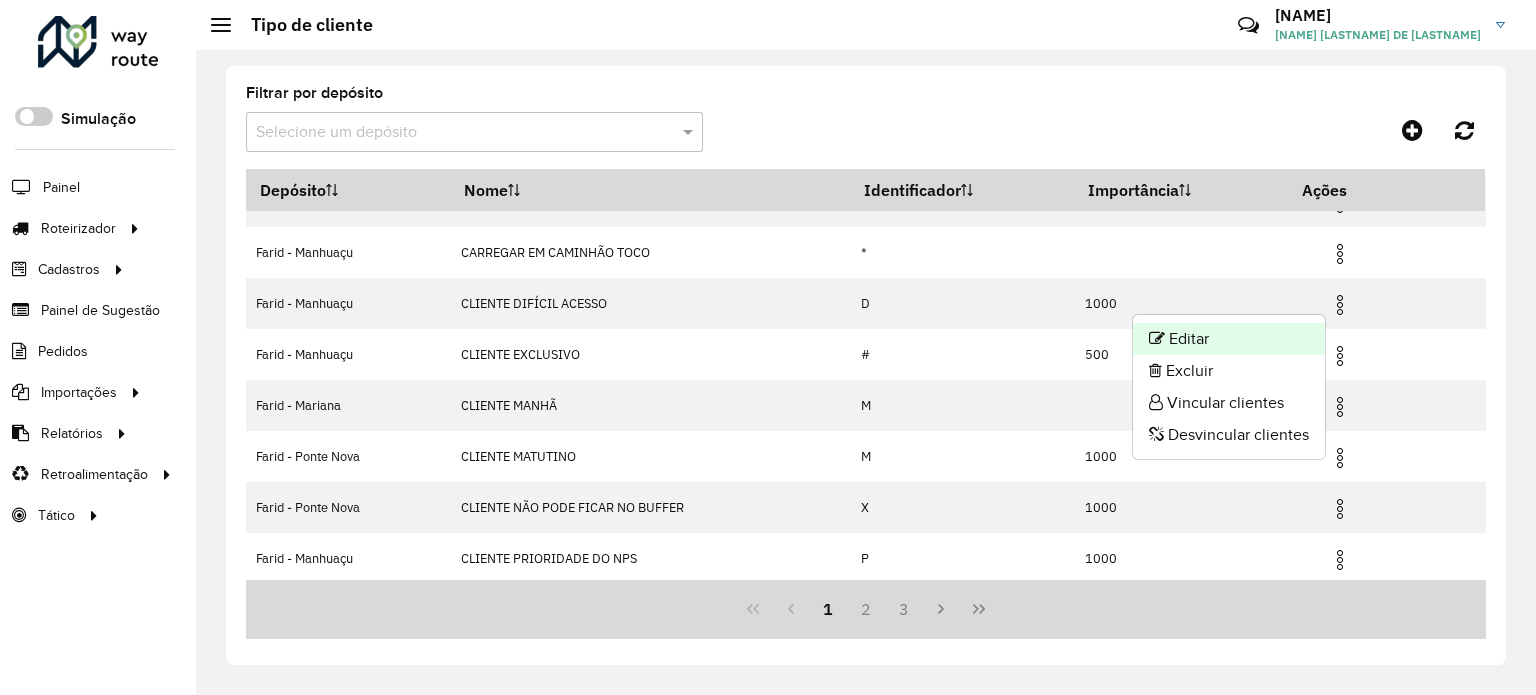 click on "Editar" 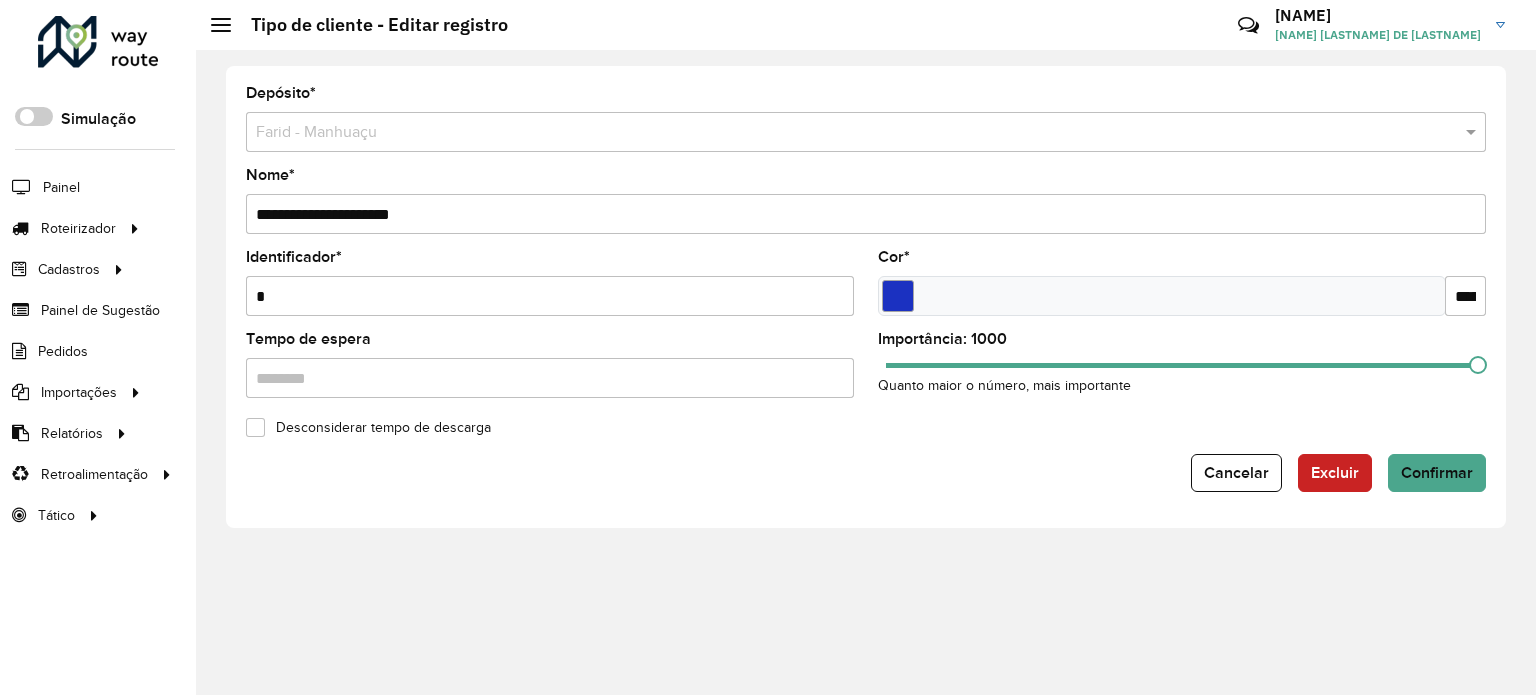 click on "*******" 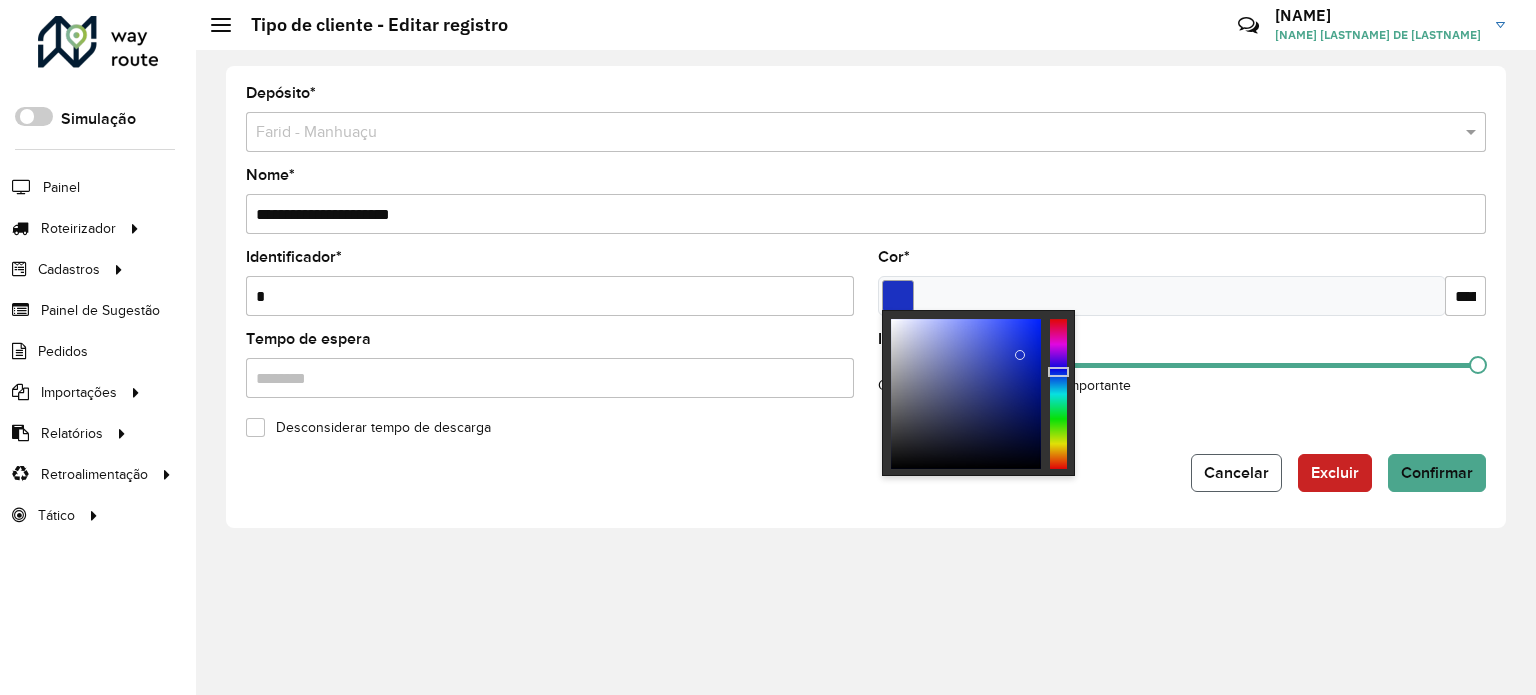 click on "Cancelar" 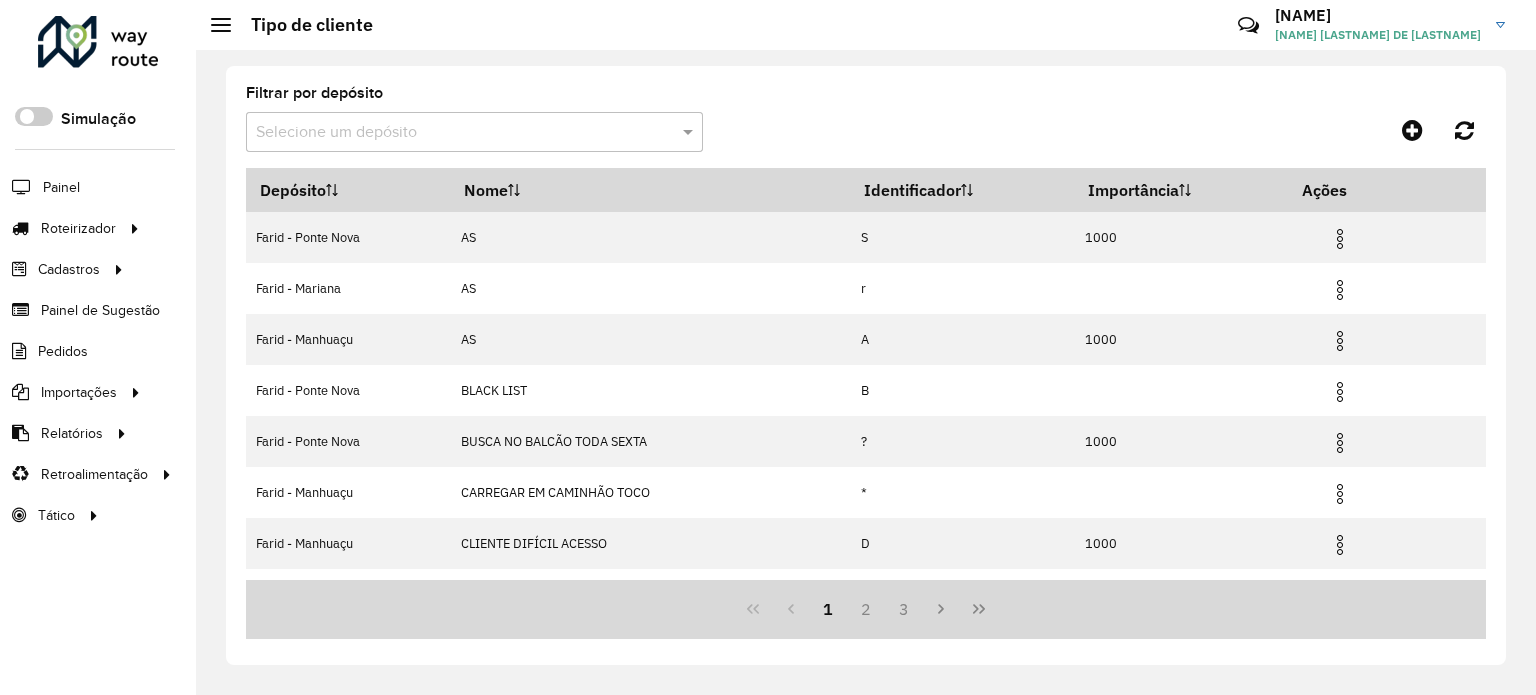 click at bounding box center [454, 133] 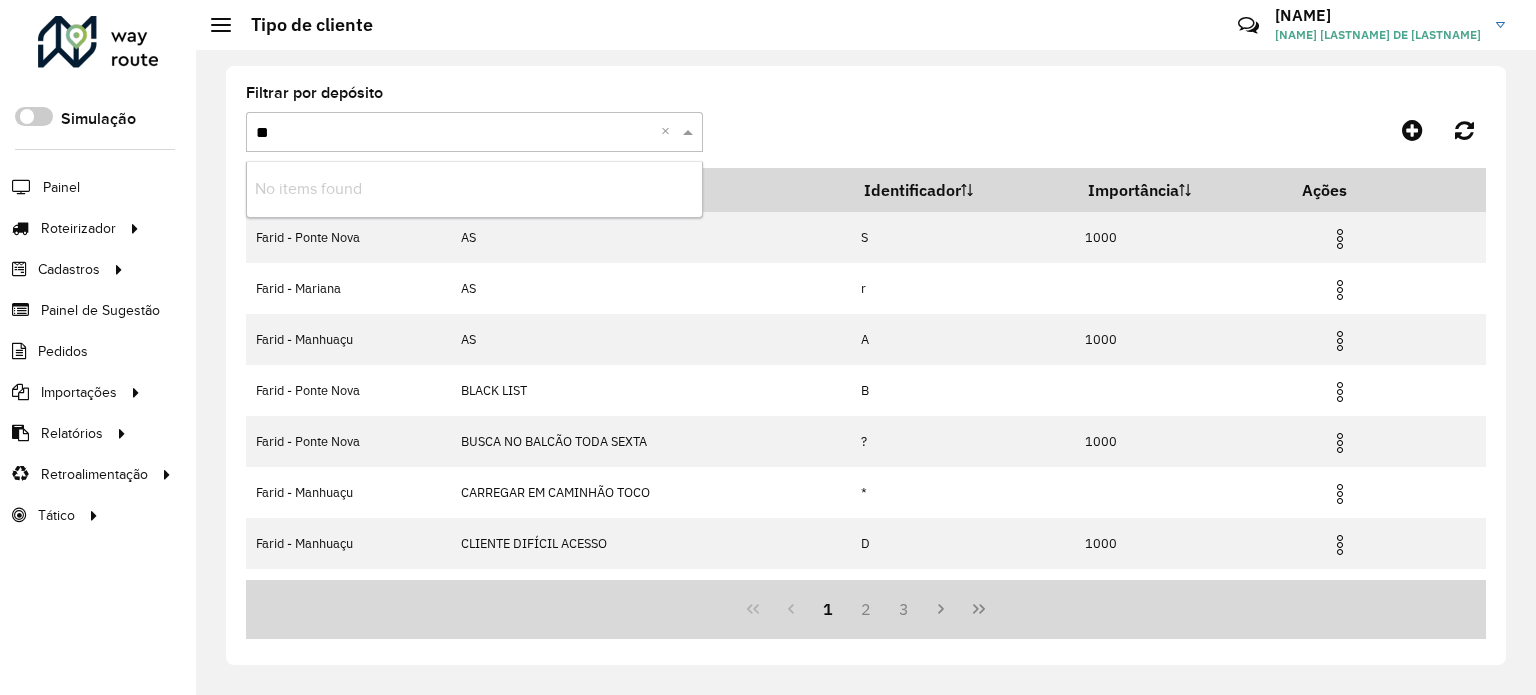 type on "*" 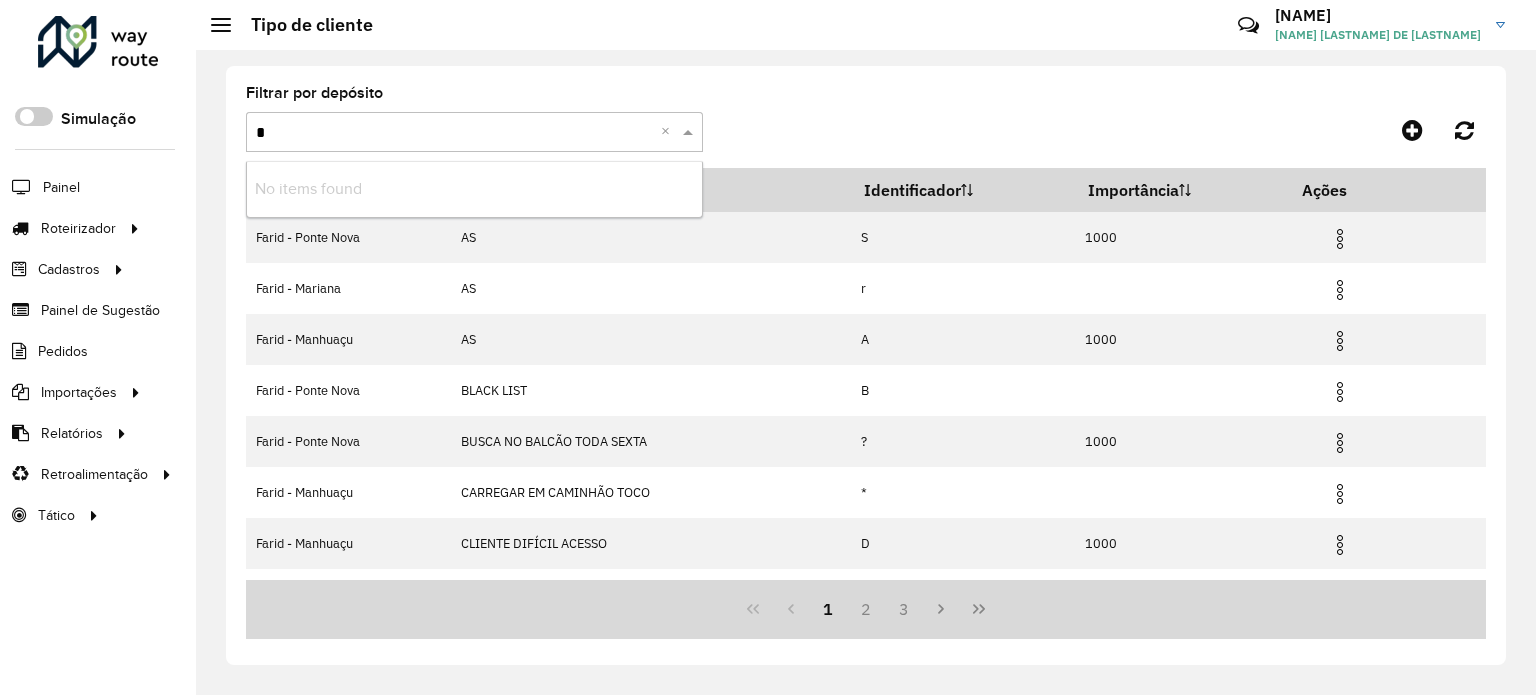 type 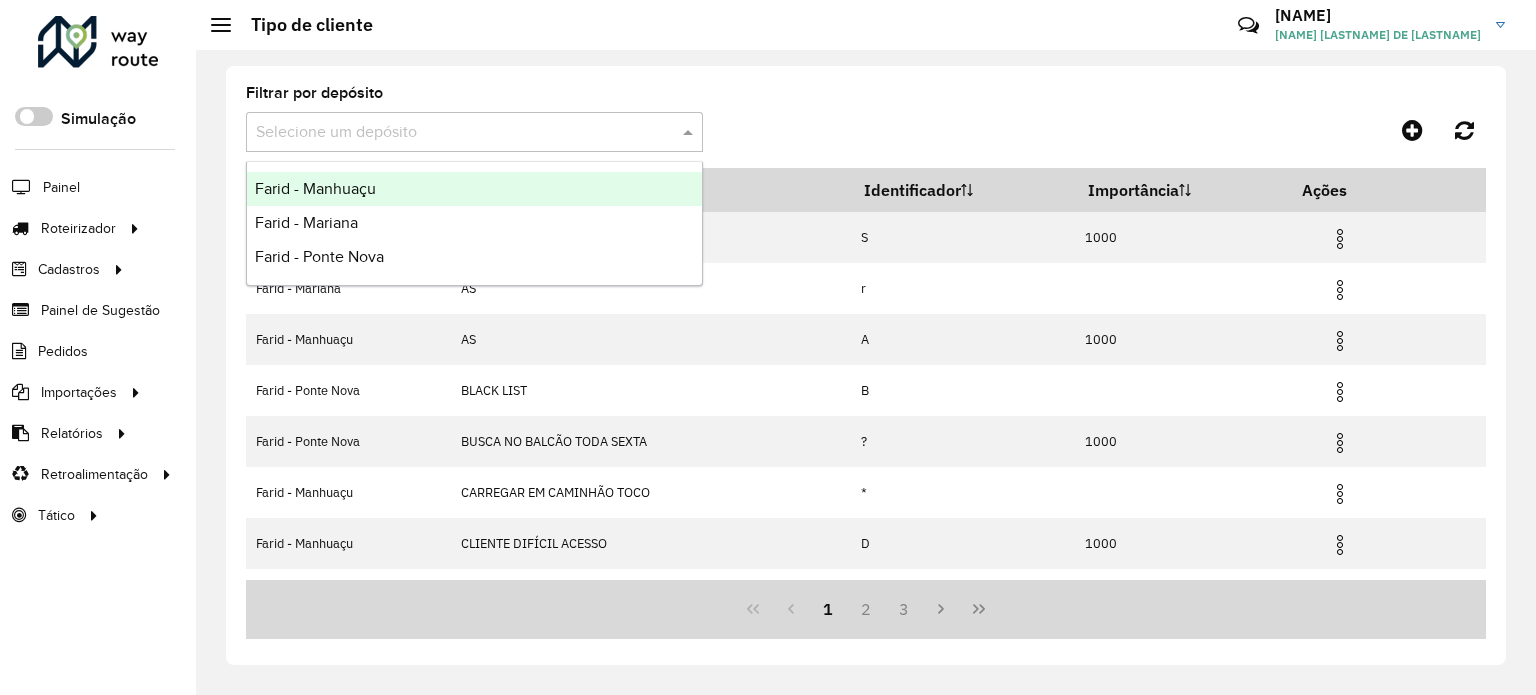click on "Farid - Manhuaçu" at bounding box center [474, 189] 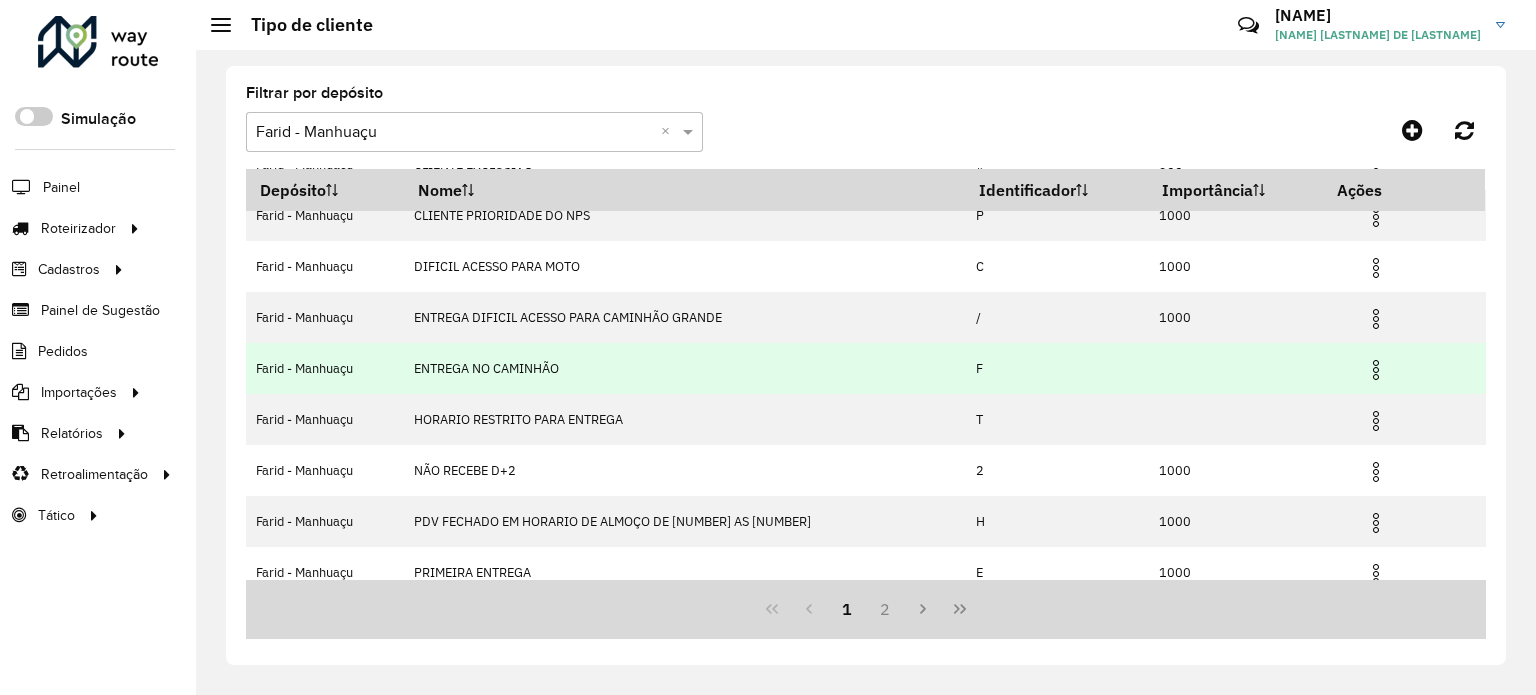 scroll, scrollTop: 240, scrollLeft: 0, axis: vertical 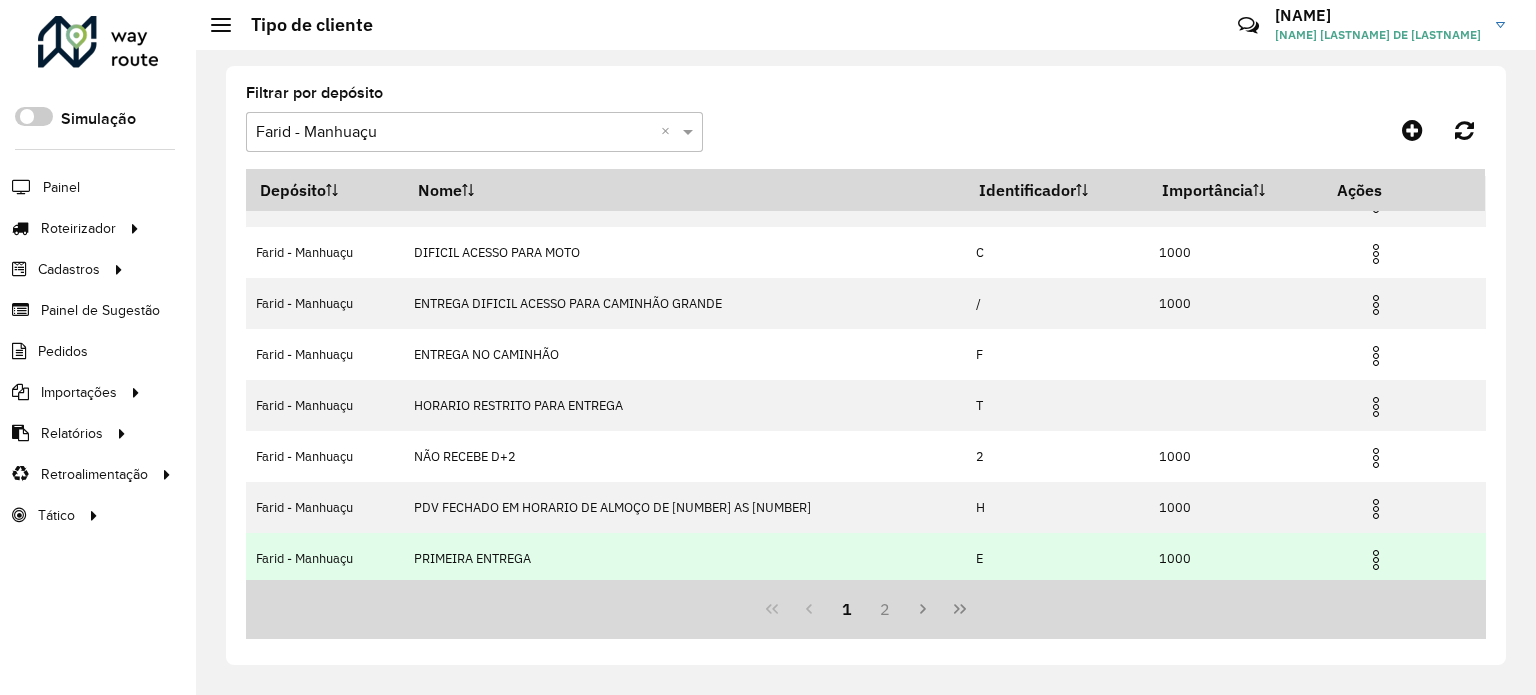 click at bounding box center (1376, 560) 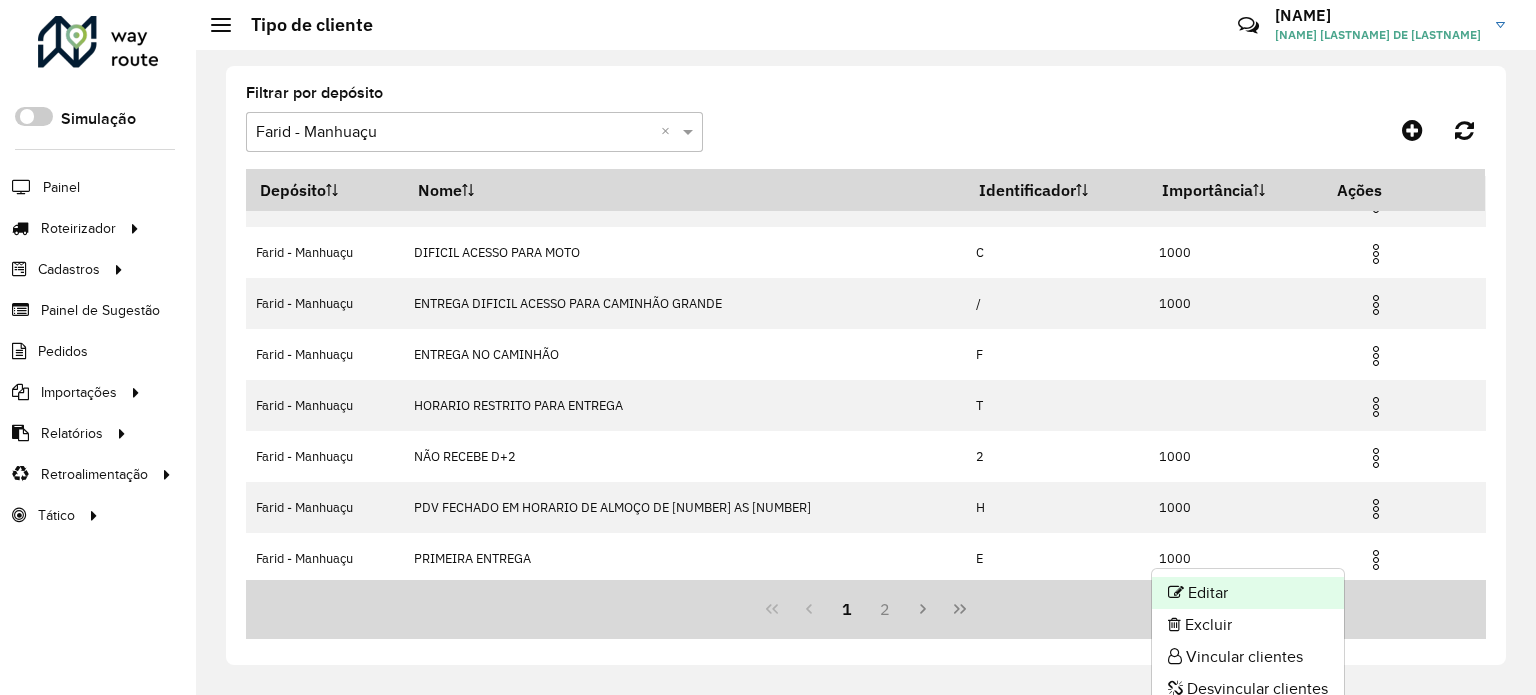 click on "Editar" 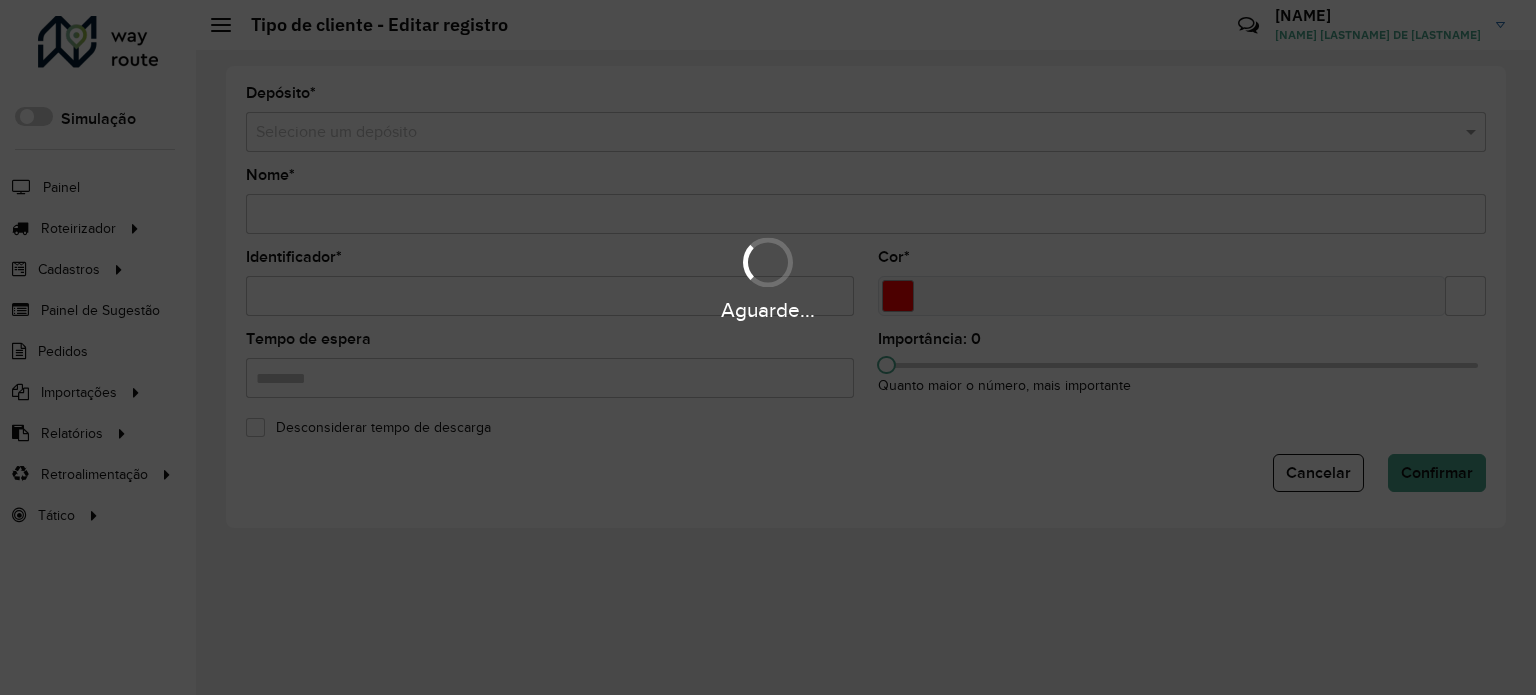 type on "**********" 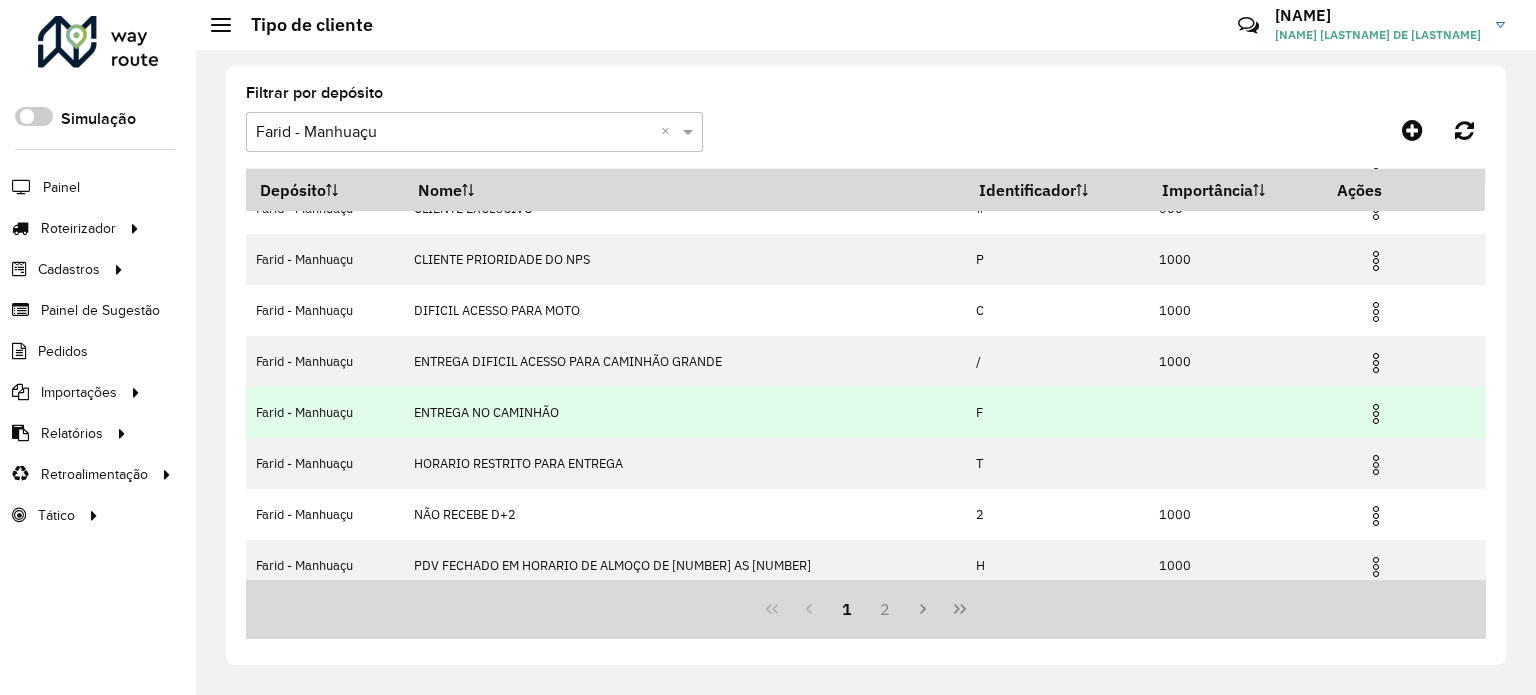scroll, scrollTop: 240, scrollLeft: 0, axis: vertical 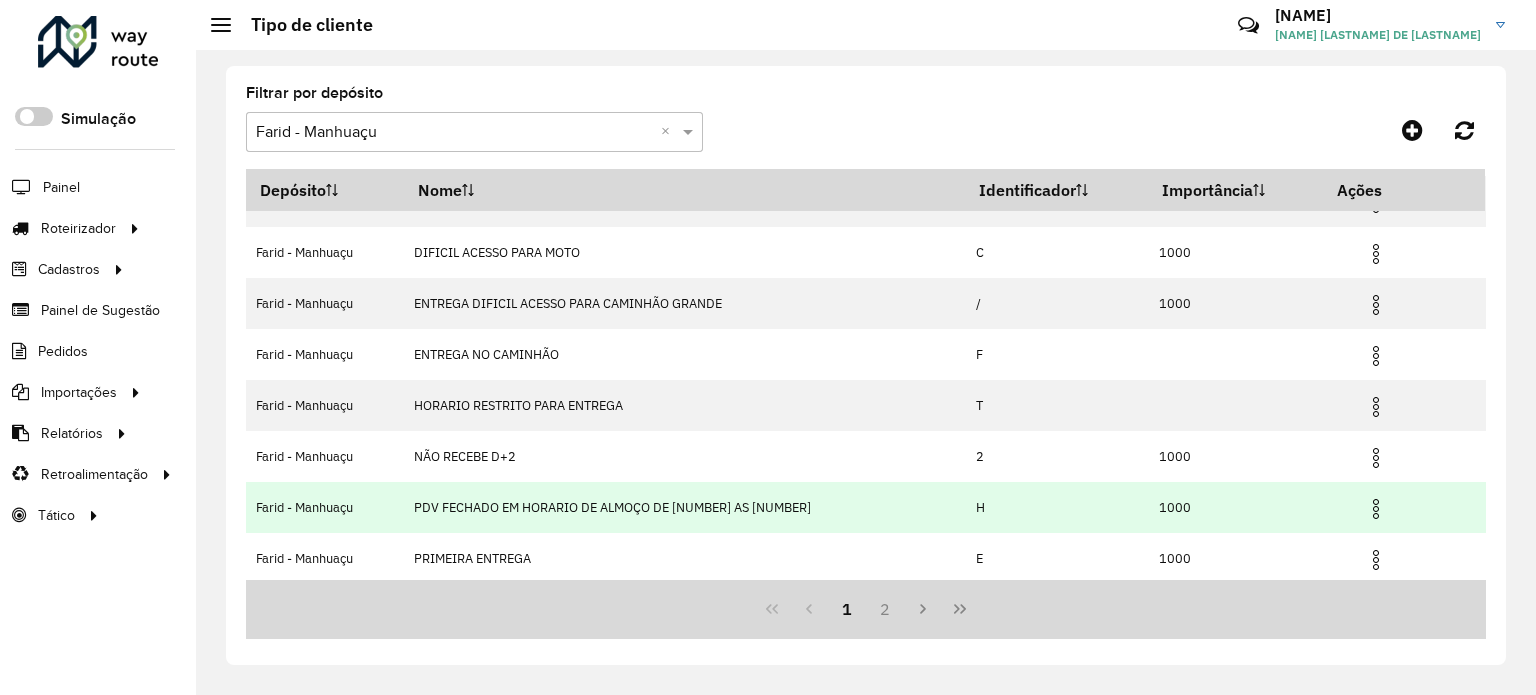 click at bounding box center (1376, 509) 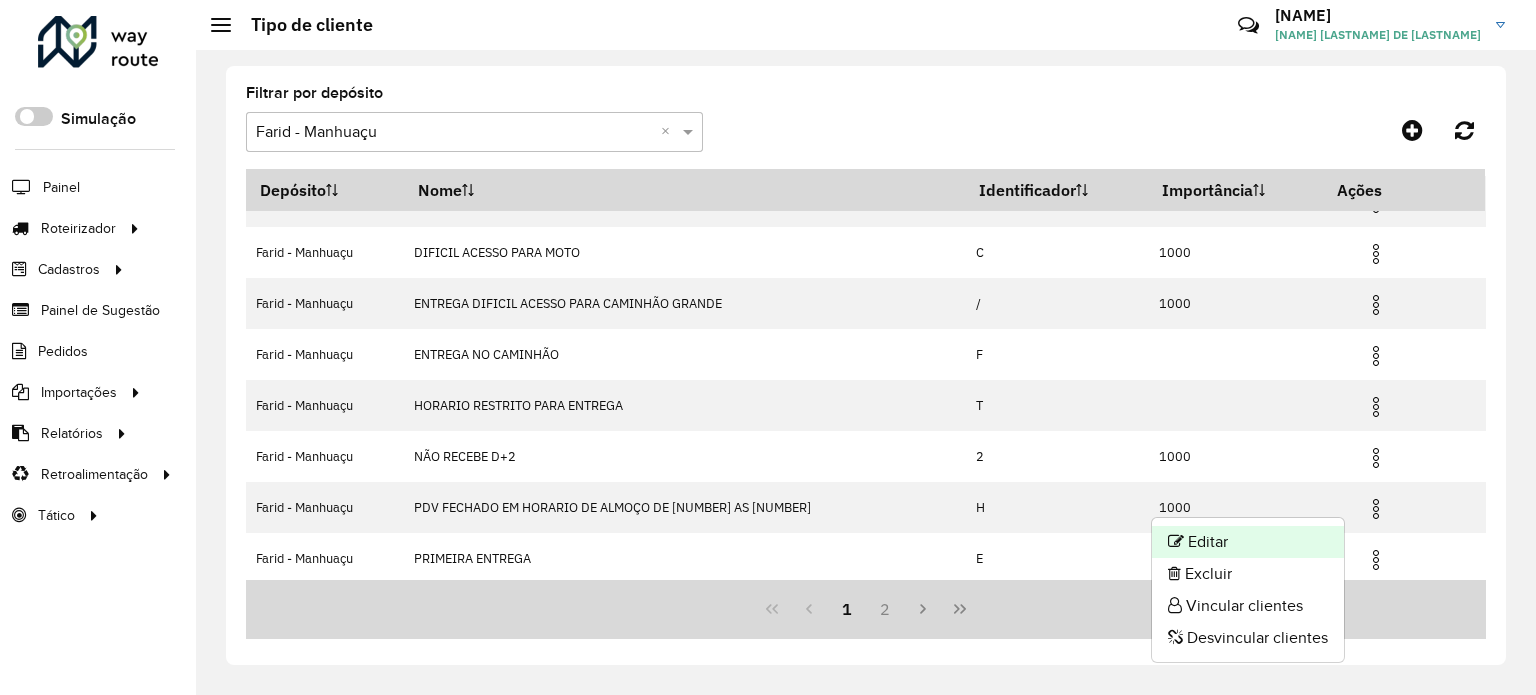 click on "Editar" 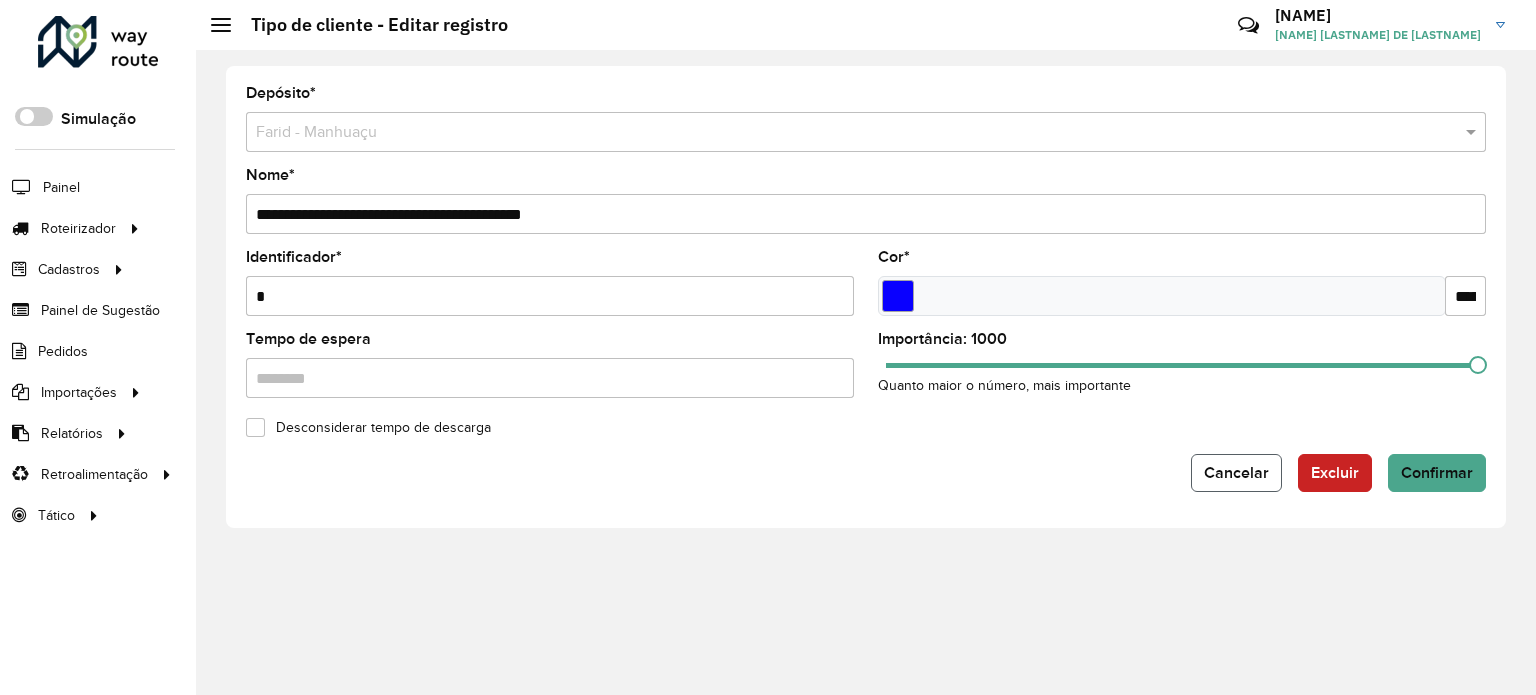 click on "Cancelar" 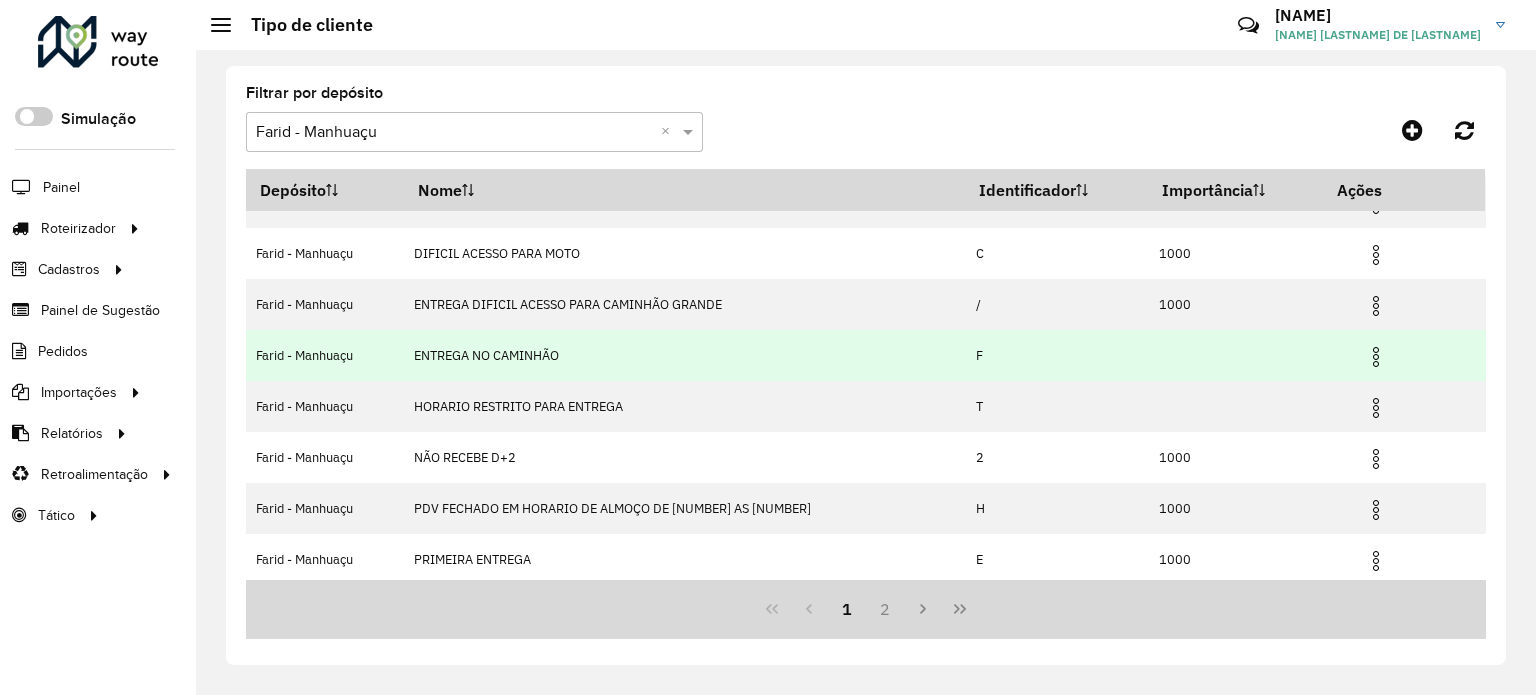 scroll, scrollTop: 240, scrollLeft: 0, axis: vertical 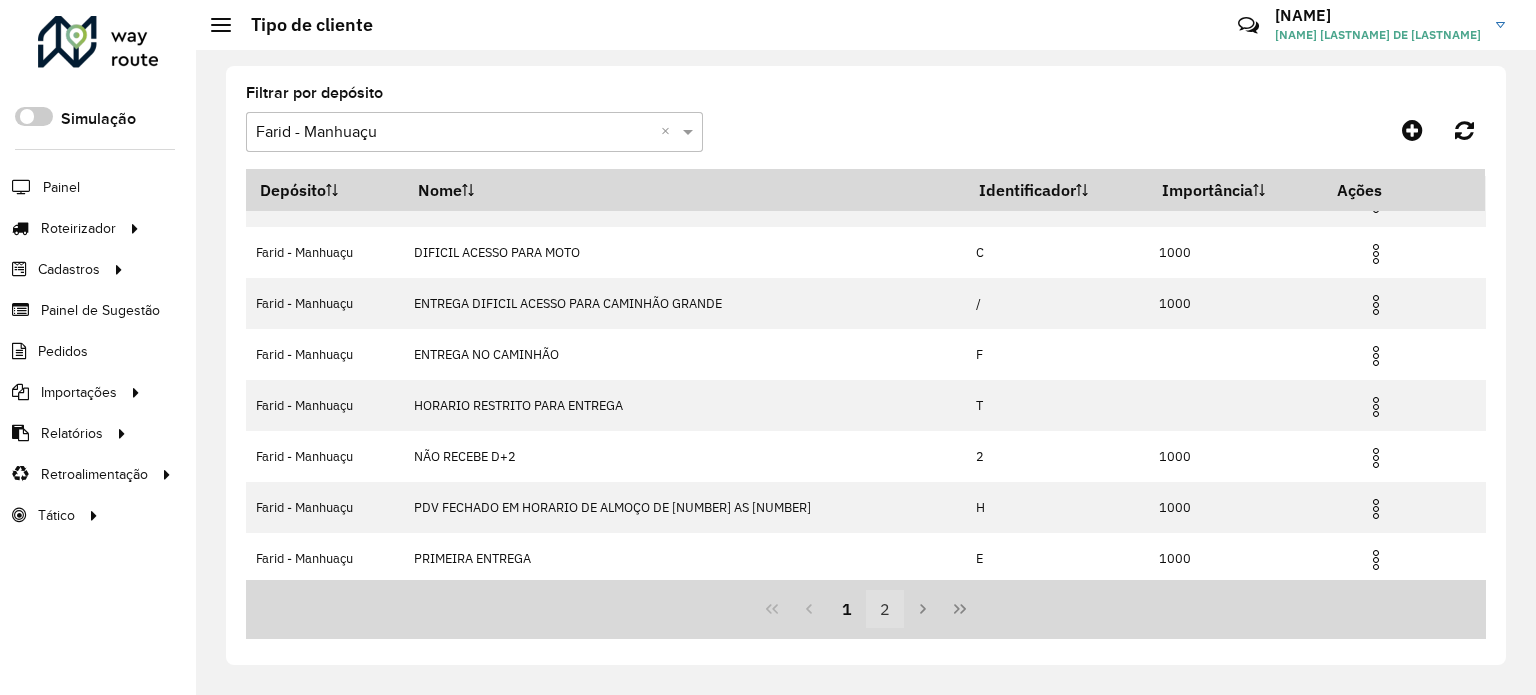 click on "2" at bounding box center (885, 609) 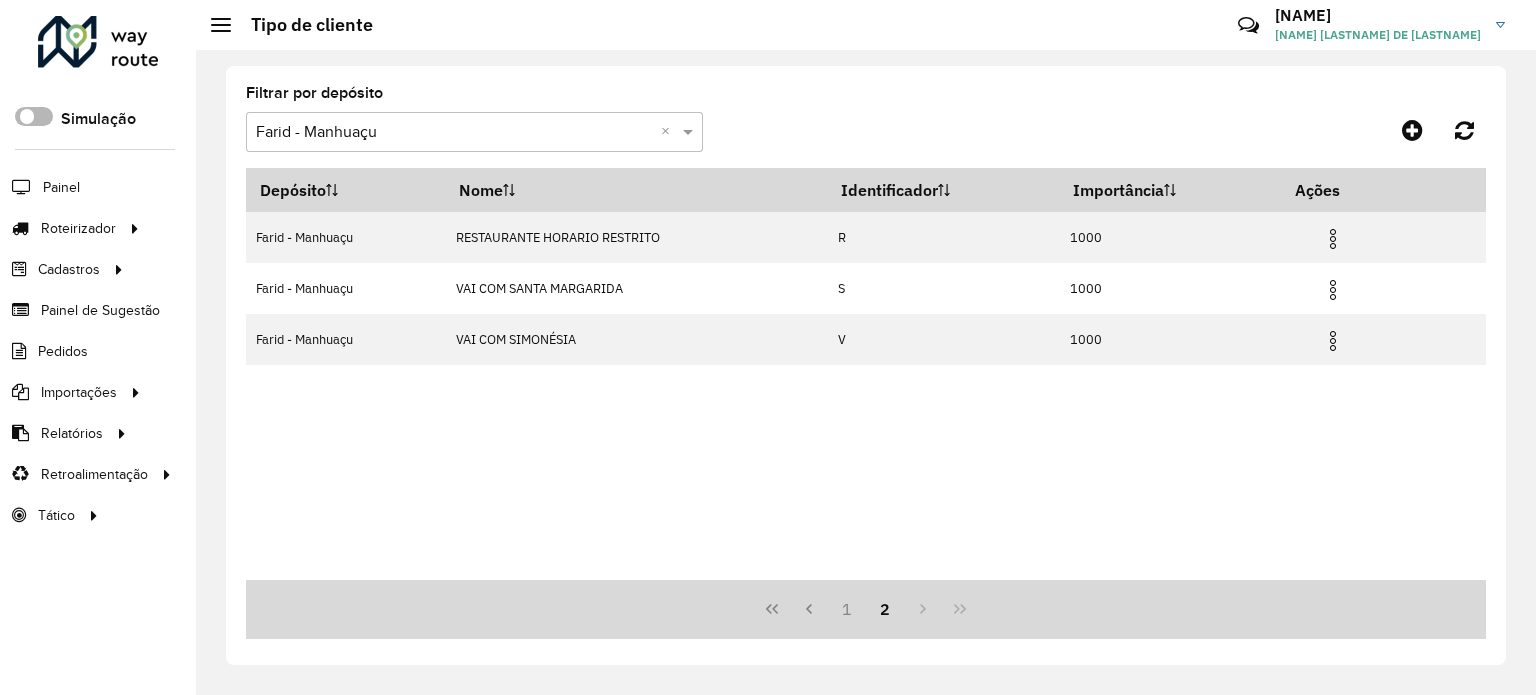 click 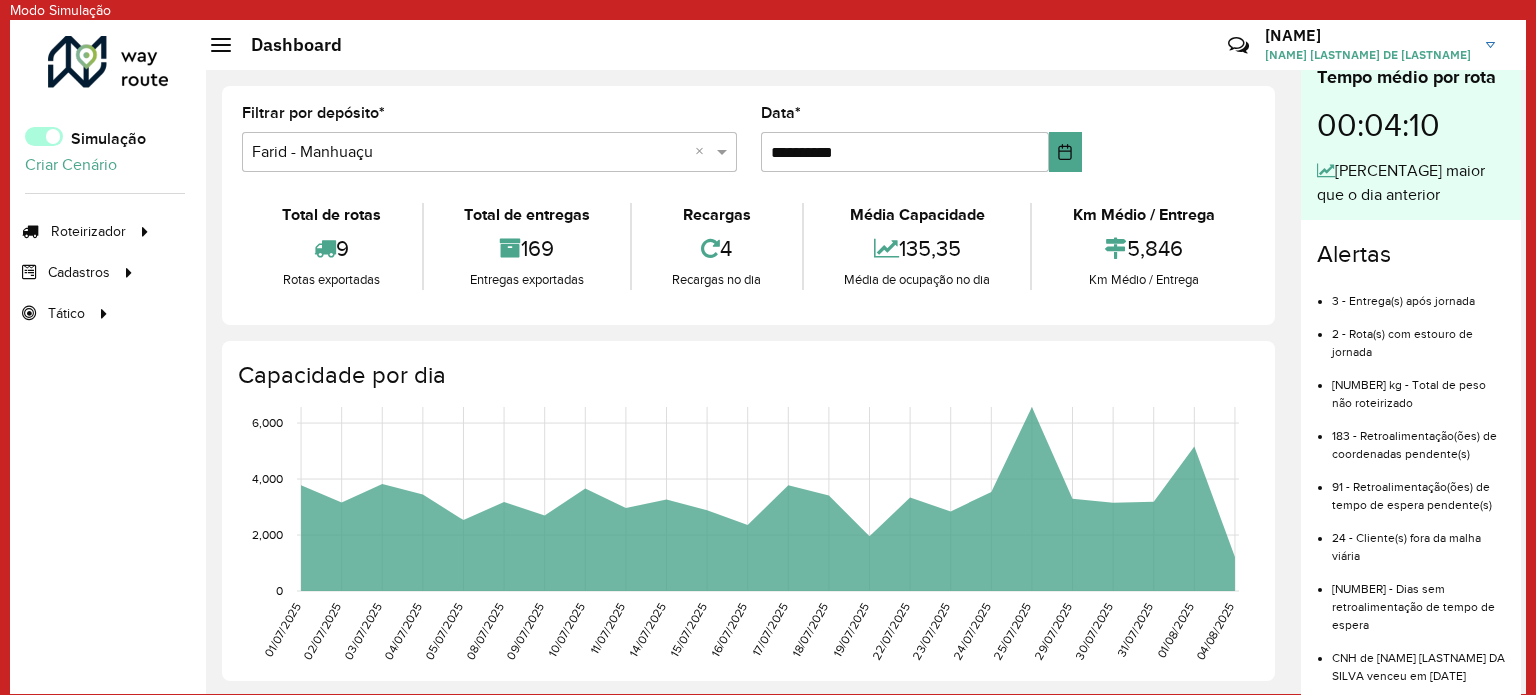 click 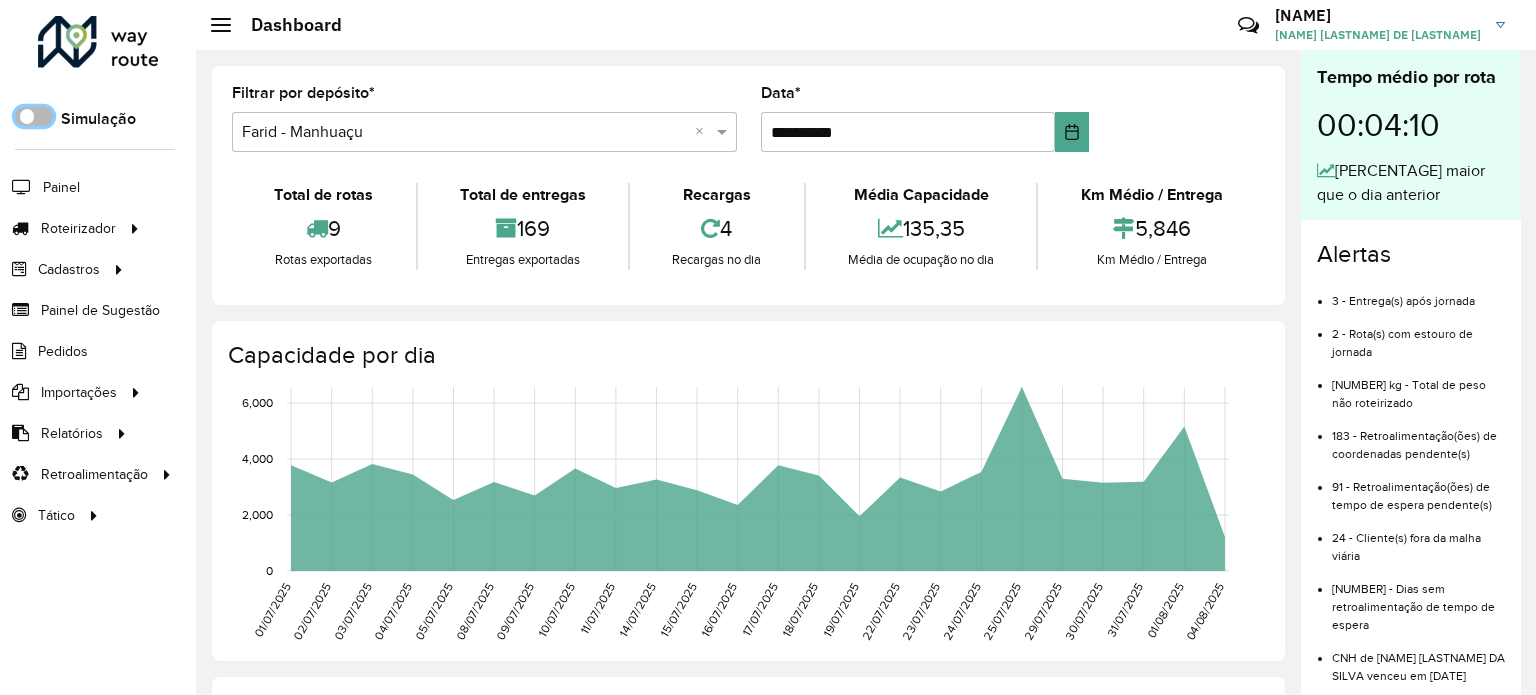 scroll, scrollTop: 11, scrollLeft: 6, axis: both 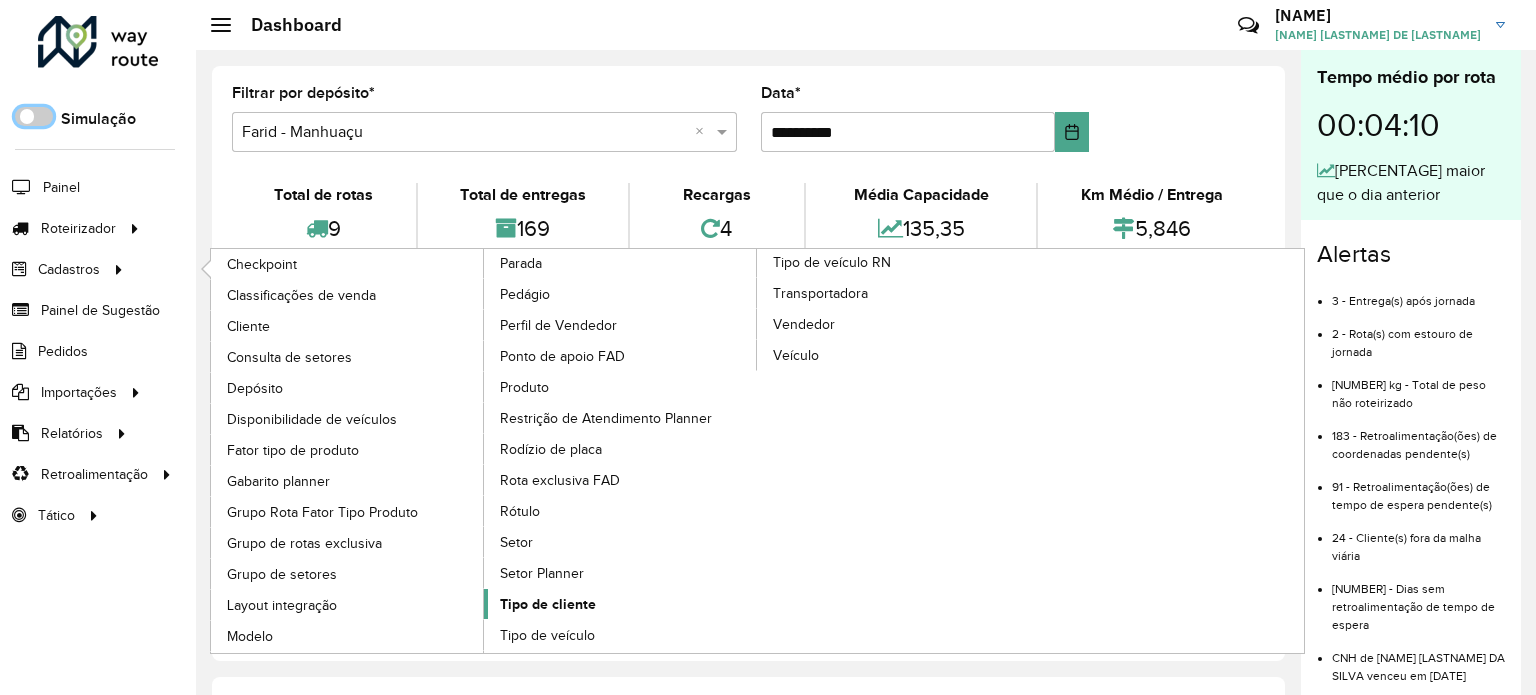 click on "Tipo de cliente" 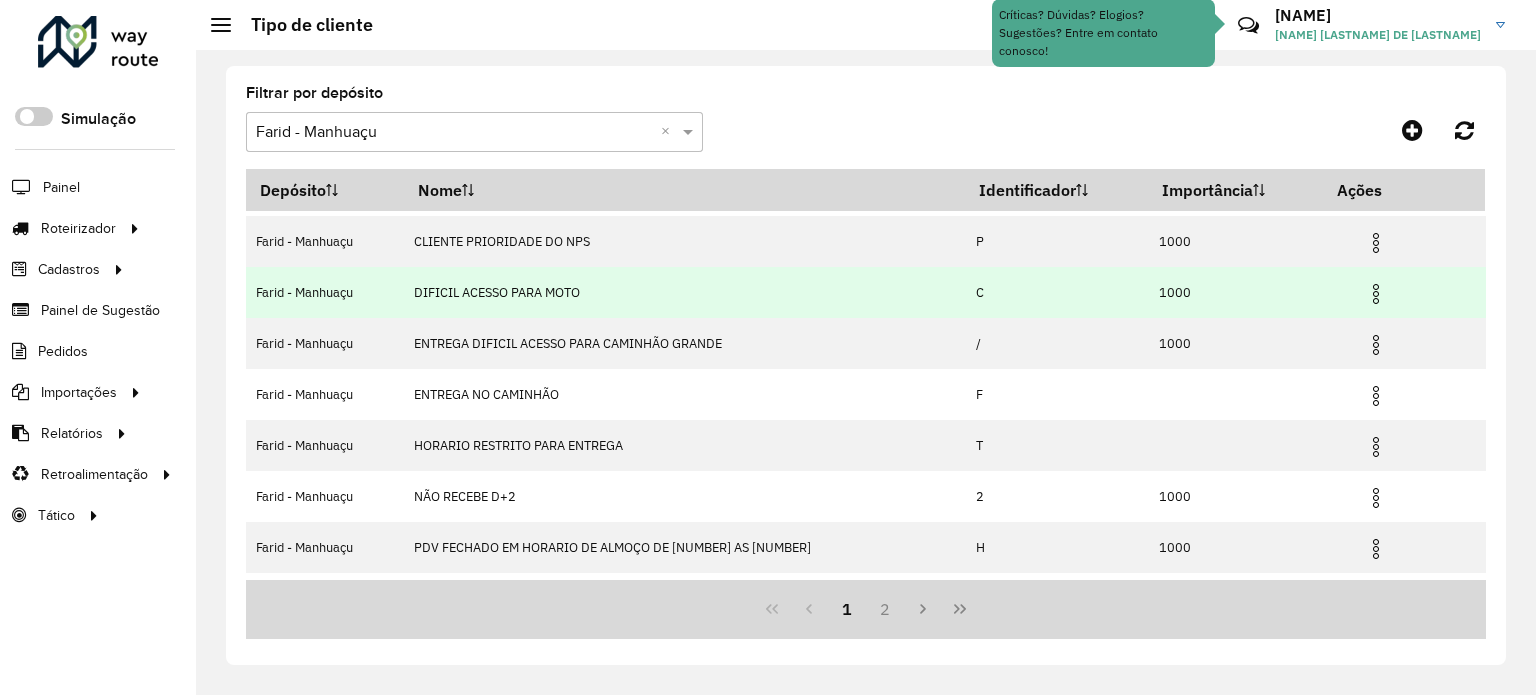scroll, scrollTop: 240, scrollLeft: 0, axis: vertical 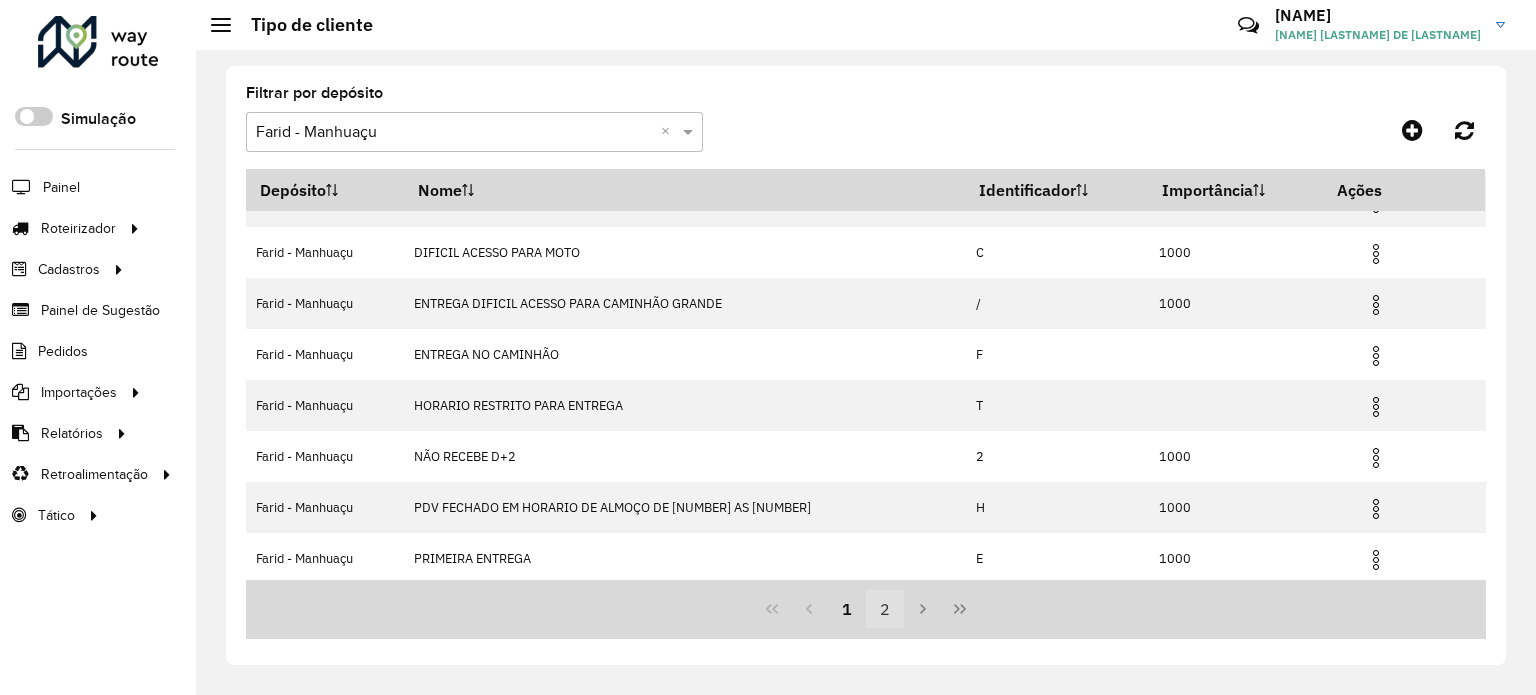 click on "2" at bounding box center [885, 609] 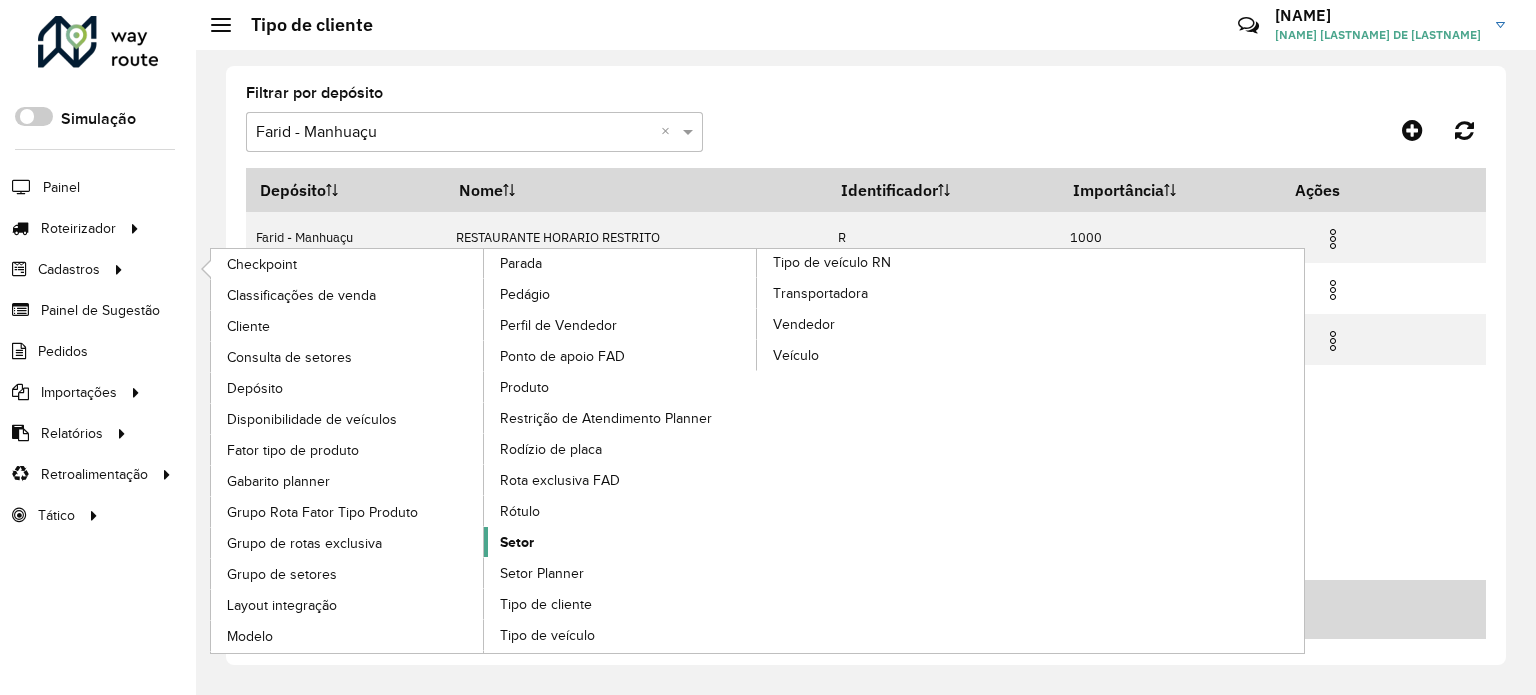 click on "Setor" 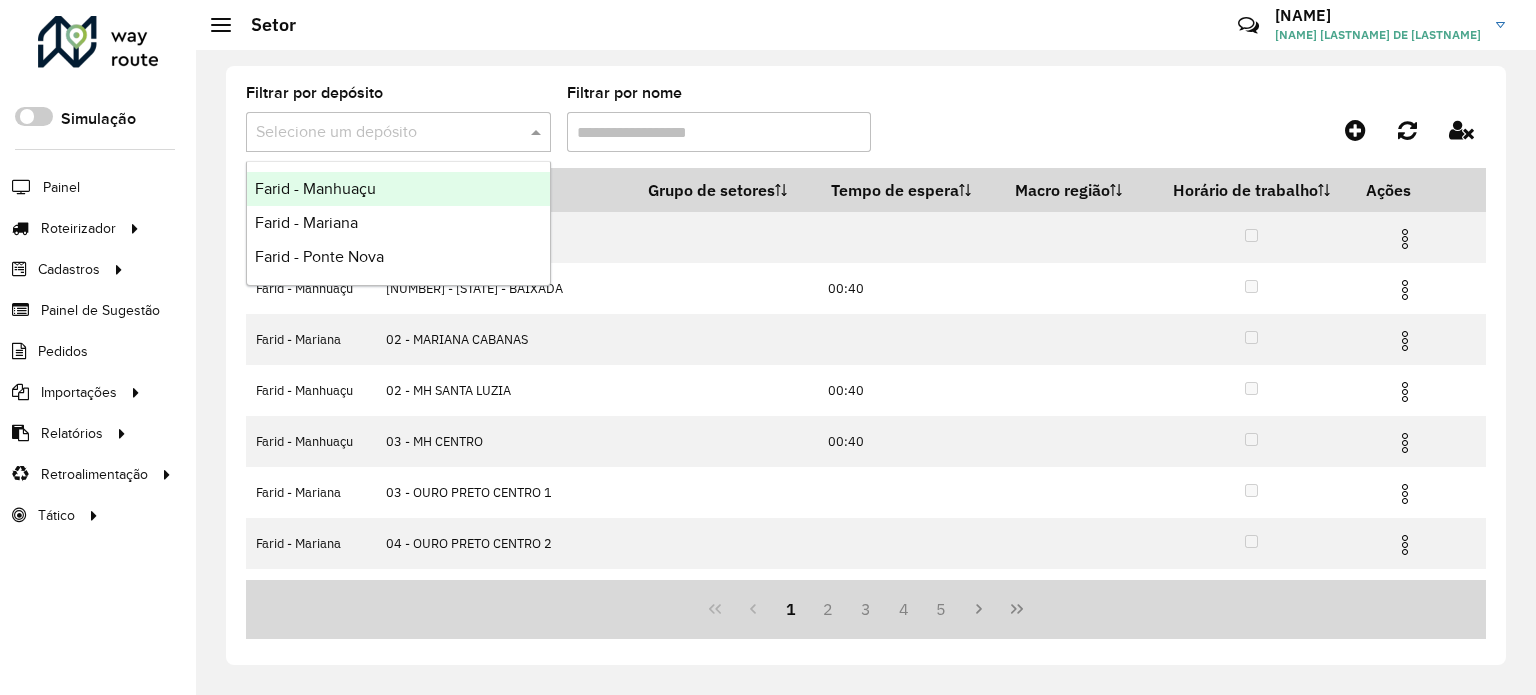 click at bounding box center (398, 132) 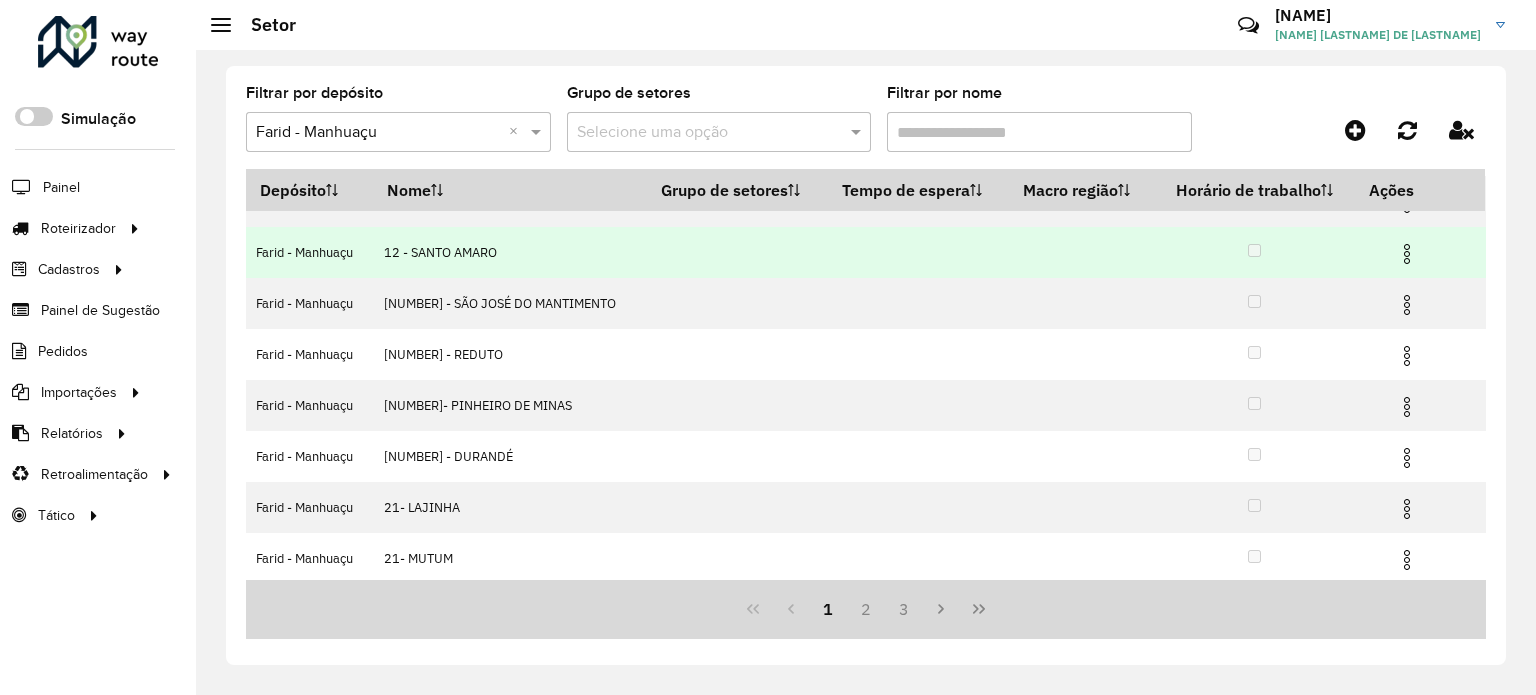 scroll, scrollTop: 0, scrollLeft: 0, axis: both 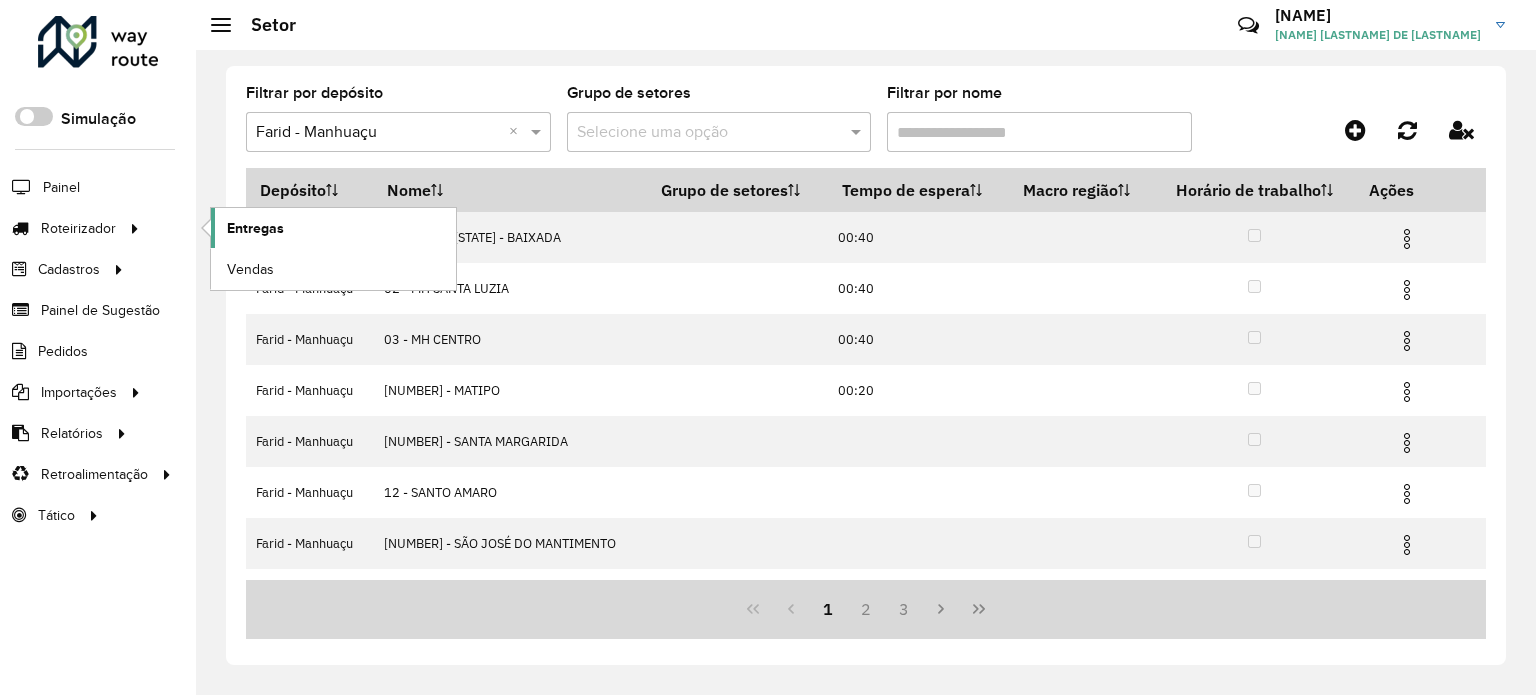 click on "Entregas" 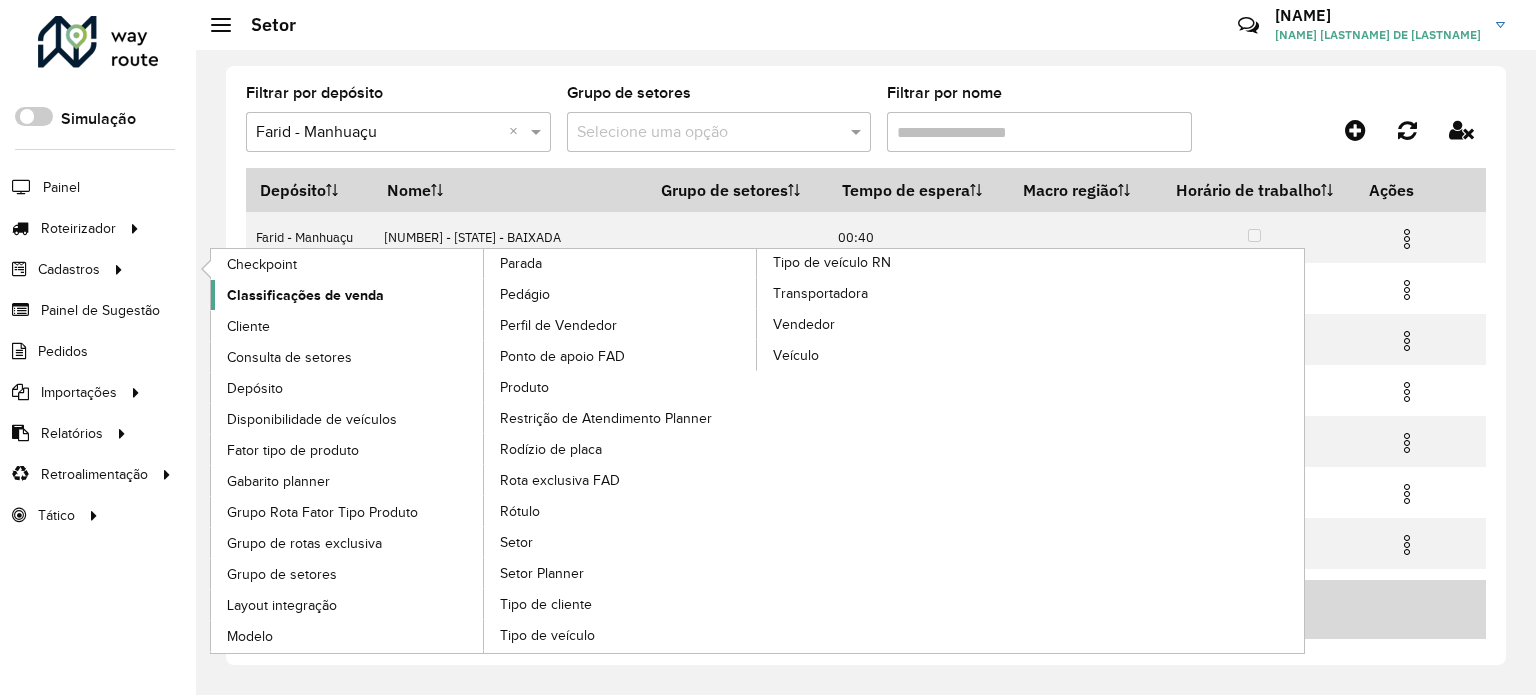click on "Classificações de venda" 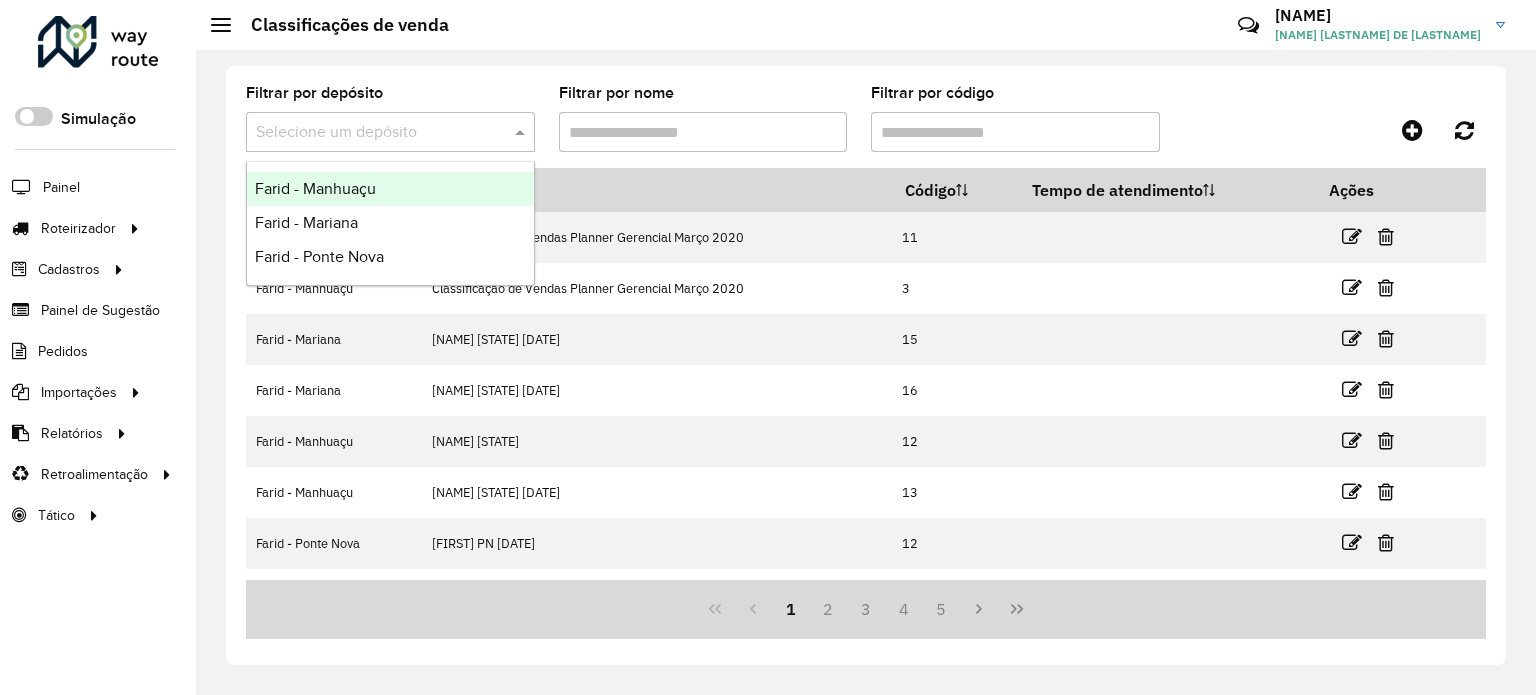 click at bounding box center (370, 133) 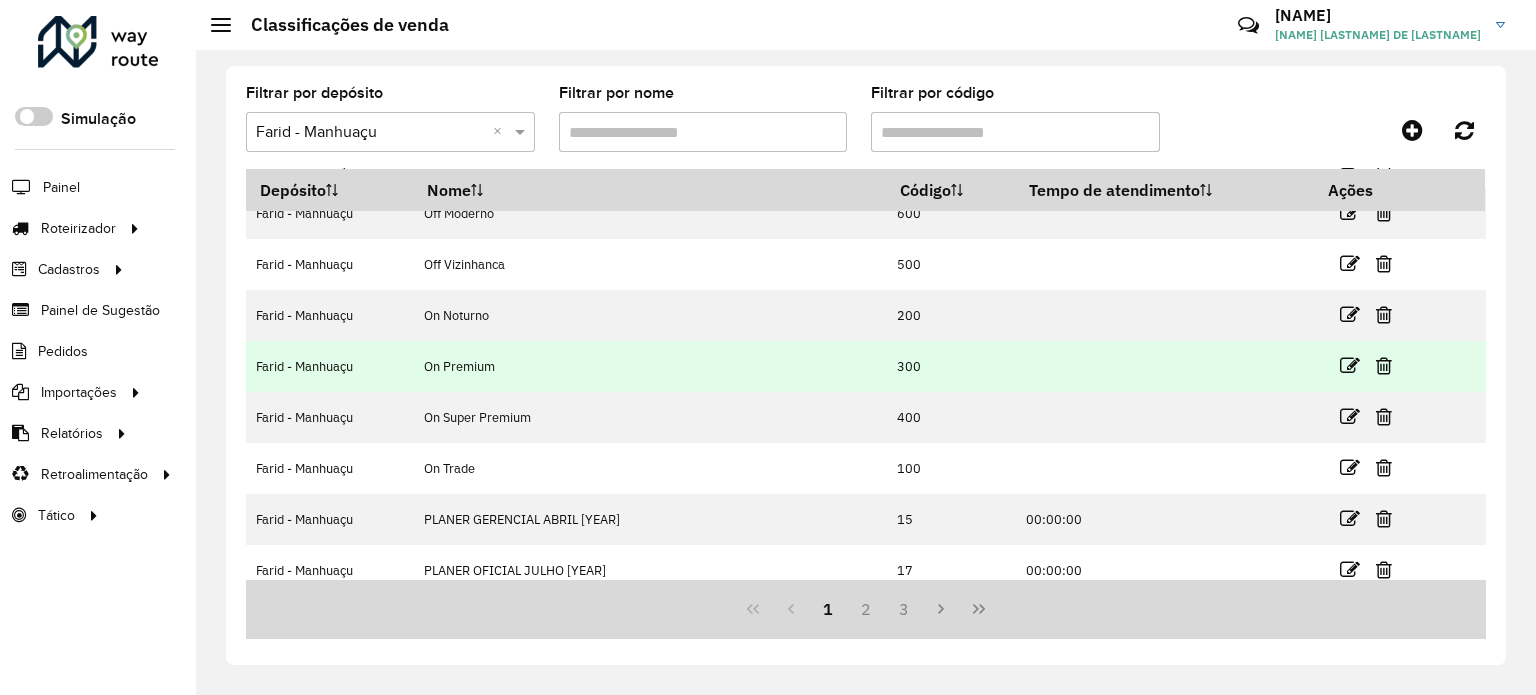 scroll, scrollTop: 240, scrollLeft: 0, axis: vertical 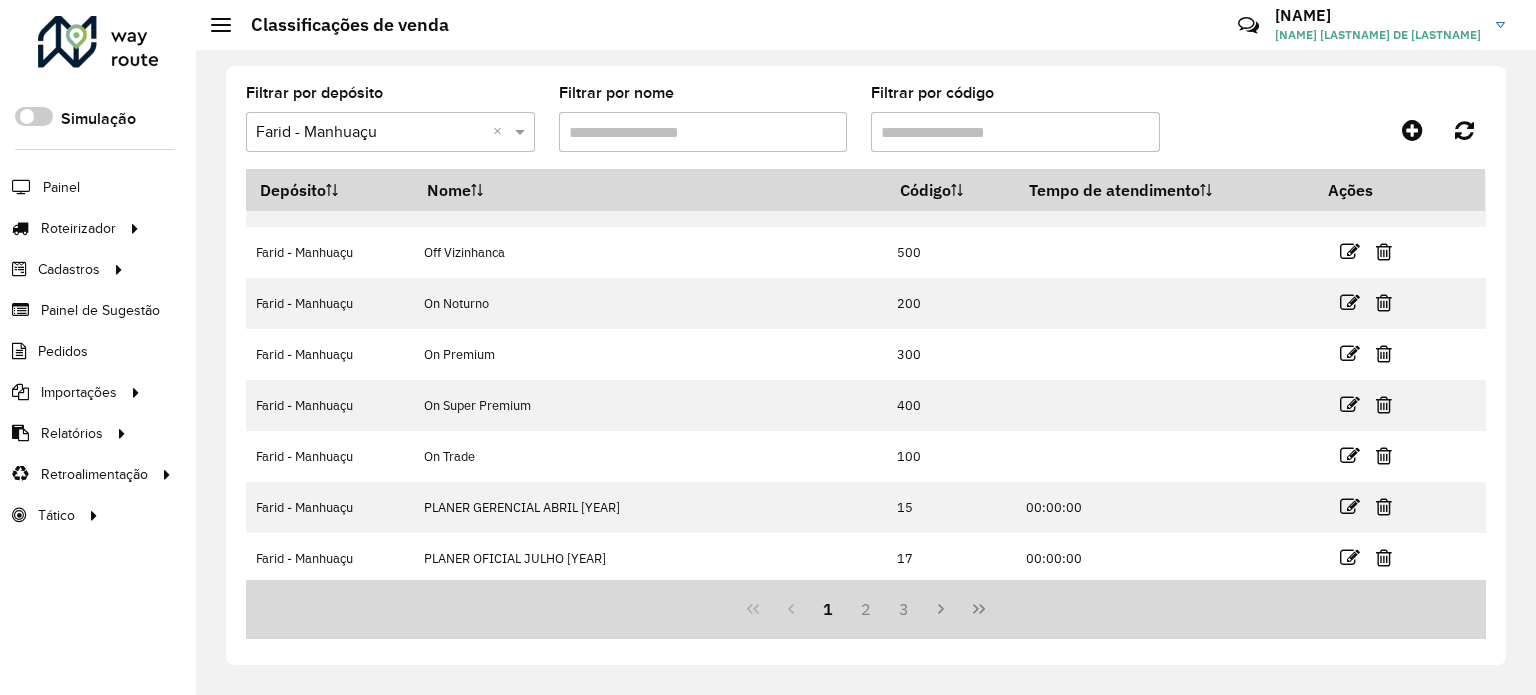 click on "Filtrar por nome" at bounding box center (703, 132) 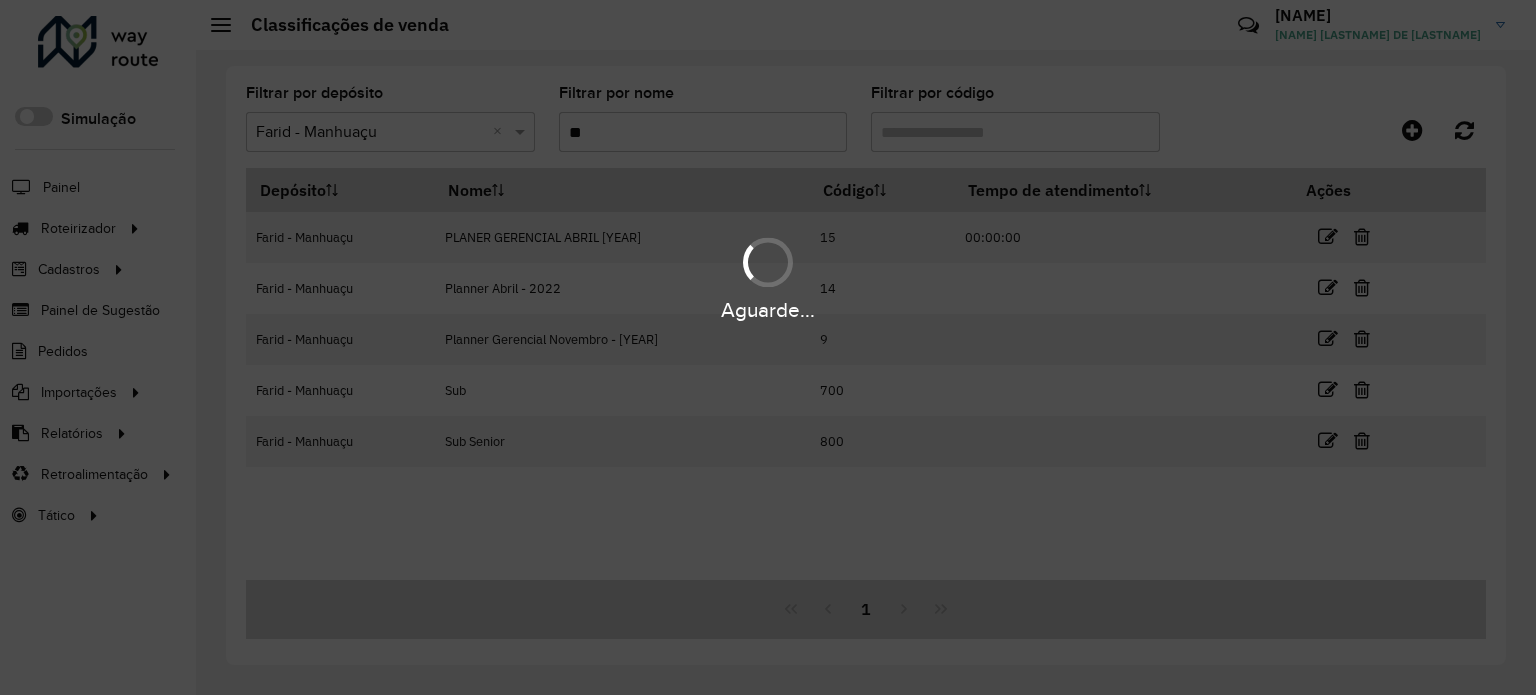 scroll, scrollTop: 0, scrollLeft: 0, axis: both 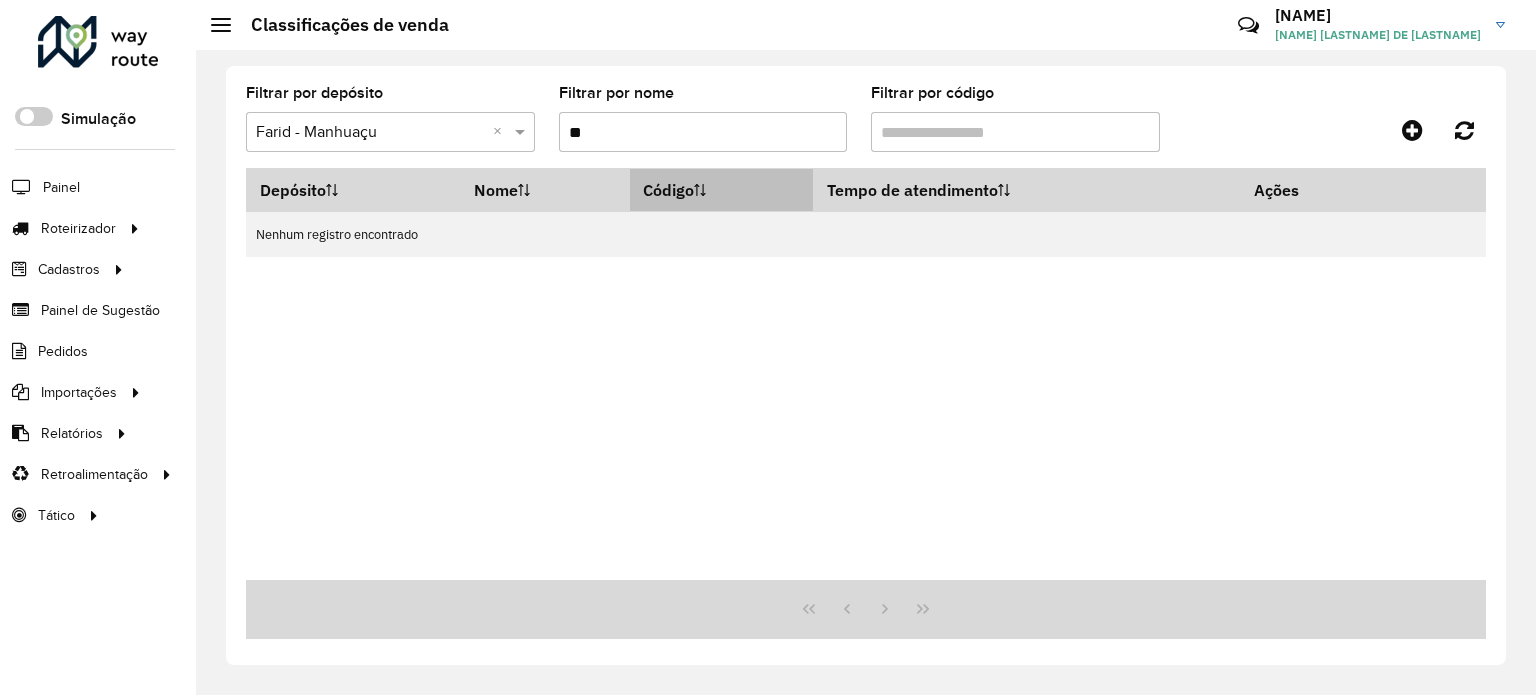 type on "*" 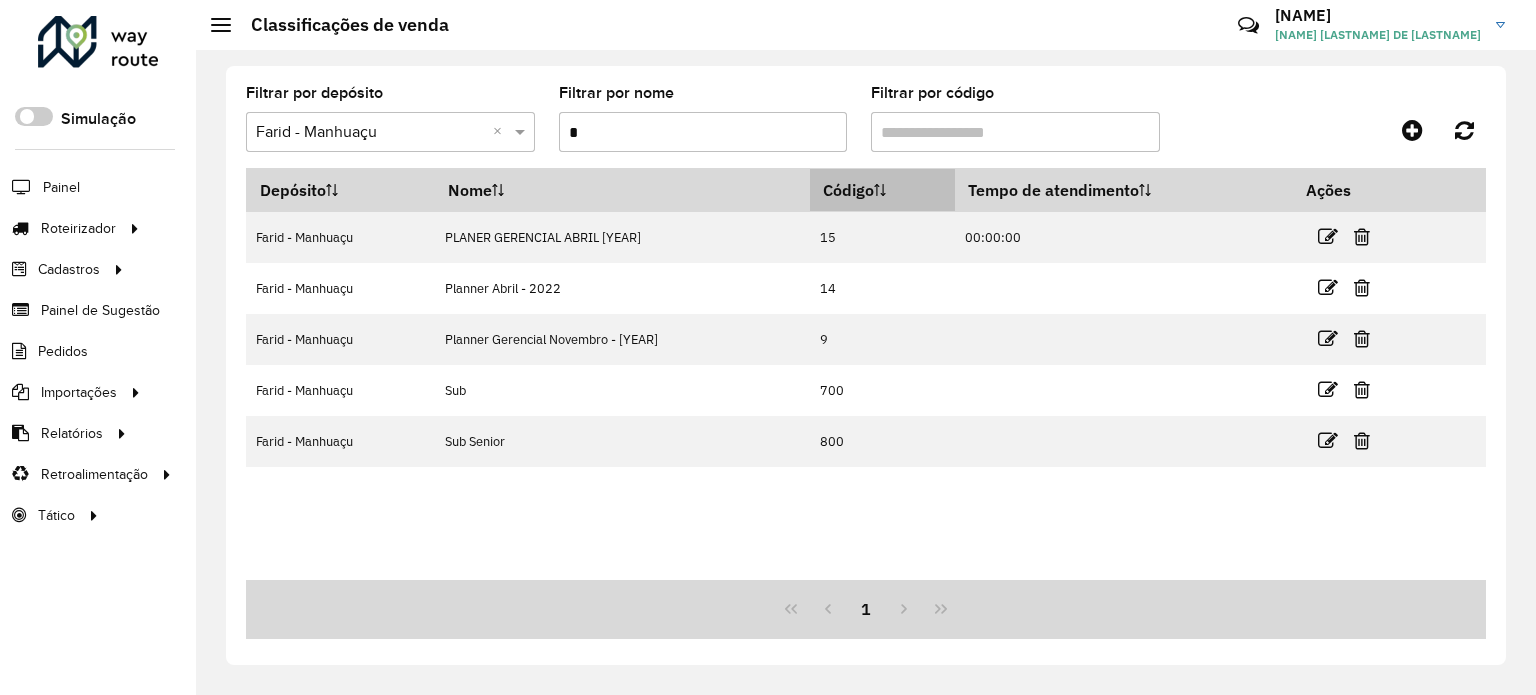 type 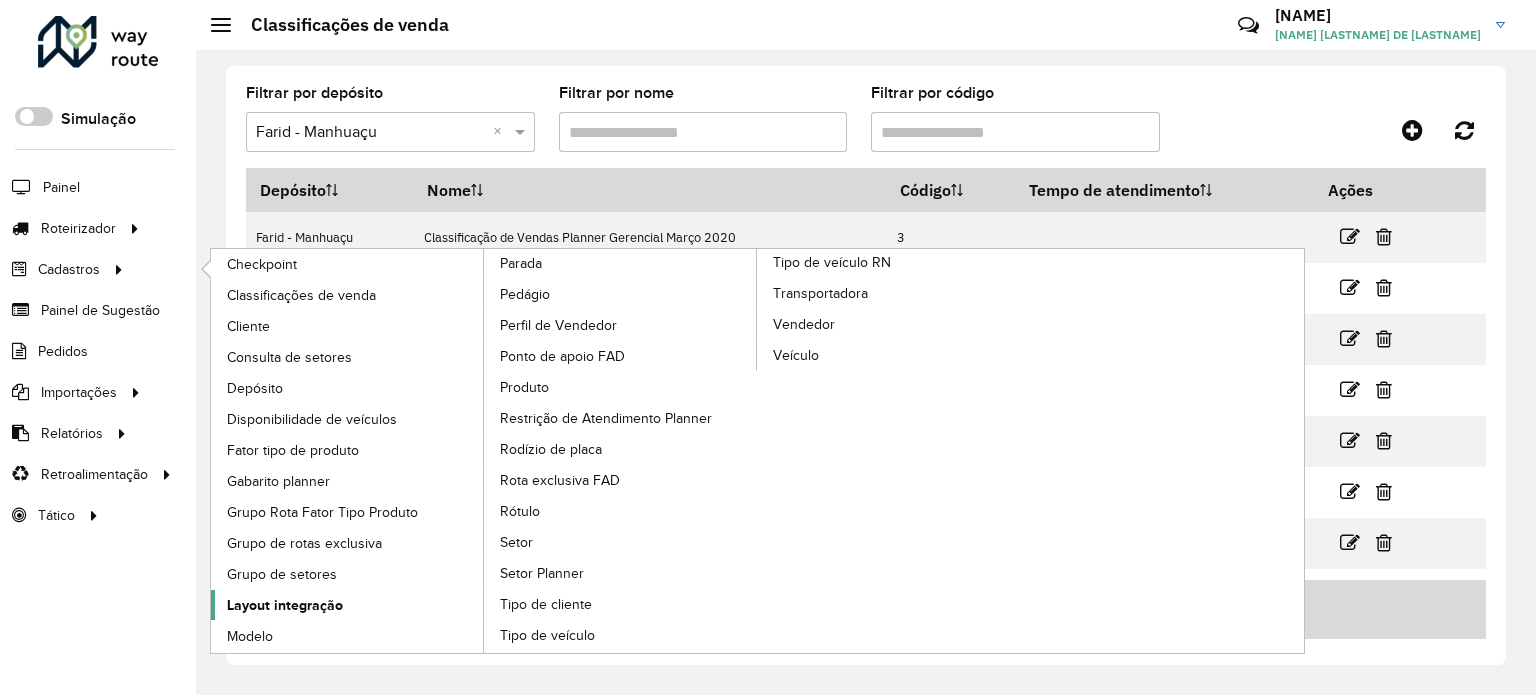 click on "Layout integração" 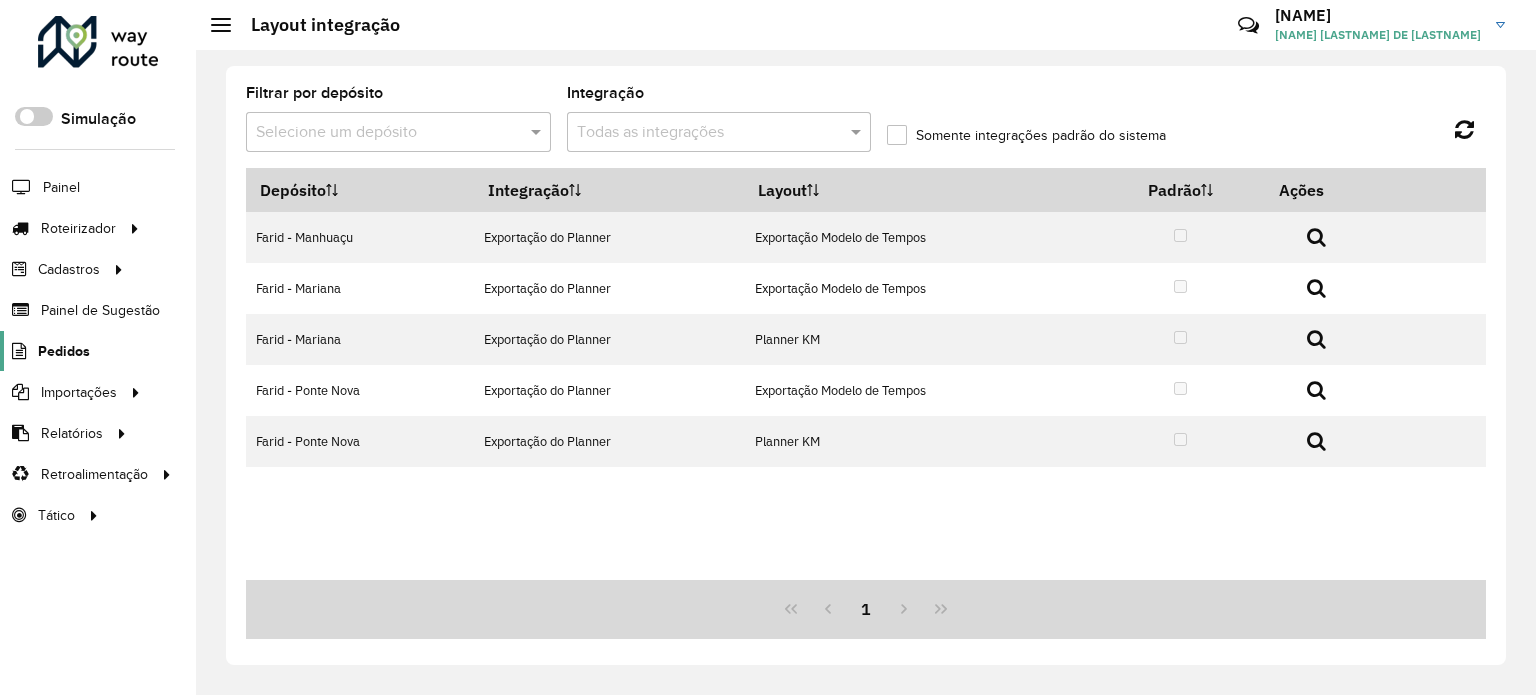 click on "Pedidos" 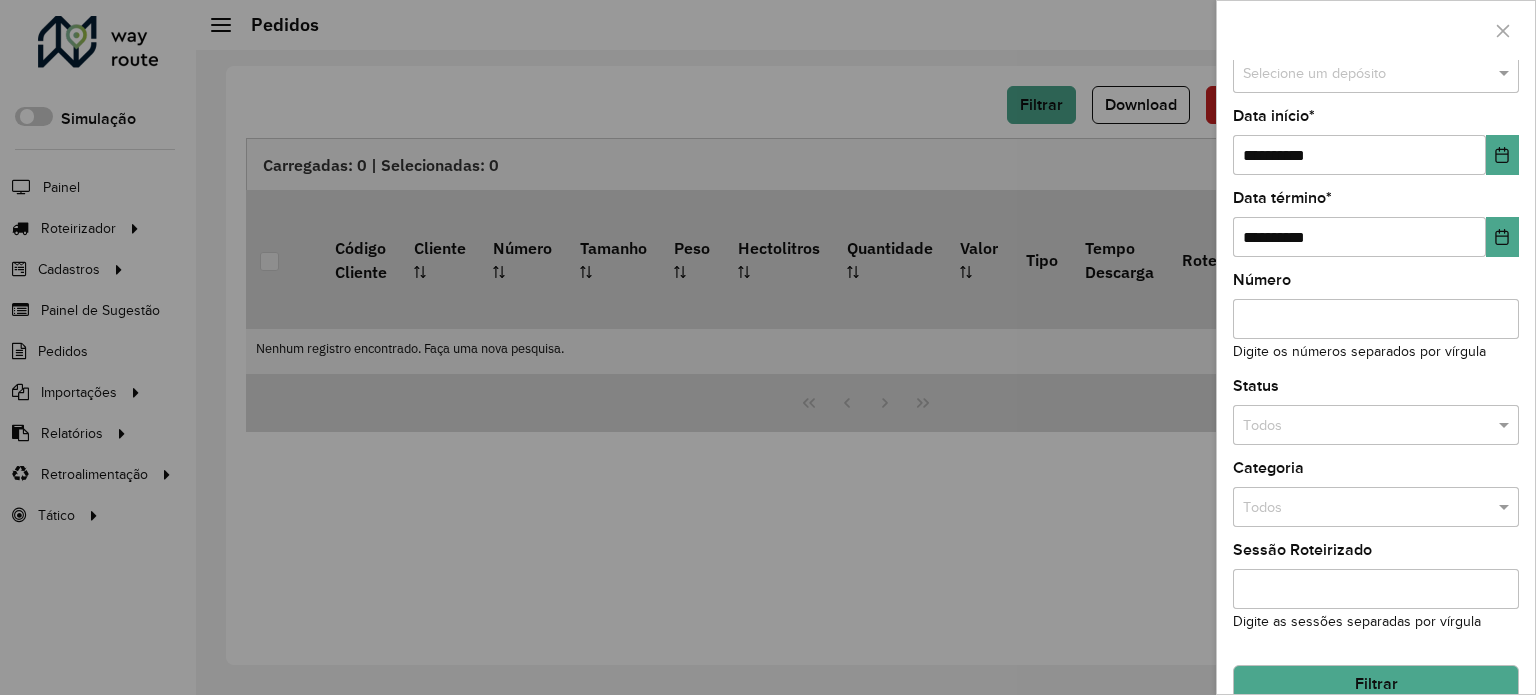 scroll, scrollTop: 62, scrollLeft: 0, axis: vertical 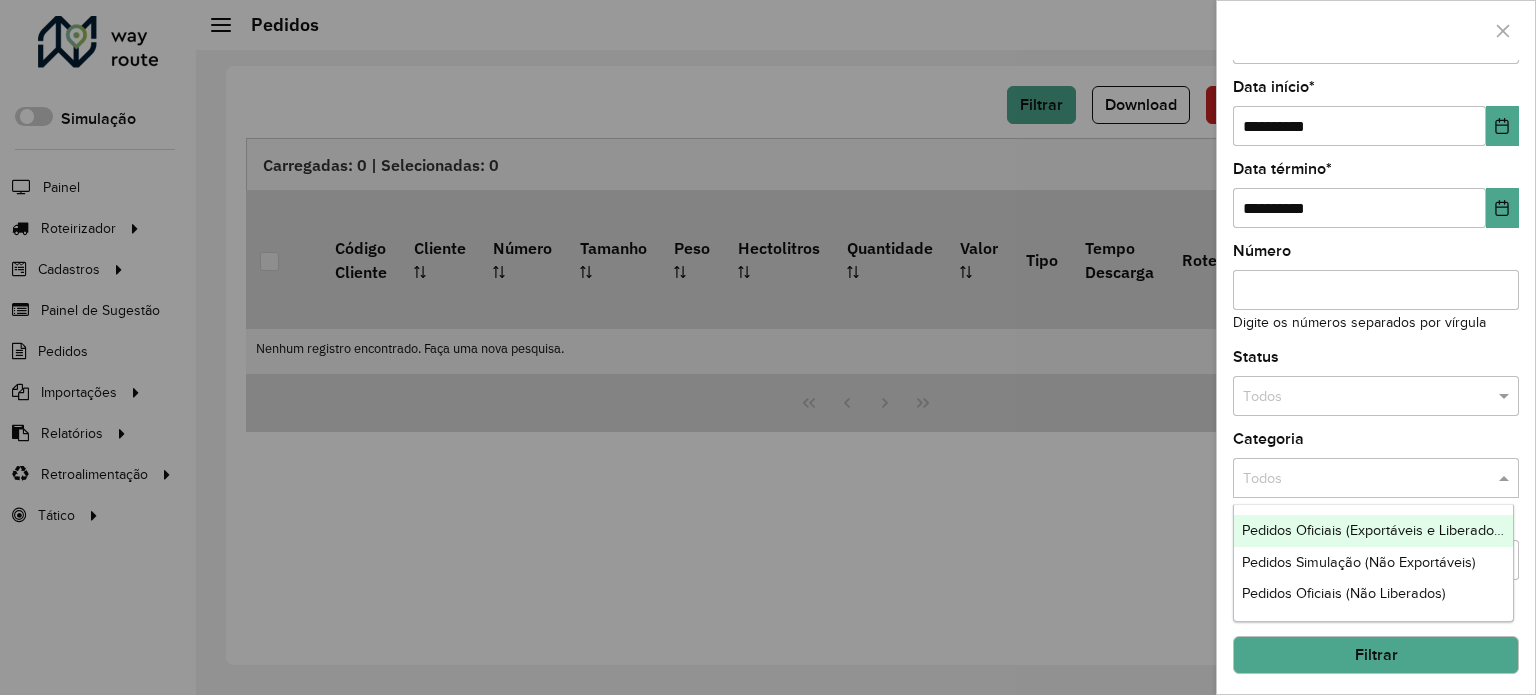 click at bounding box center [1506, 479] 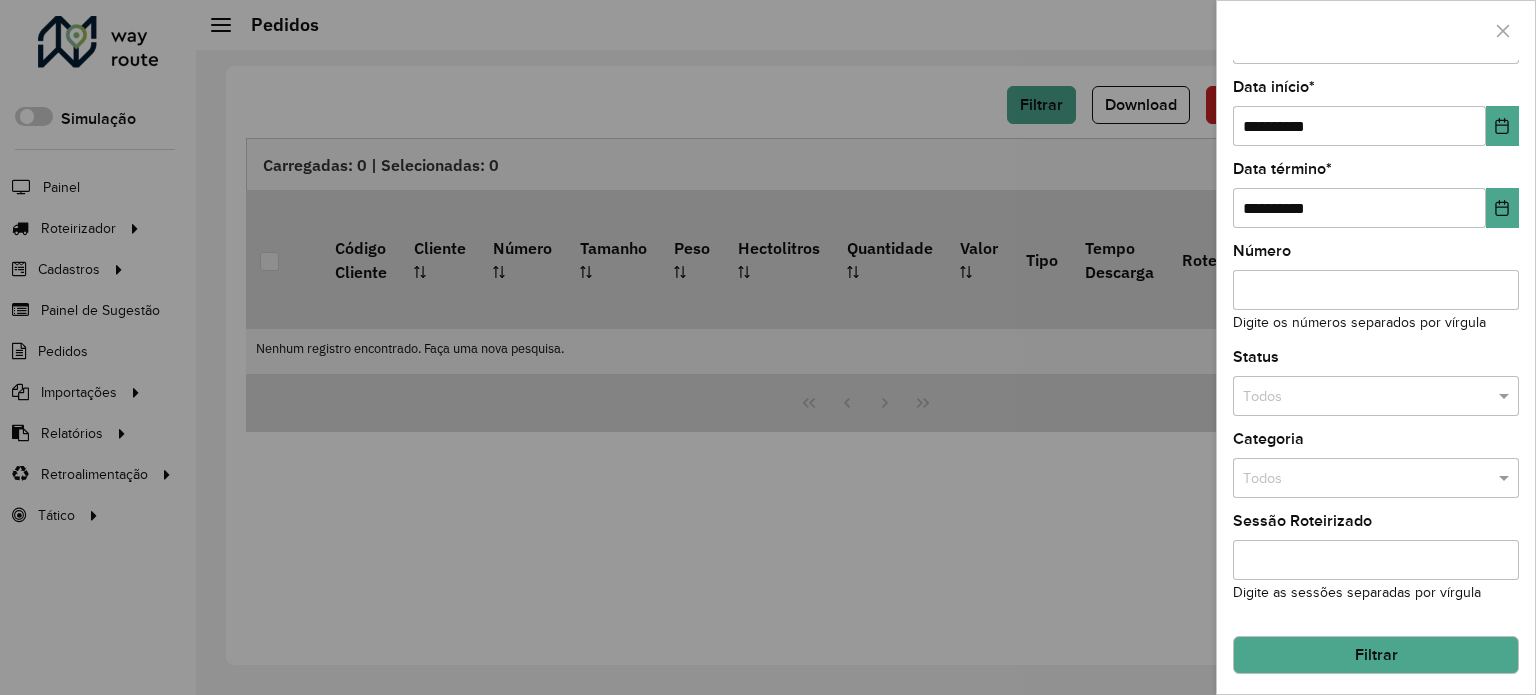 click on "Todos" at bounding box center (1376, 396) 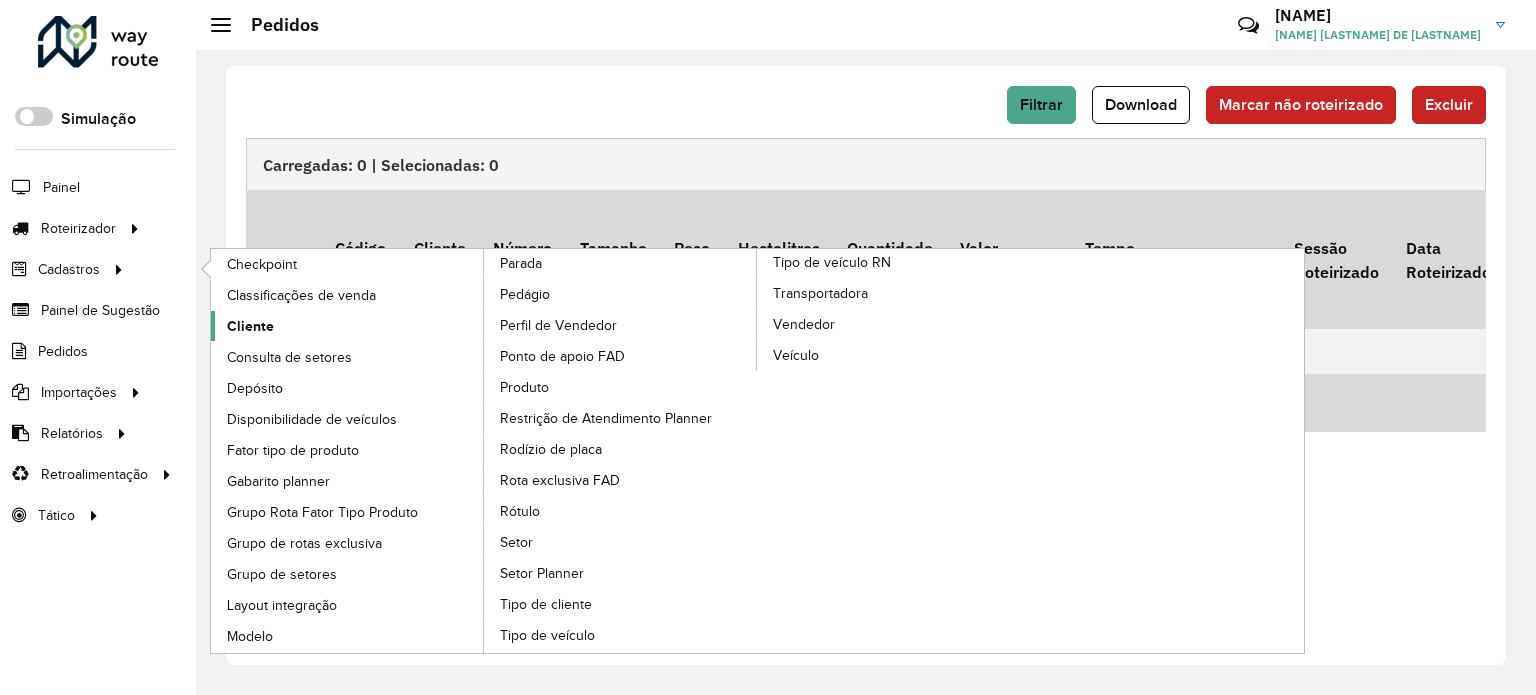 click on "Cliente" 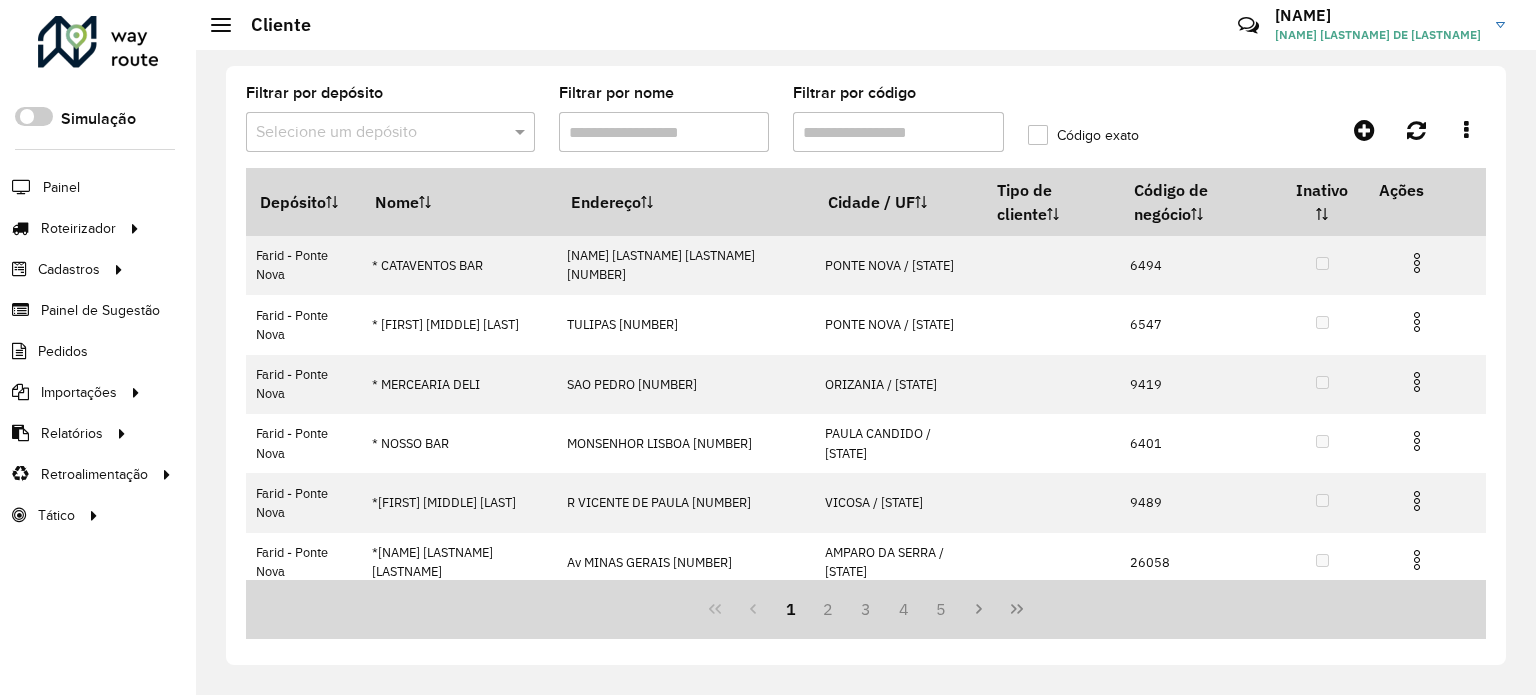 click on "Filtrar por código" at bounding box center [898, 132] 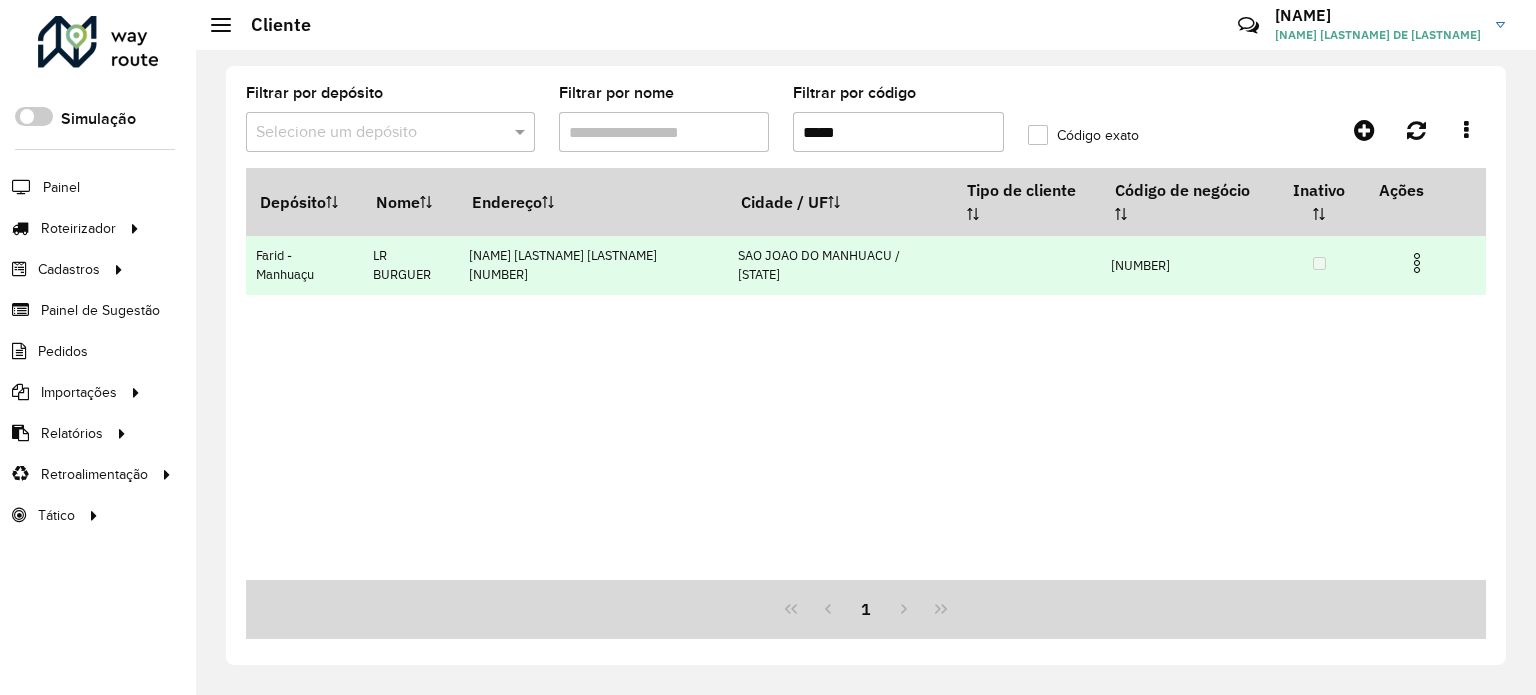 type on "*****" 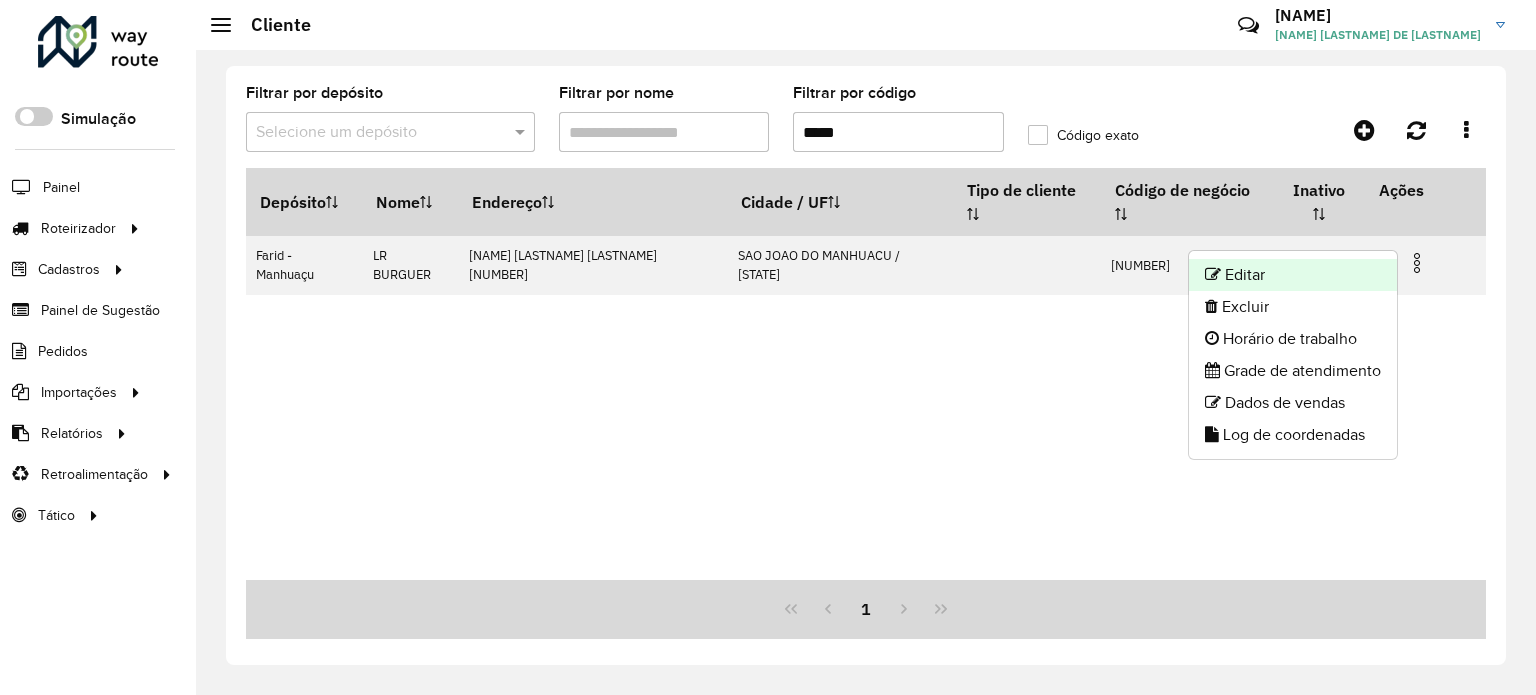 click on "Editar" 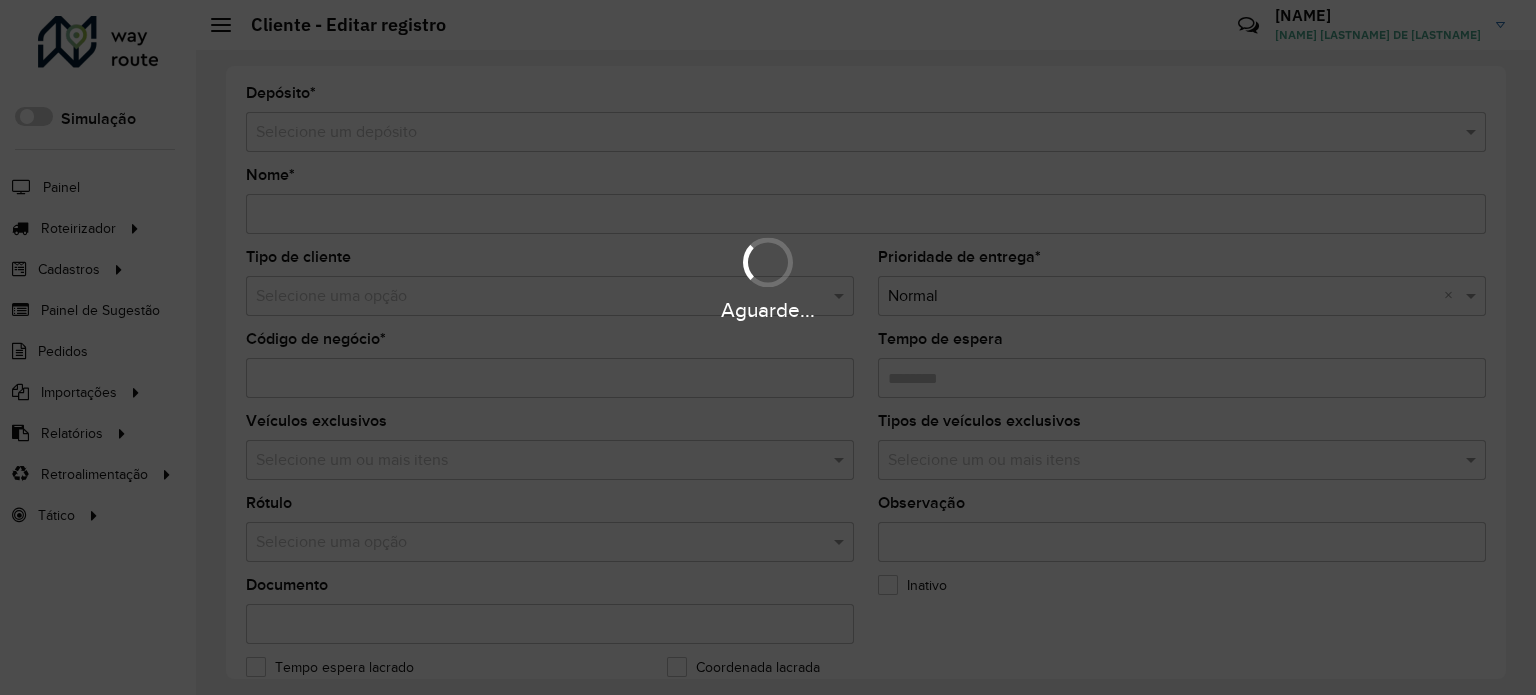 type on "**********" 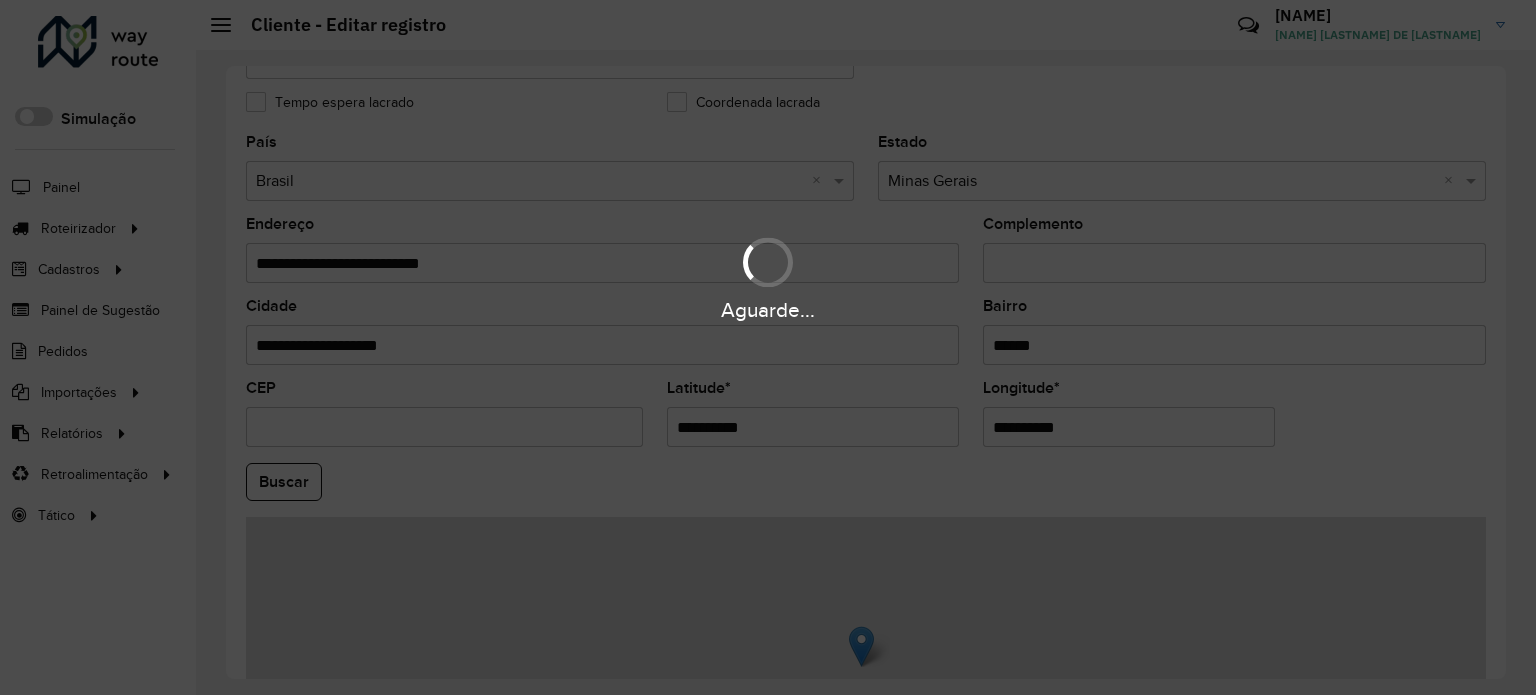 scroll, scrollTop: 784, scrollLeft: 0, axis: vertical 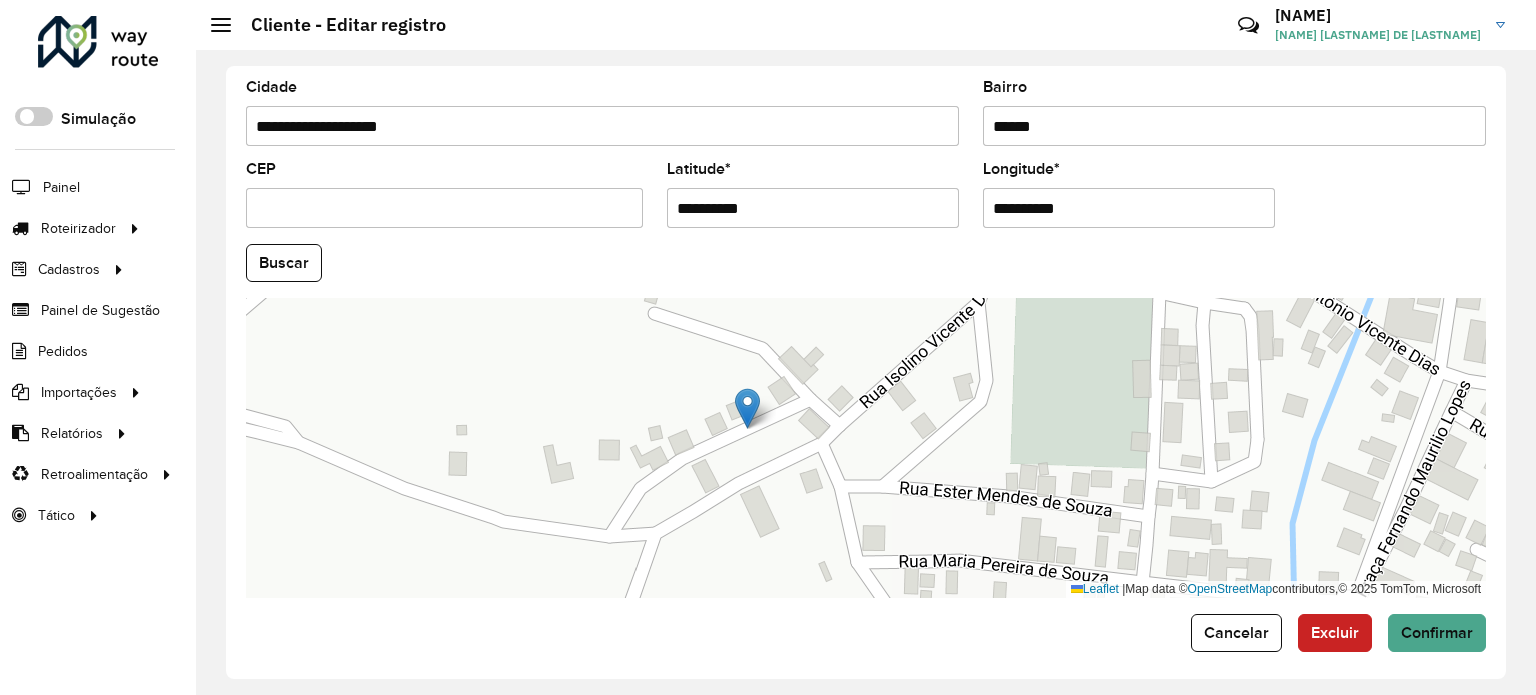 drag, startPoint x: 684, startPoint y: 380, endPoint x: 680, endPoint y: 463, distance: 83.09633 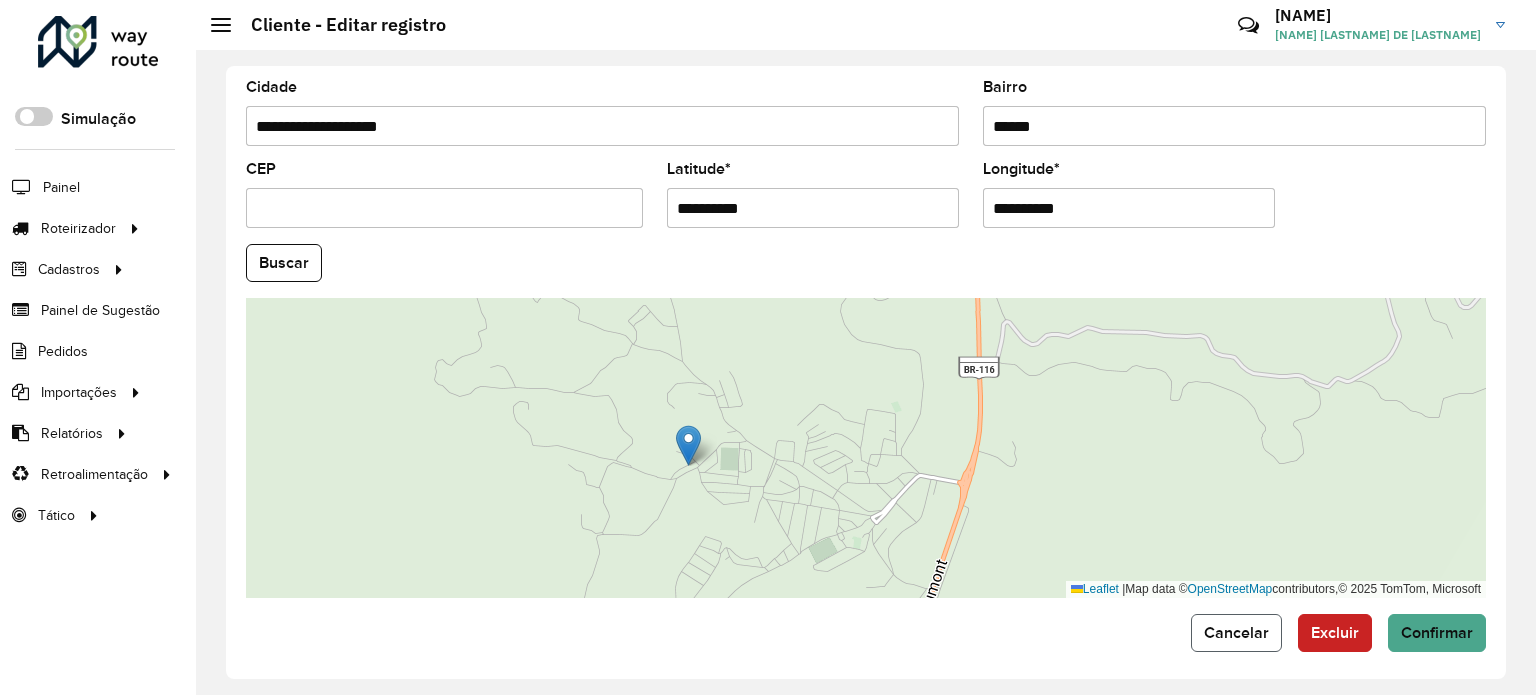 drag, startPoint x: 1211, startPoint y: 631, endPoint x: 1165, endPoint y: 618, distance: 47.801674 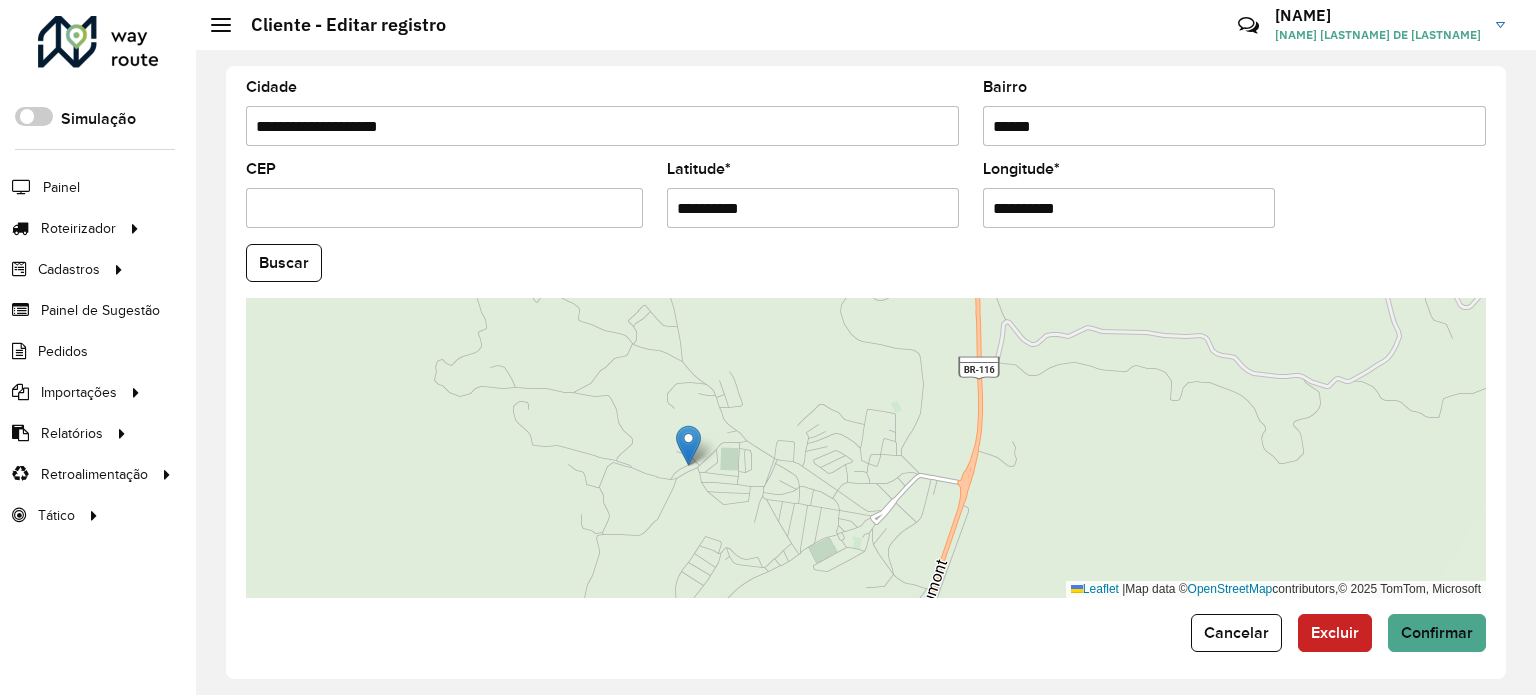 click on "Cancelar" 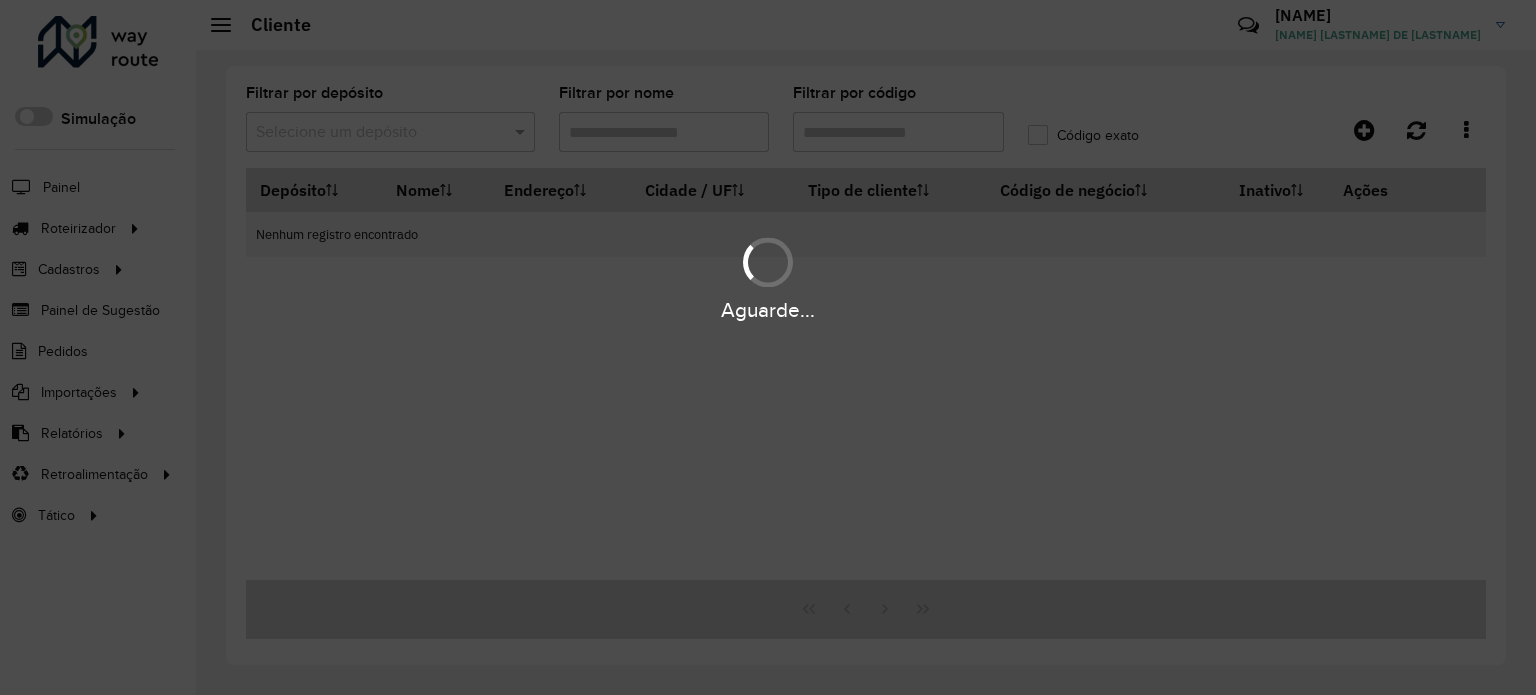 type on "*****" 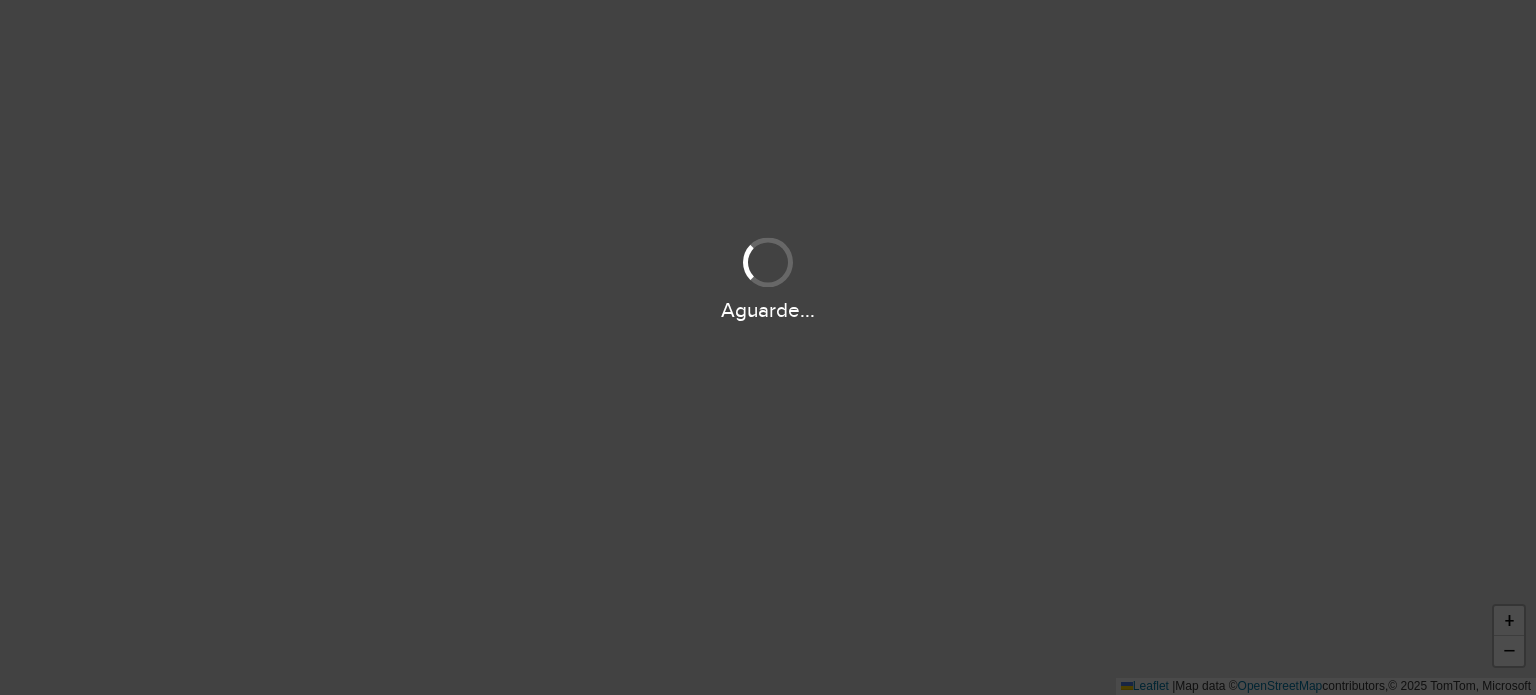 scroll, scrollTop: 0, scrollLeft: 0, axis: both 